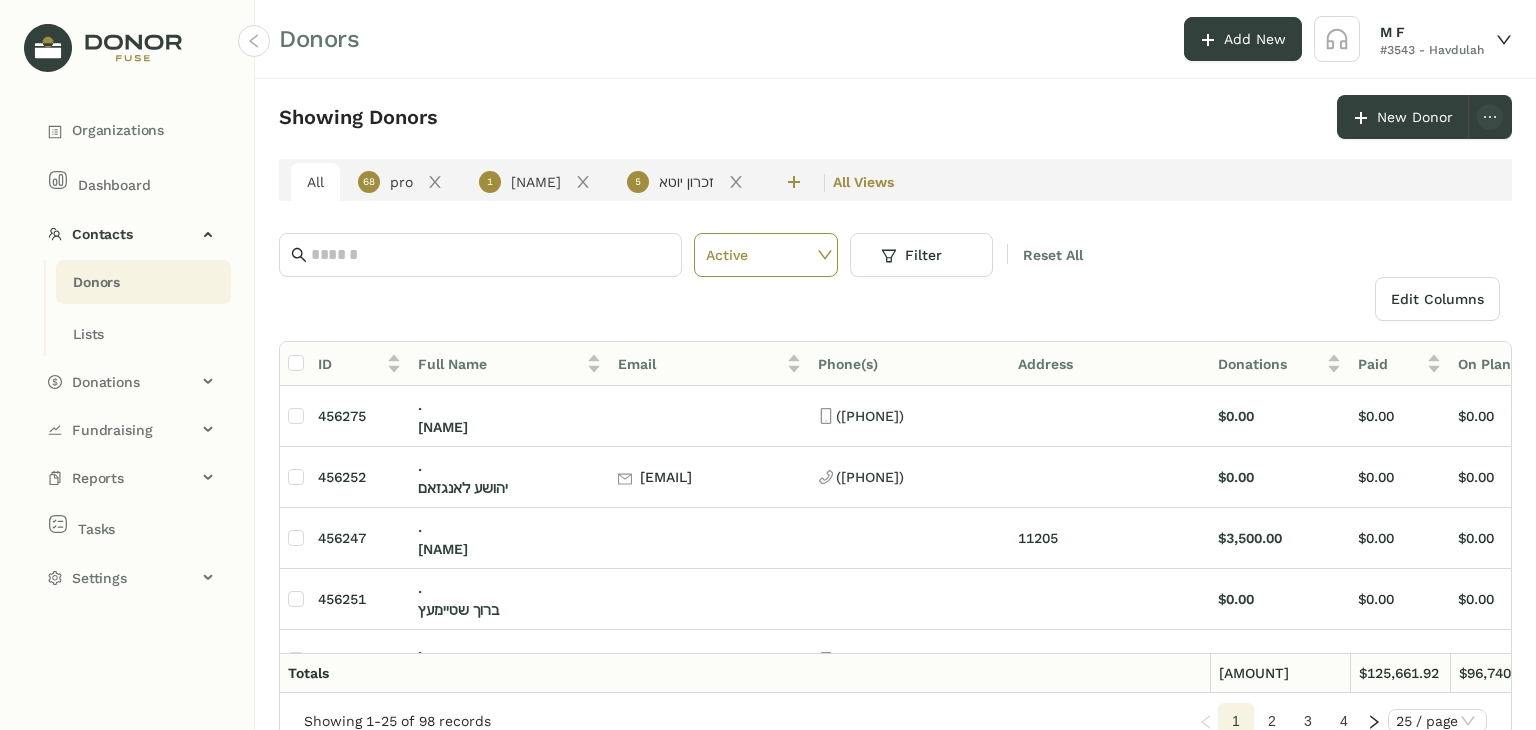 scroll, scrollTop: 0, scrollLeft: 0, axis: both 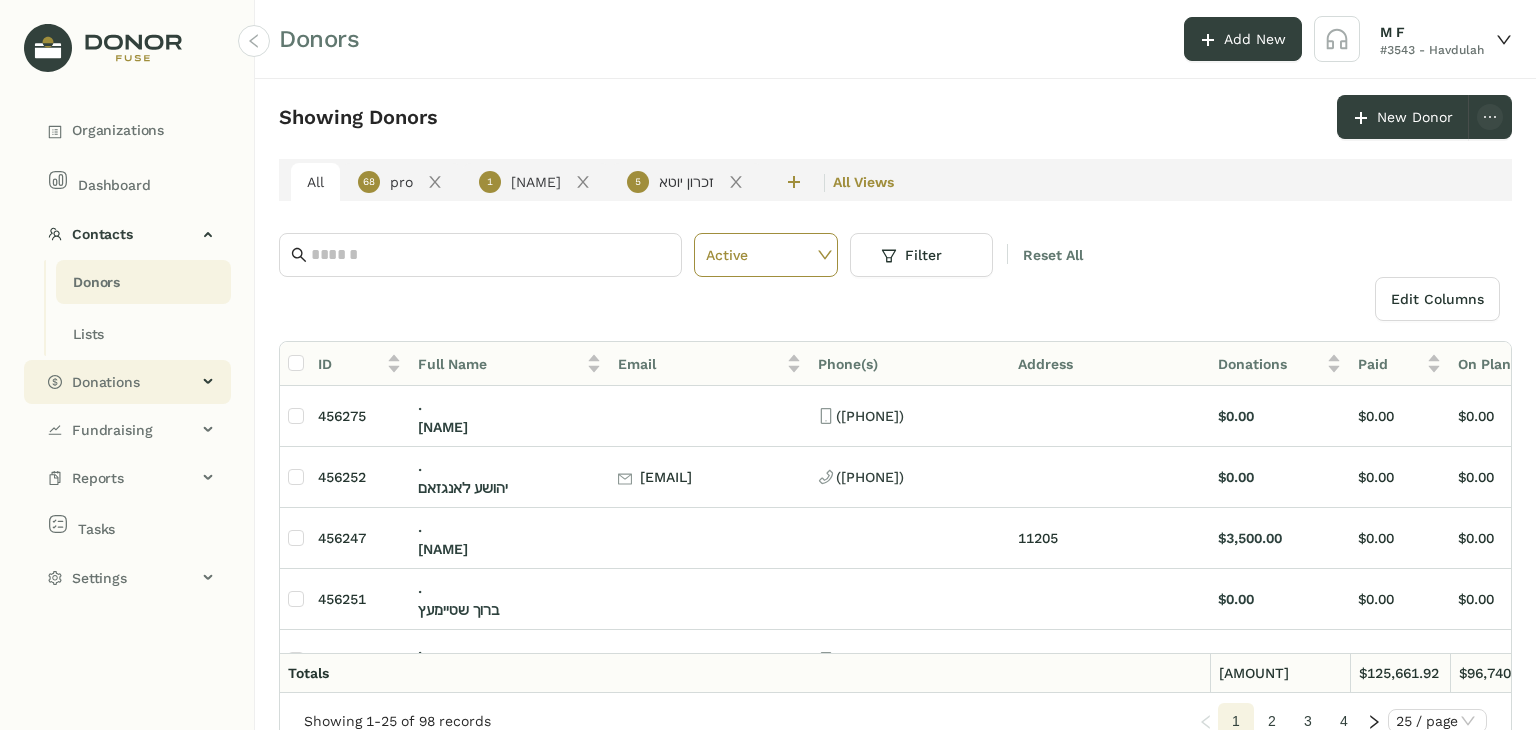 click on "Donations" 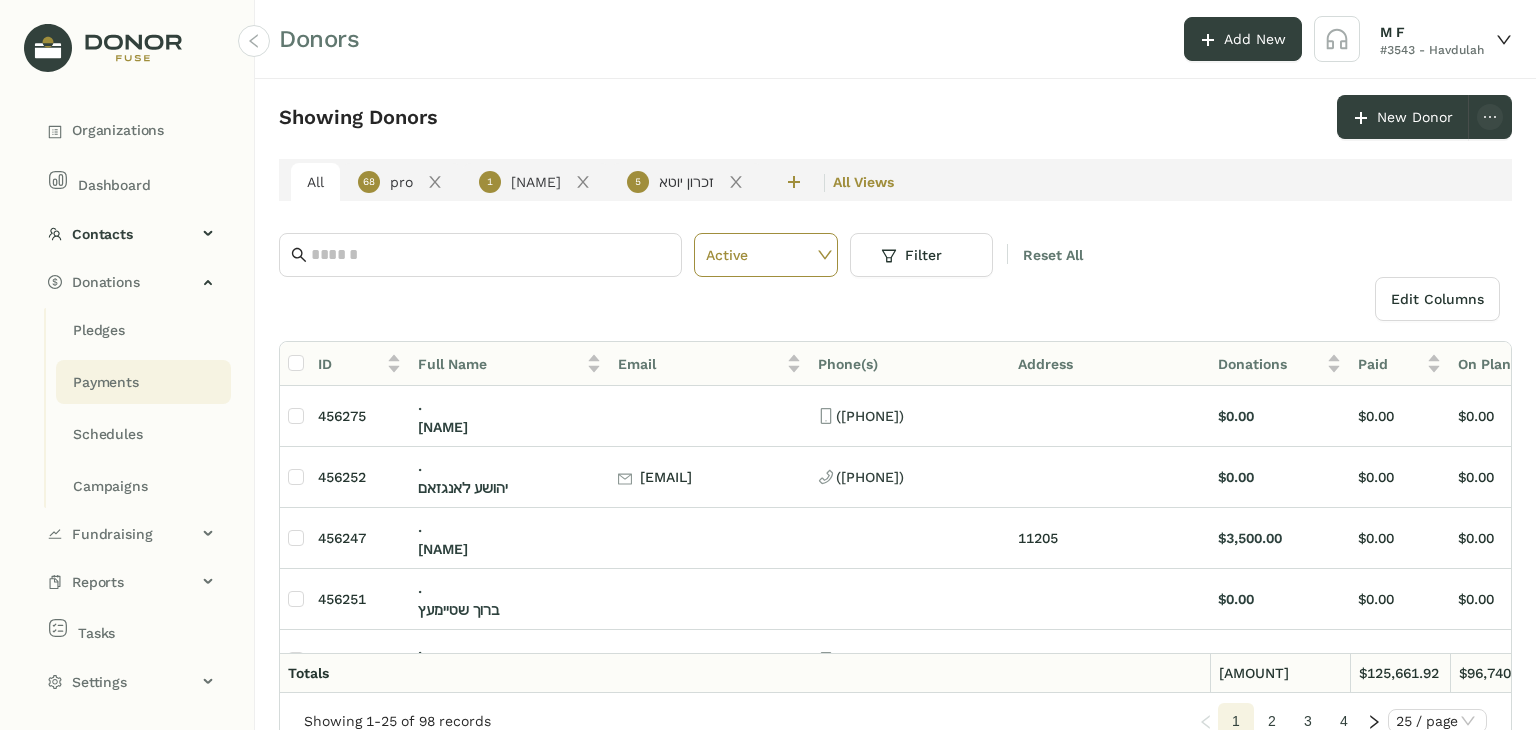click on "Payments" 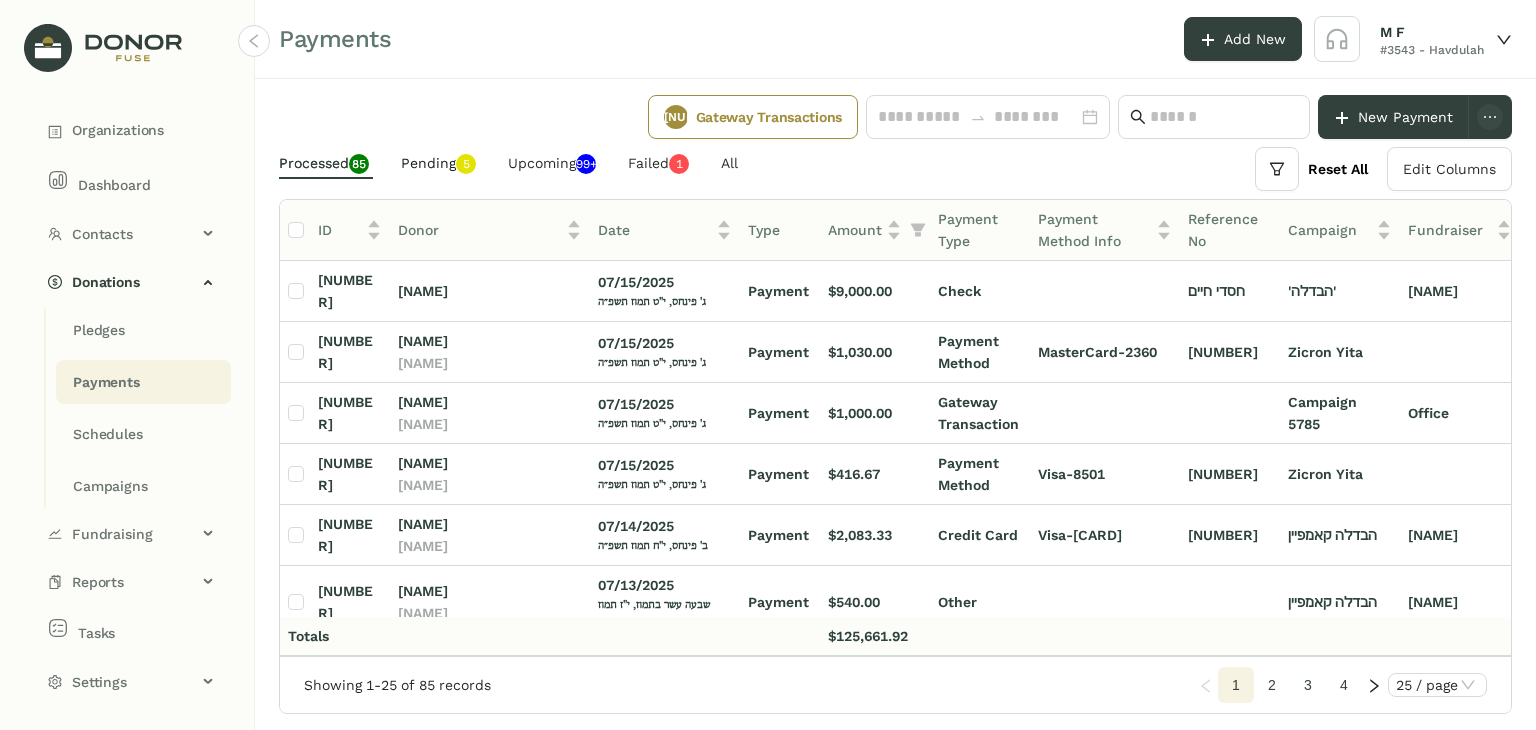 click on "Pending   0   1   2   3   4   5   6   7   8   9" 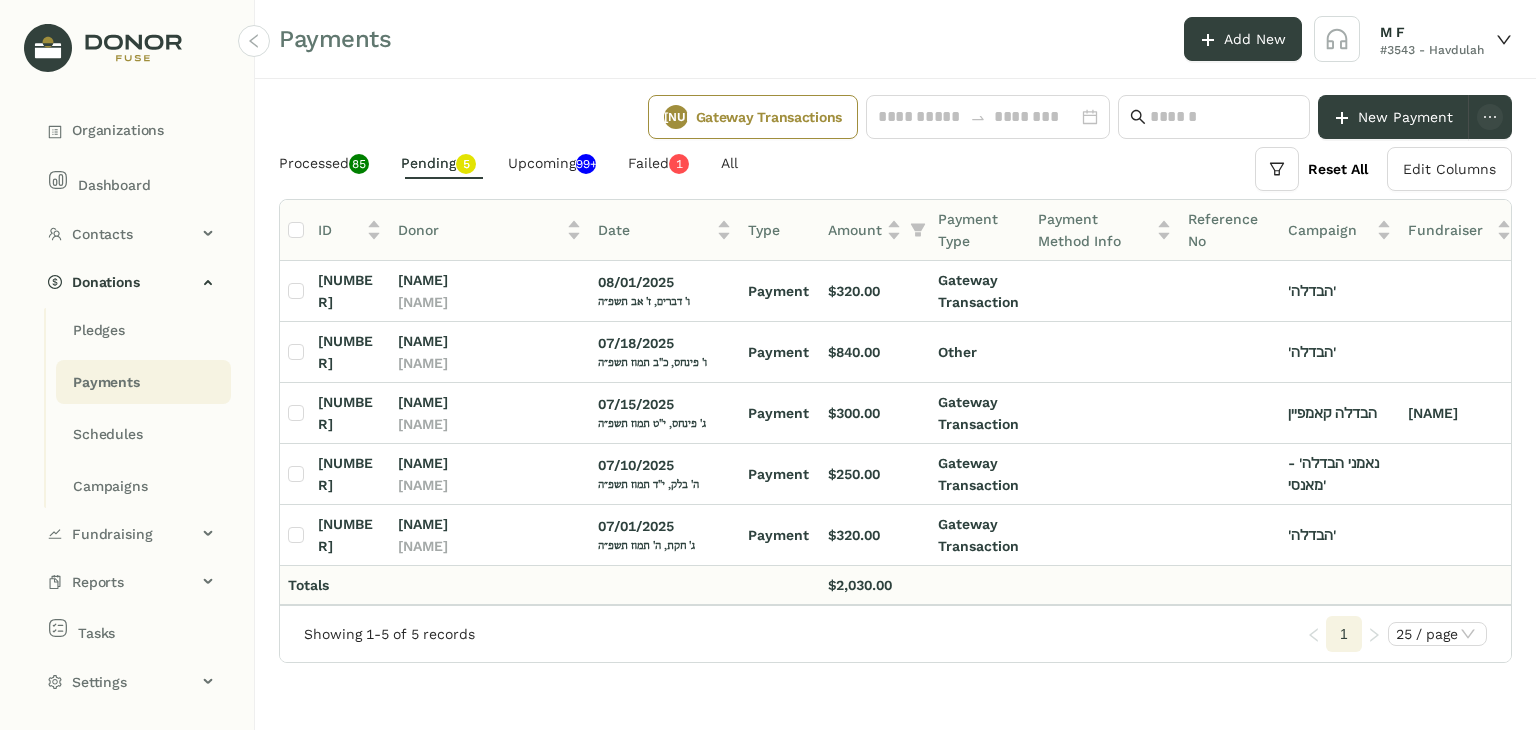 scroll, scrollTop: 0, scrollLeft: 3, axis: horizontal 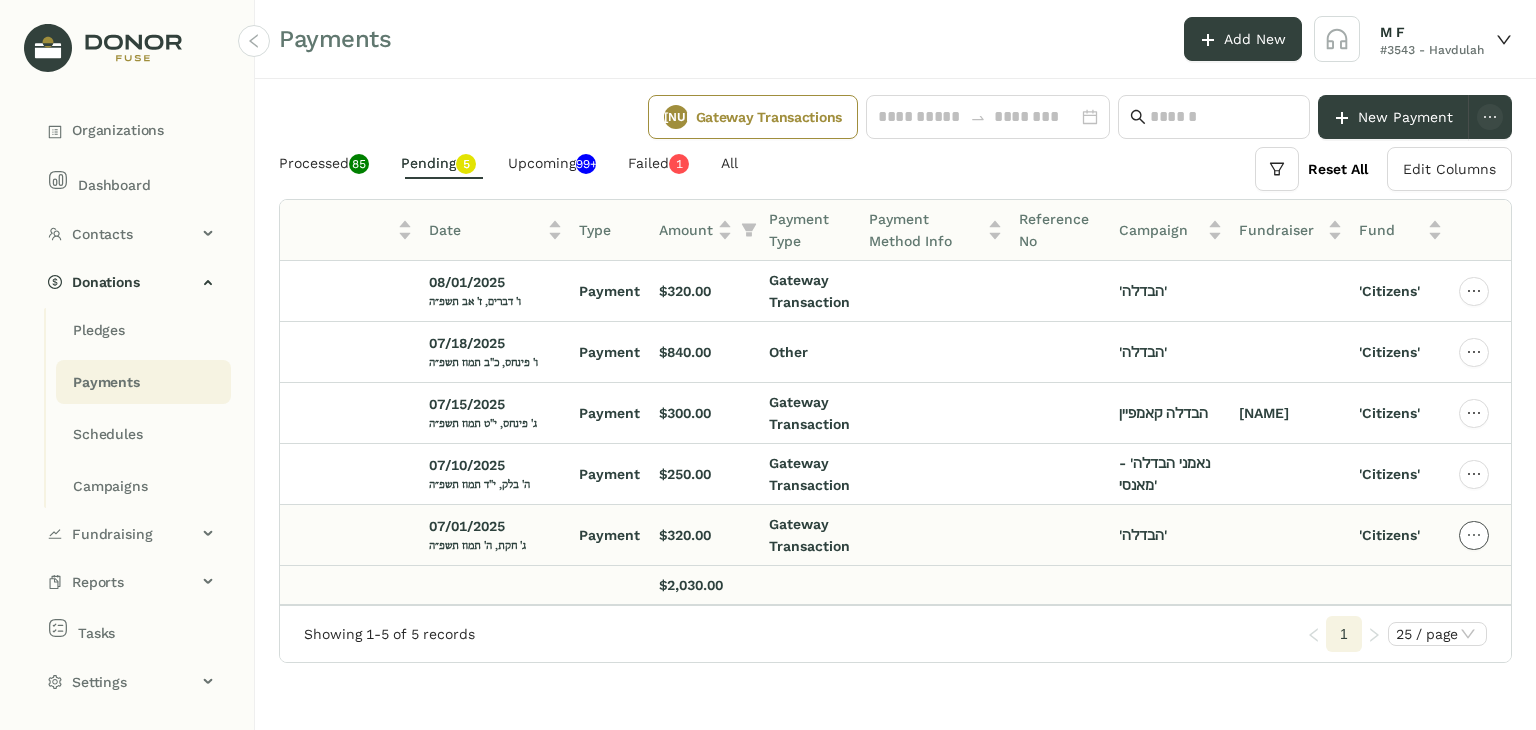 click 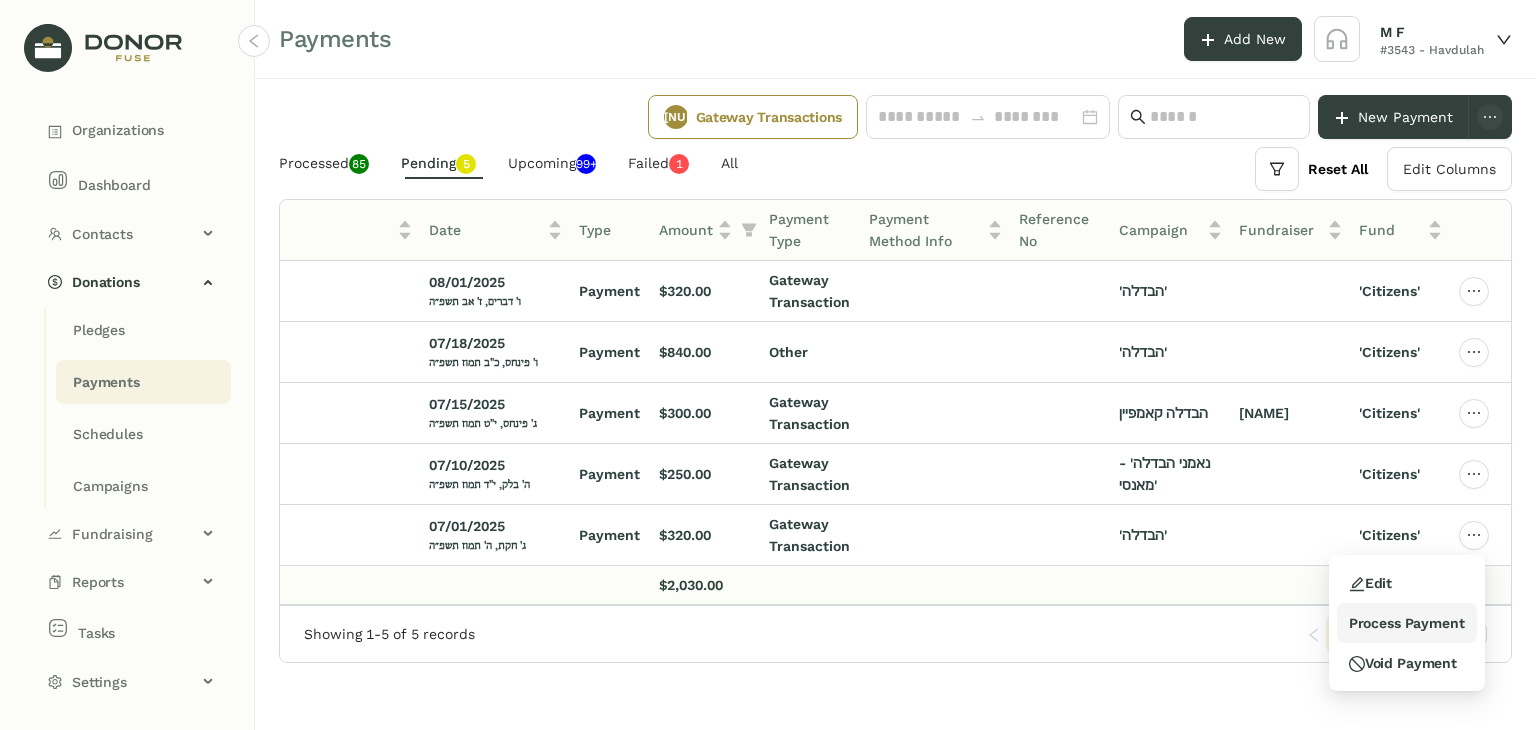 click on "Process Payment" at bounding box center [1407, 623] 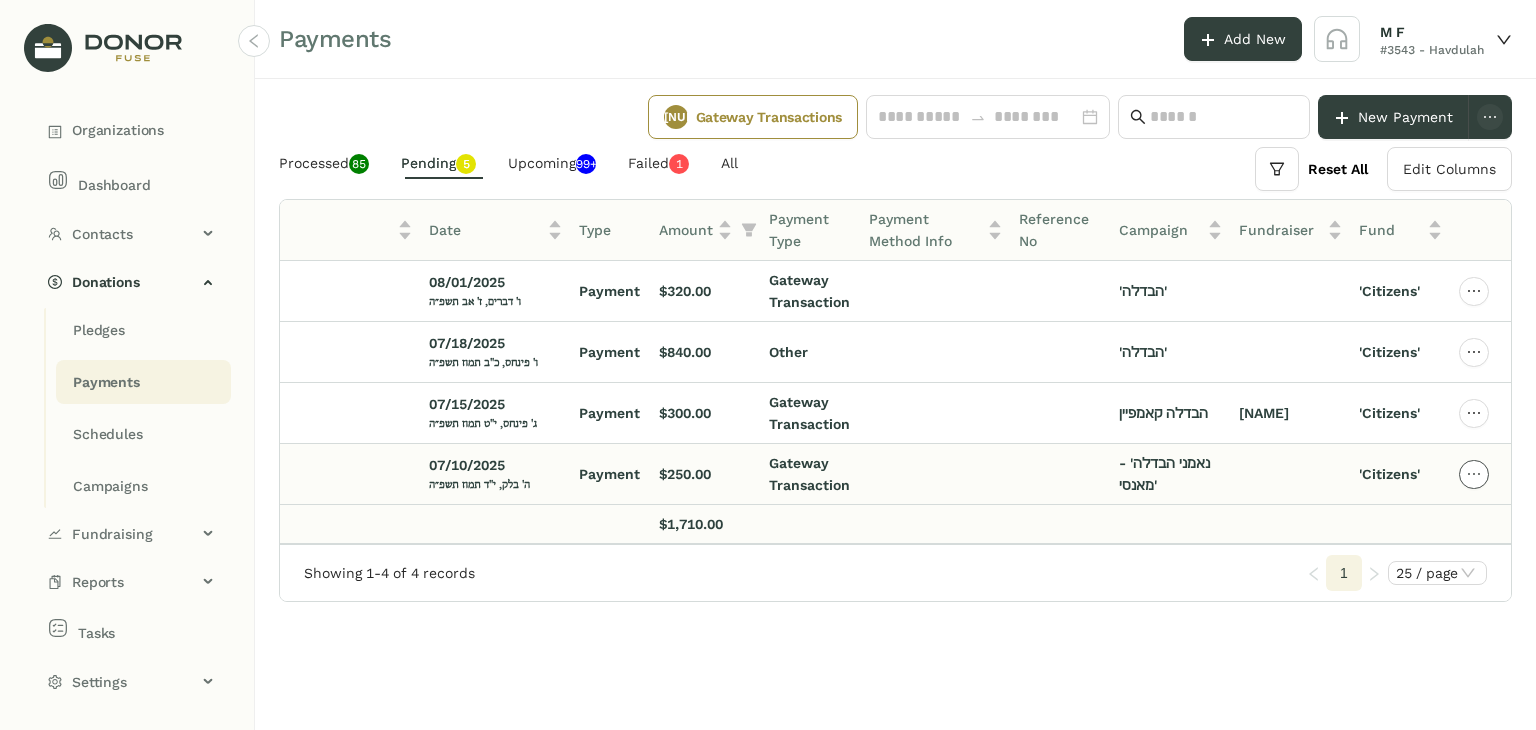 click 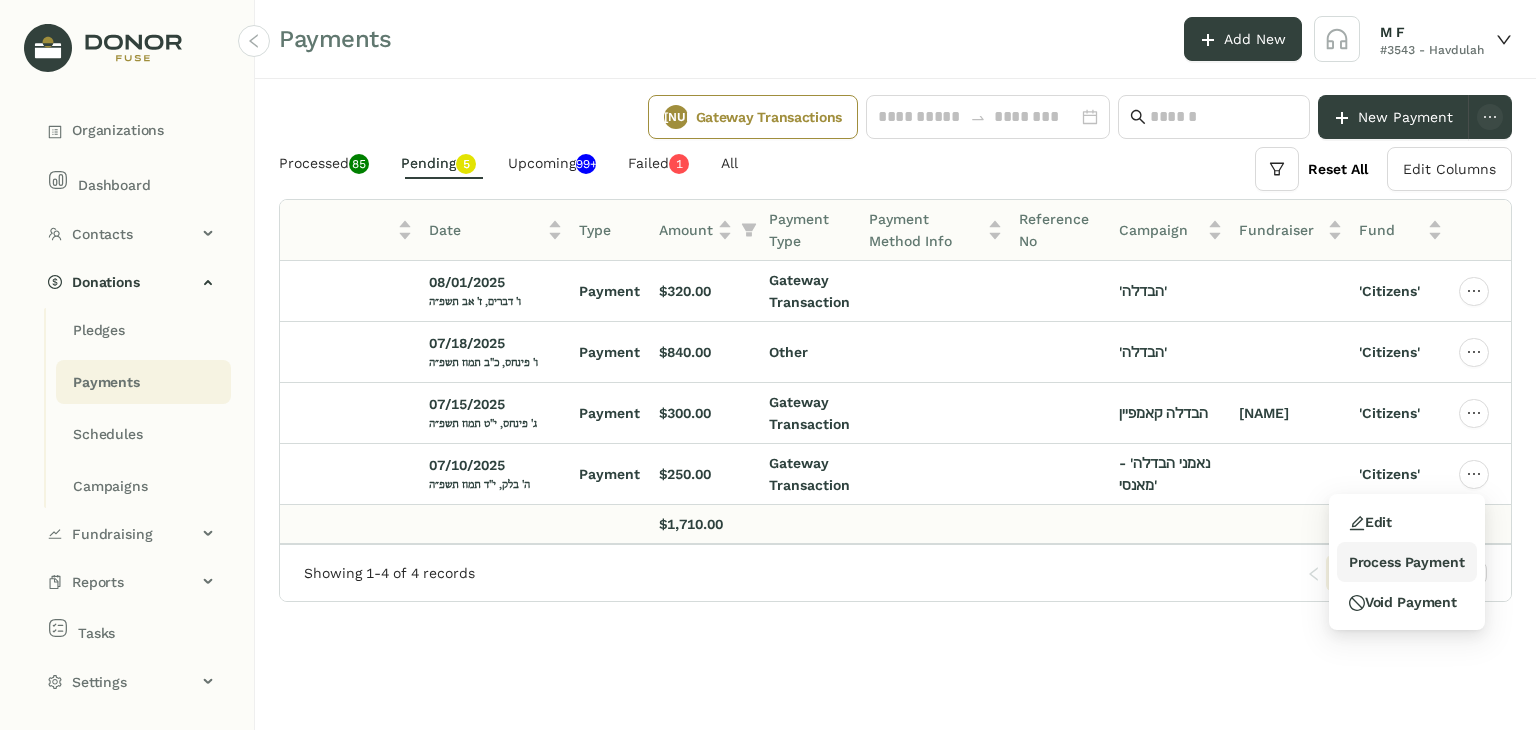 click on "Process Payment" at bounding box center [1407, 562] 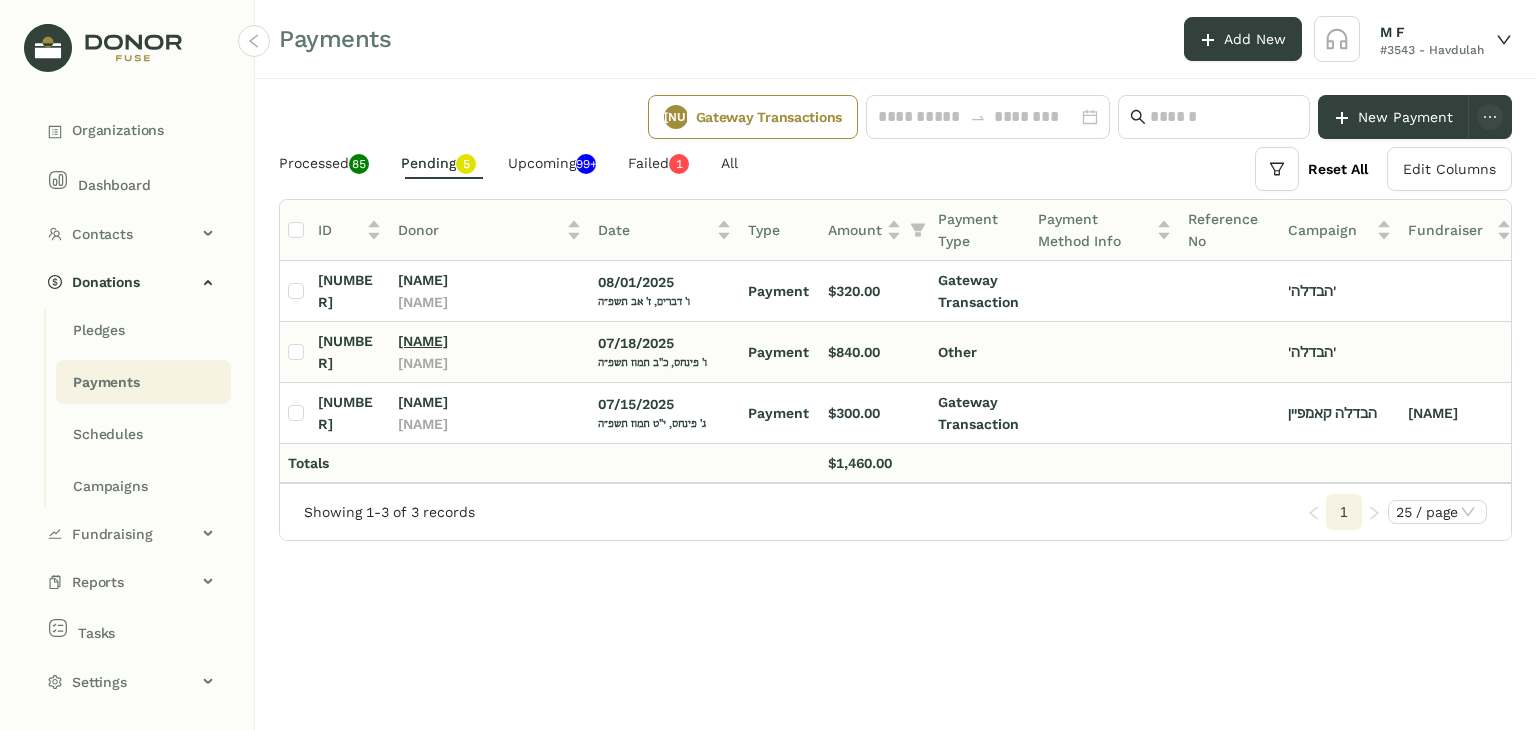 drag, startPoint x: 396, startPoint y: 339, endPoint x: 464, endPoint y: 344, distance: 68.18358 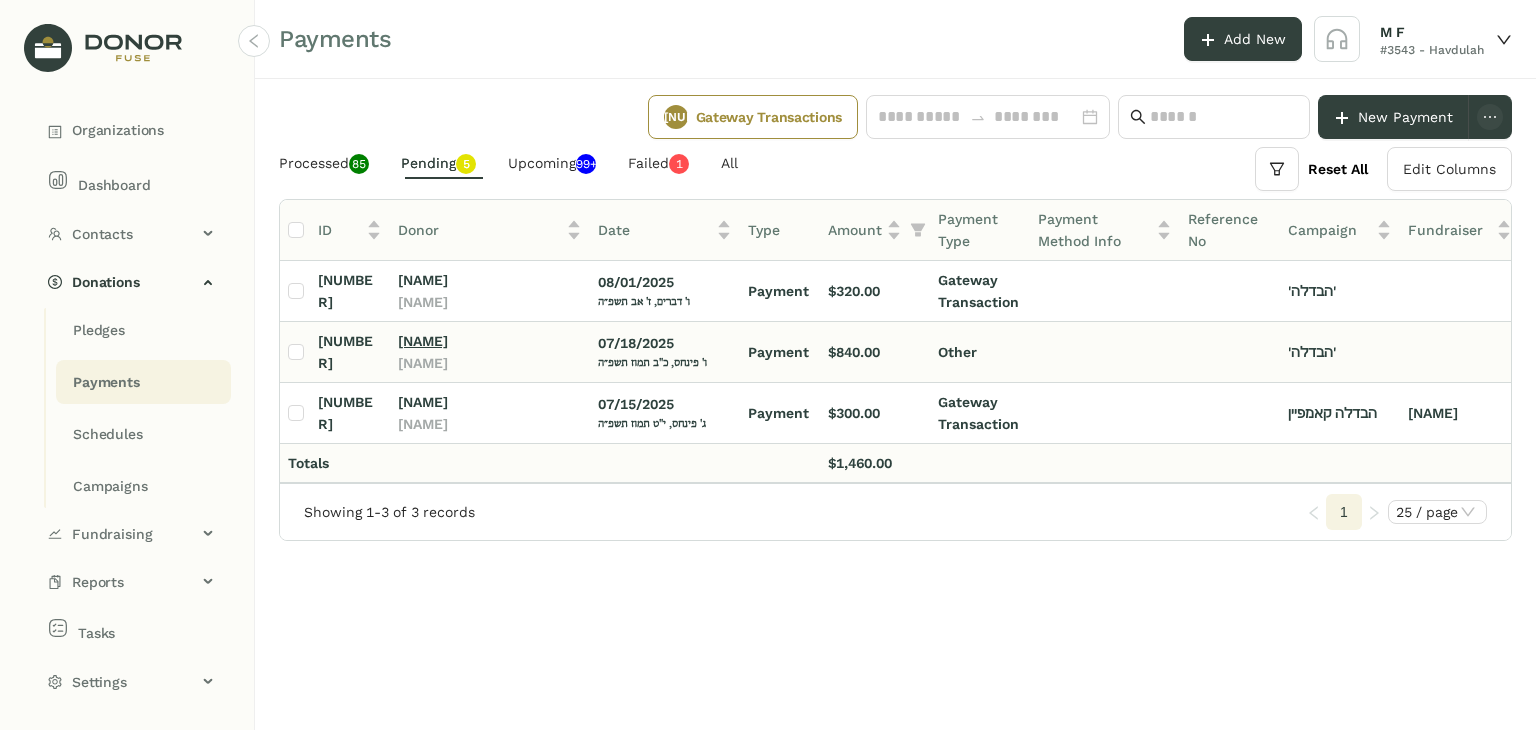 click on "Abraham Lewartowski" 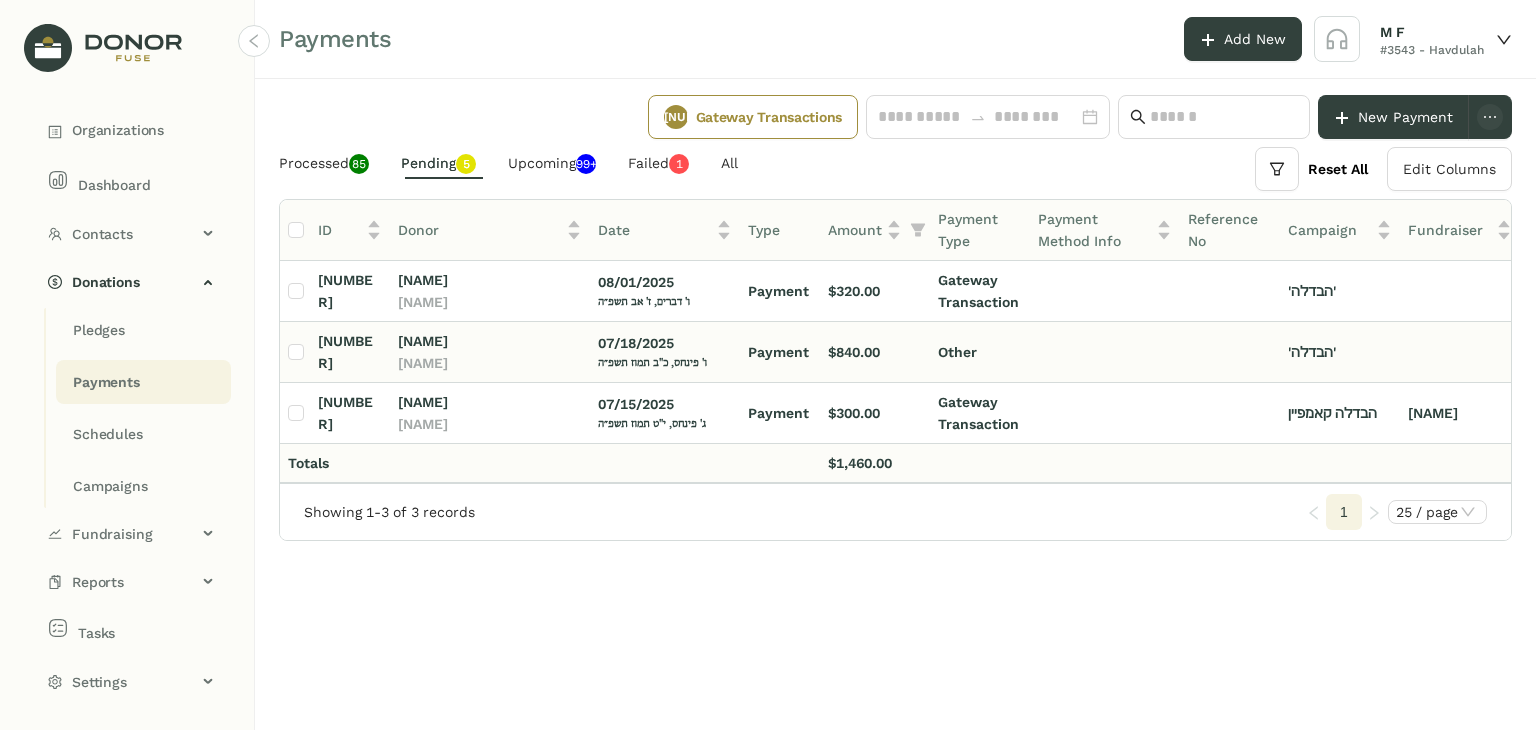 click on "Abraham Lewartowski" 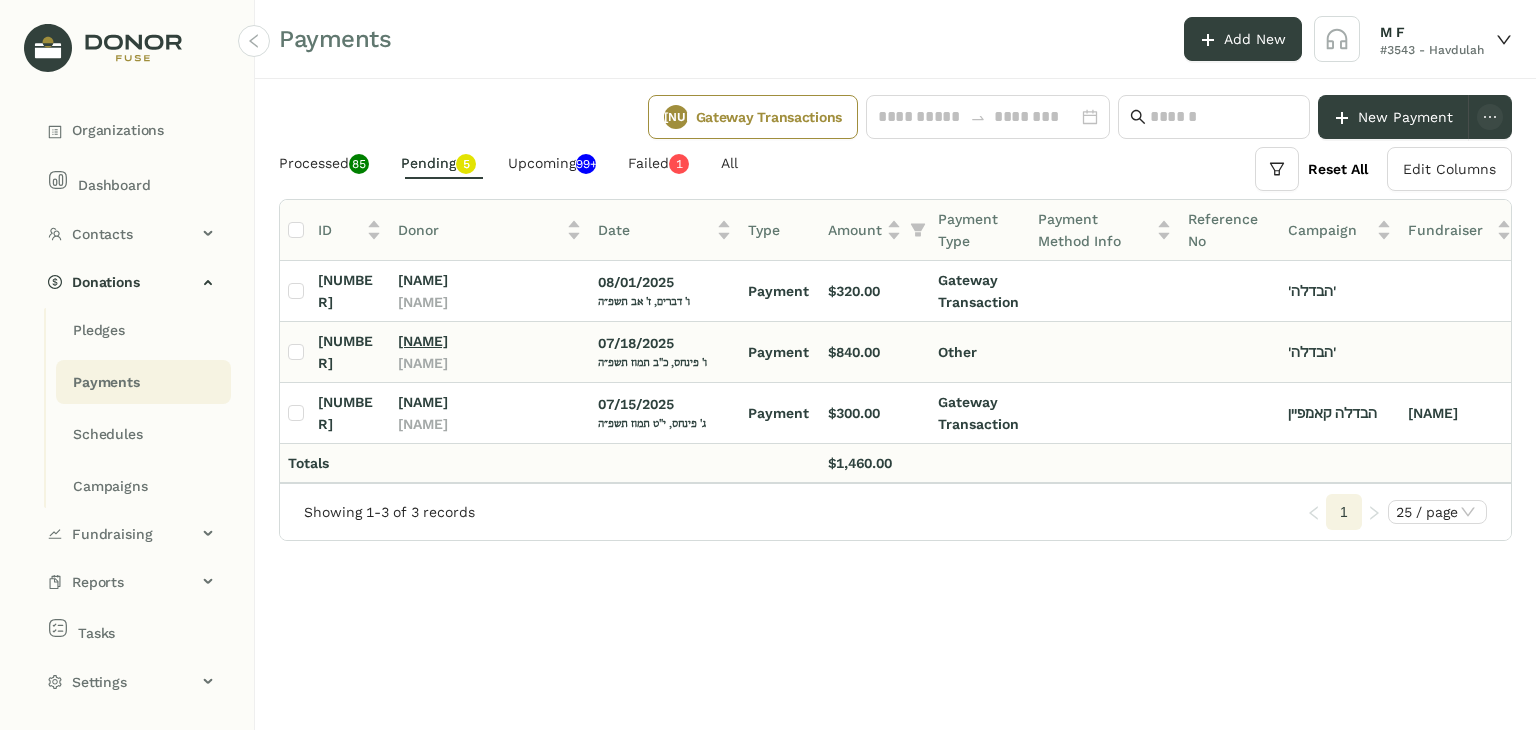 drag, startPoint x: 569, startPoint y: 343, endPoint x: 397, endPoint y: 338, distance: 172.07266 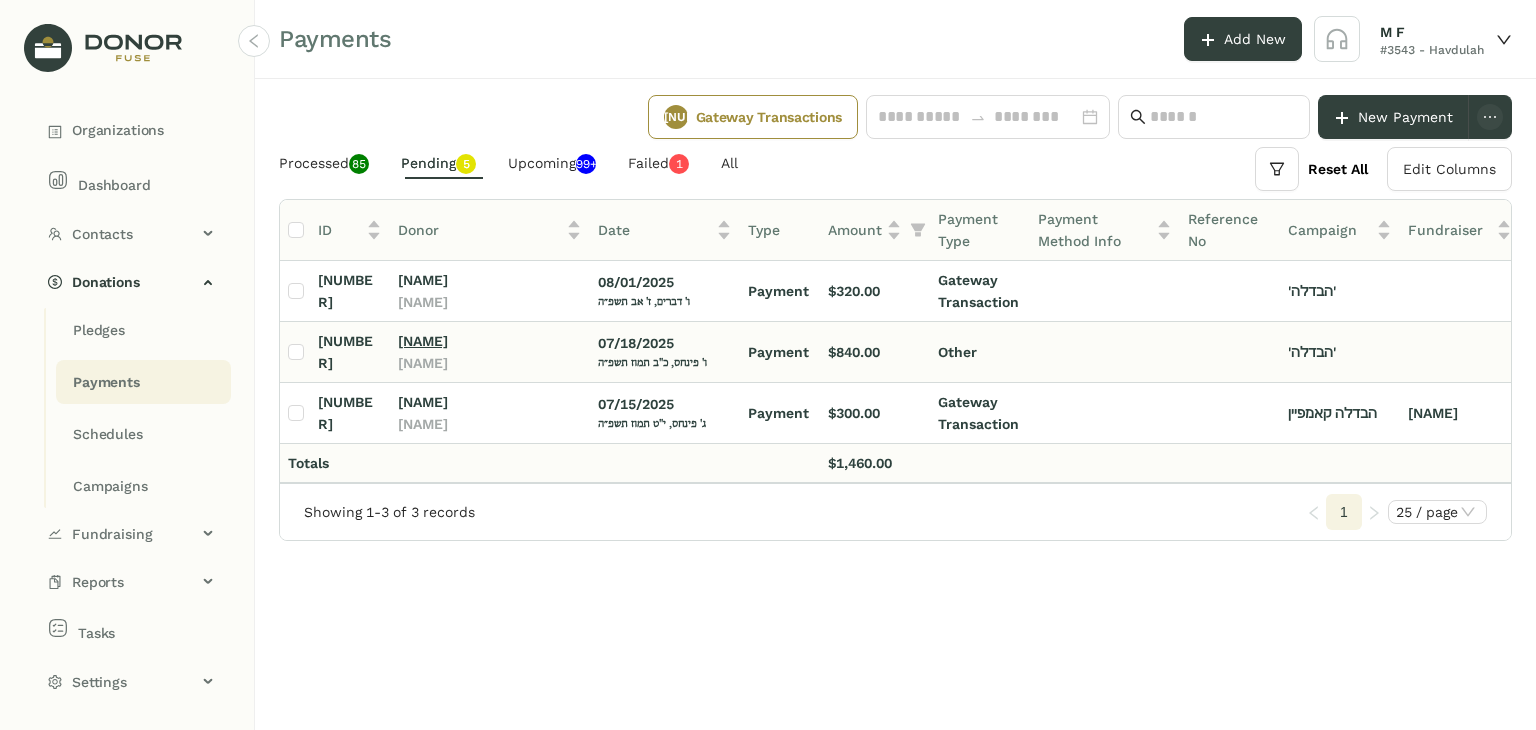 click on "Abraham Lewartowski" 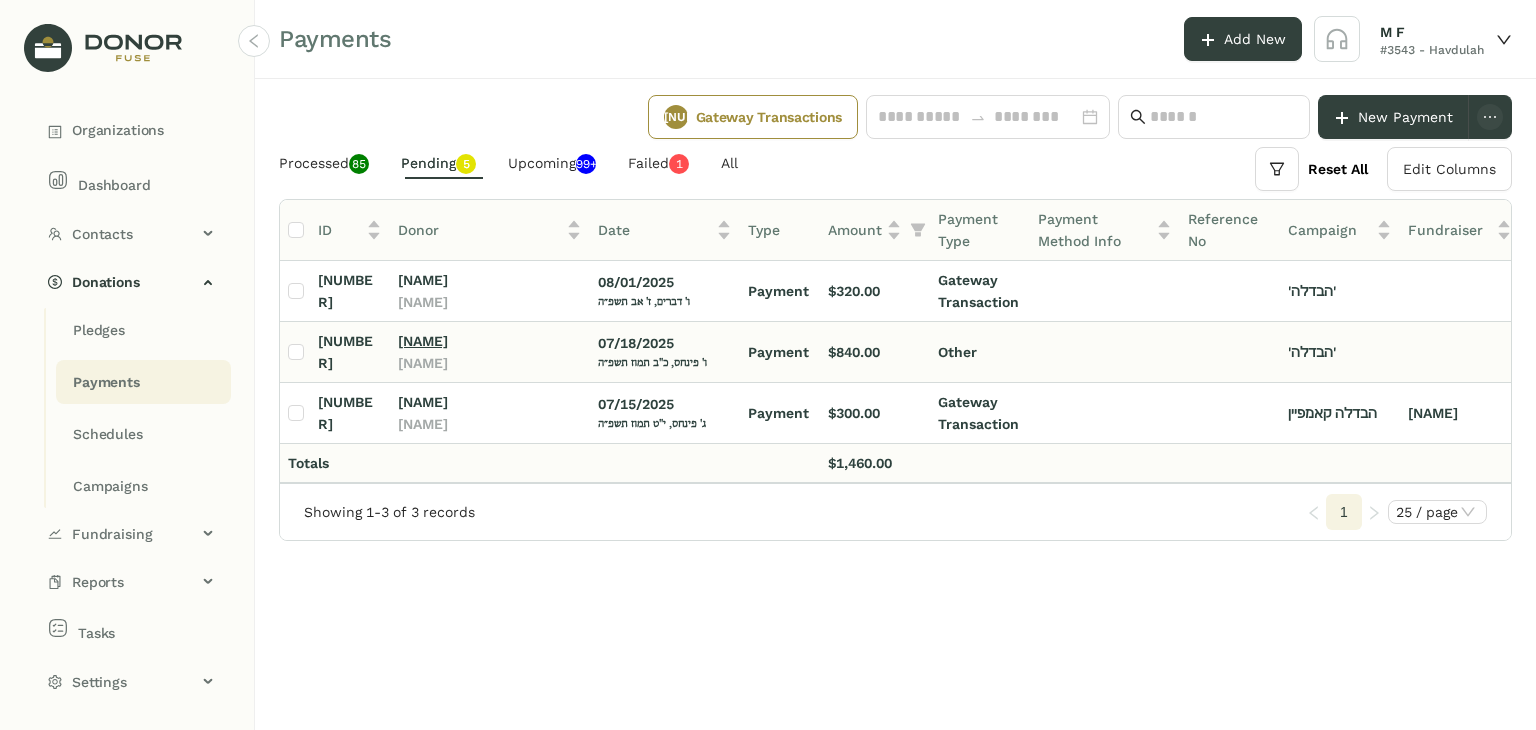 copy on "Abraham Lewartowski" 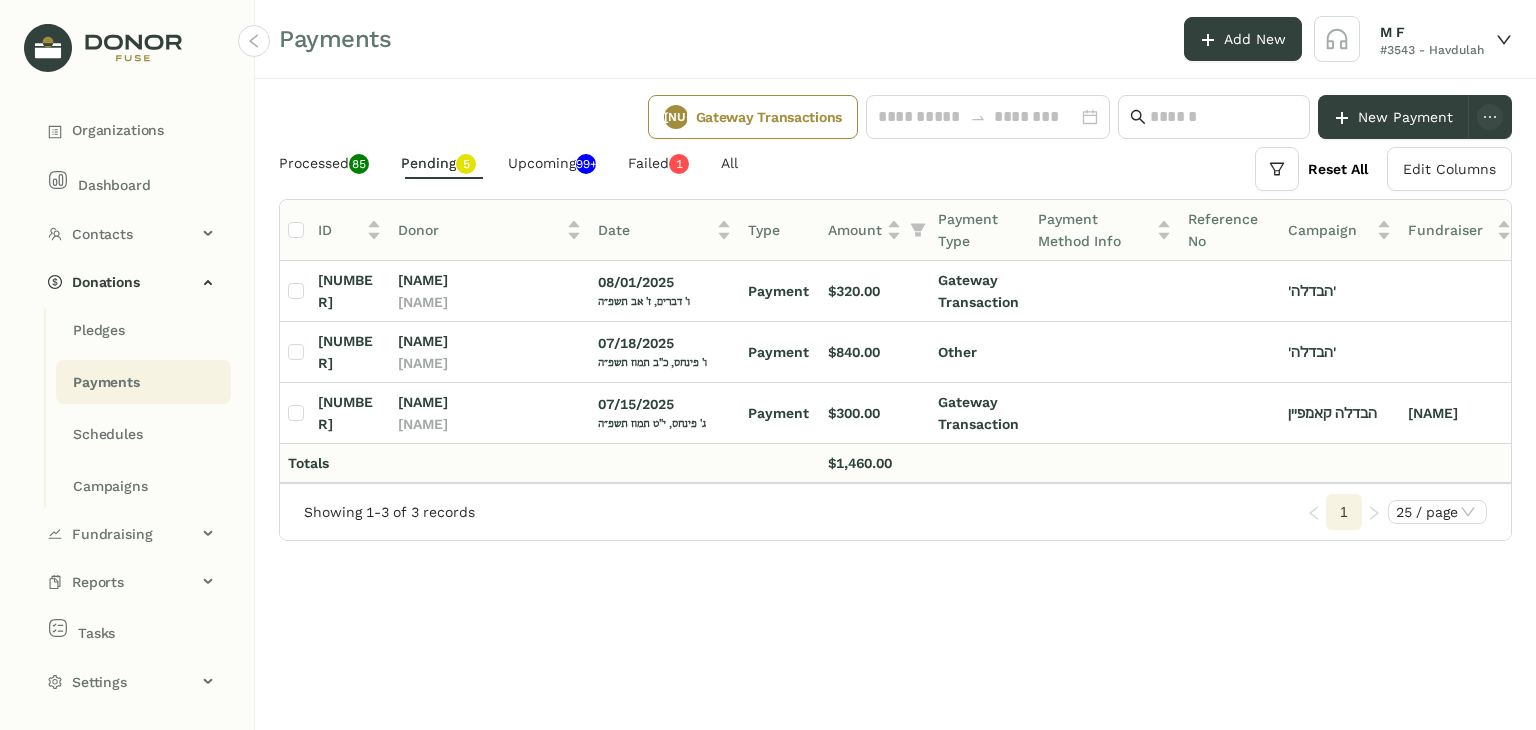 scroll, scrollTop: 0, scrollLeft: 49, axis: horizontal 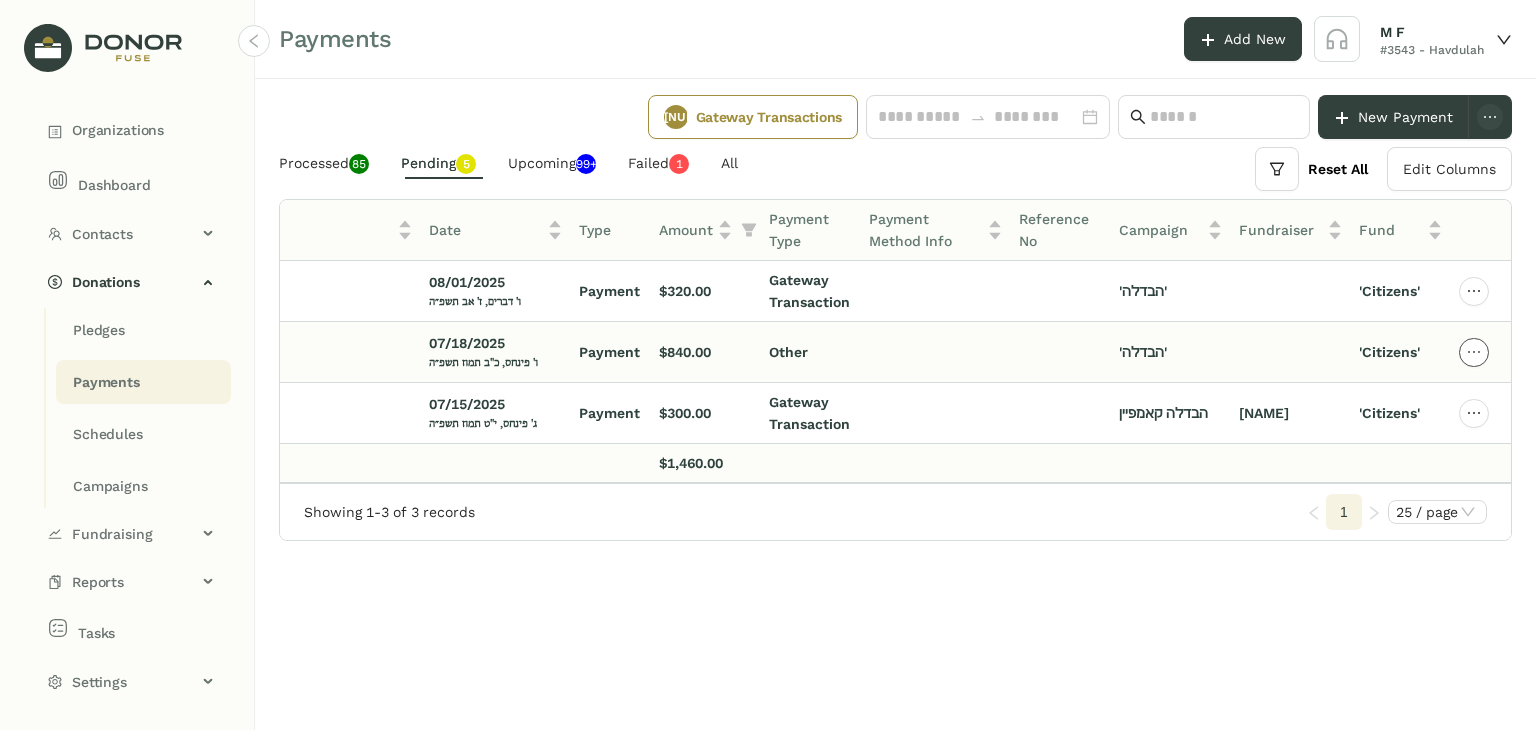 click 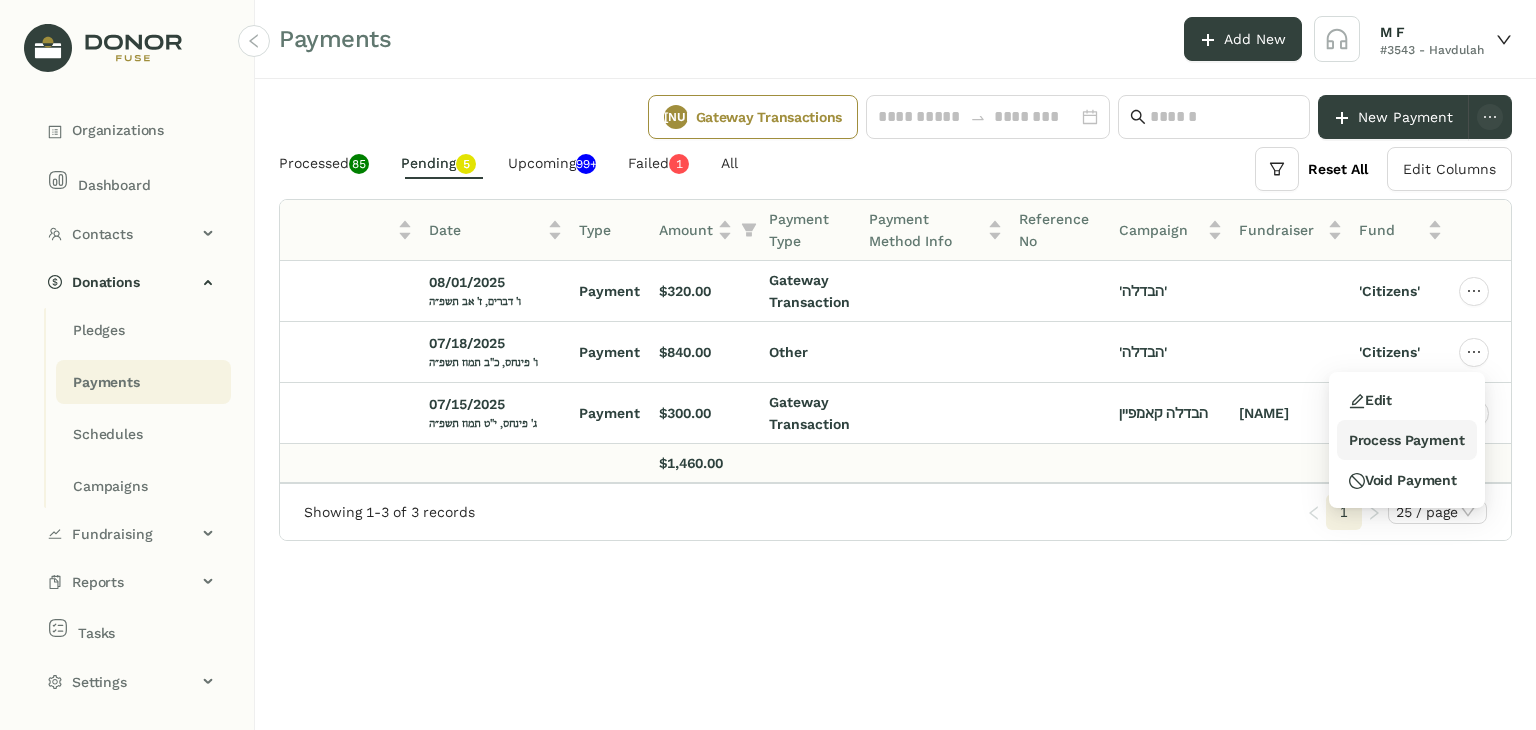 click on "Process Payment" at bounding box center [1407, 440] 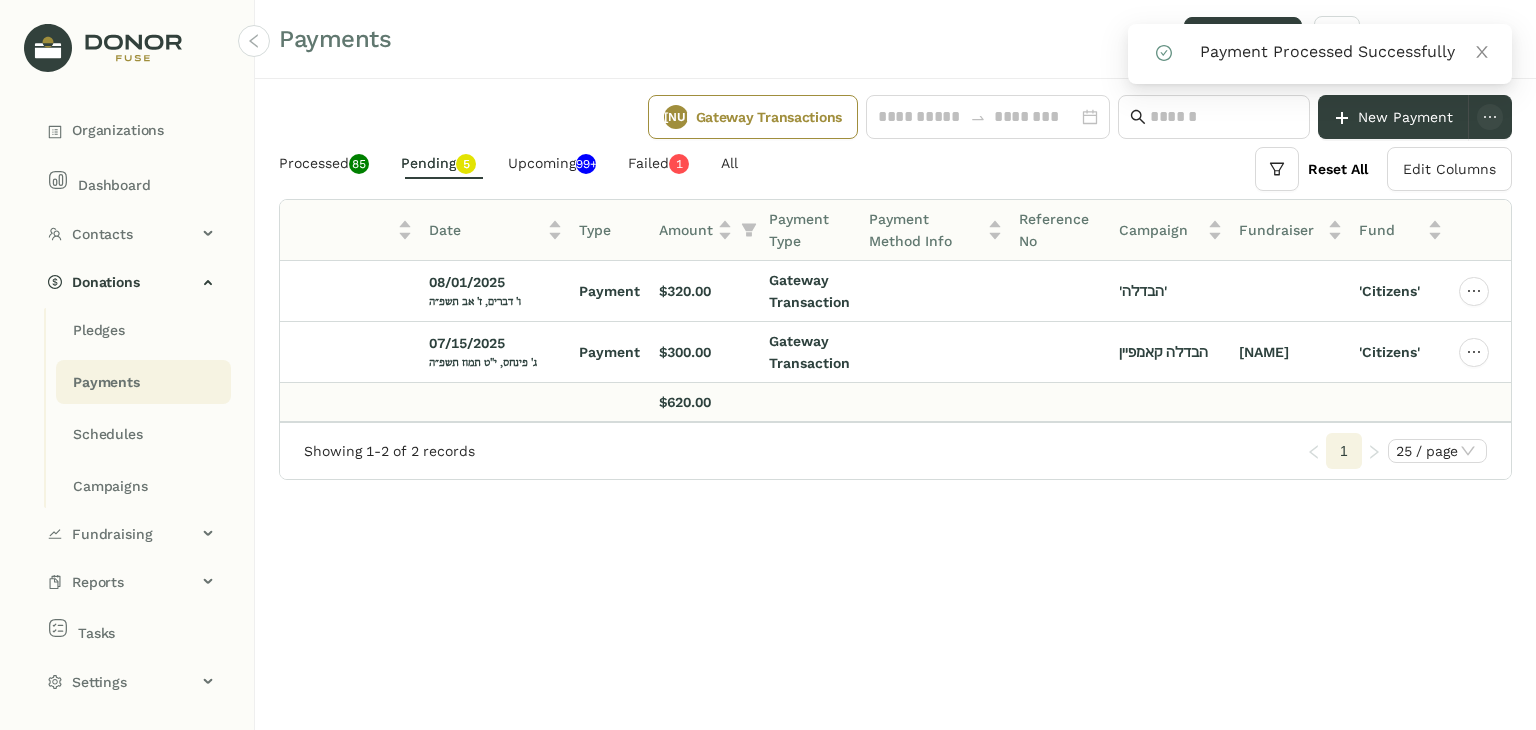 scroll, scrollTop: 0, scrollLeft: 168, axis: horizontal 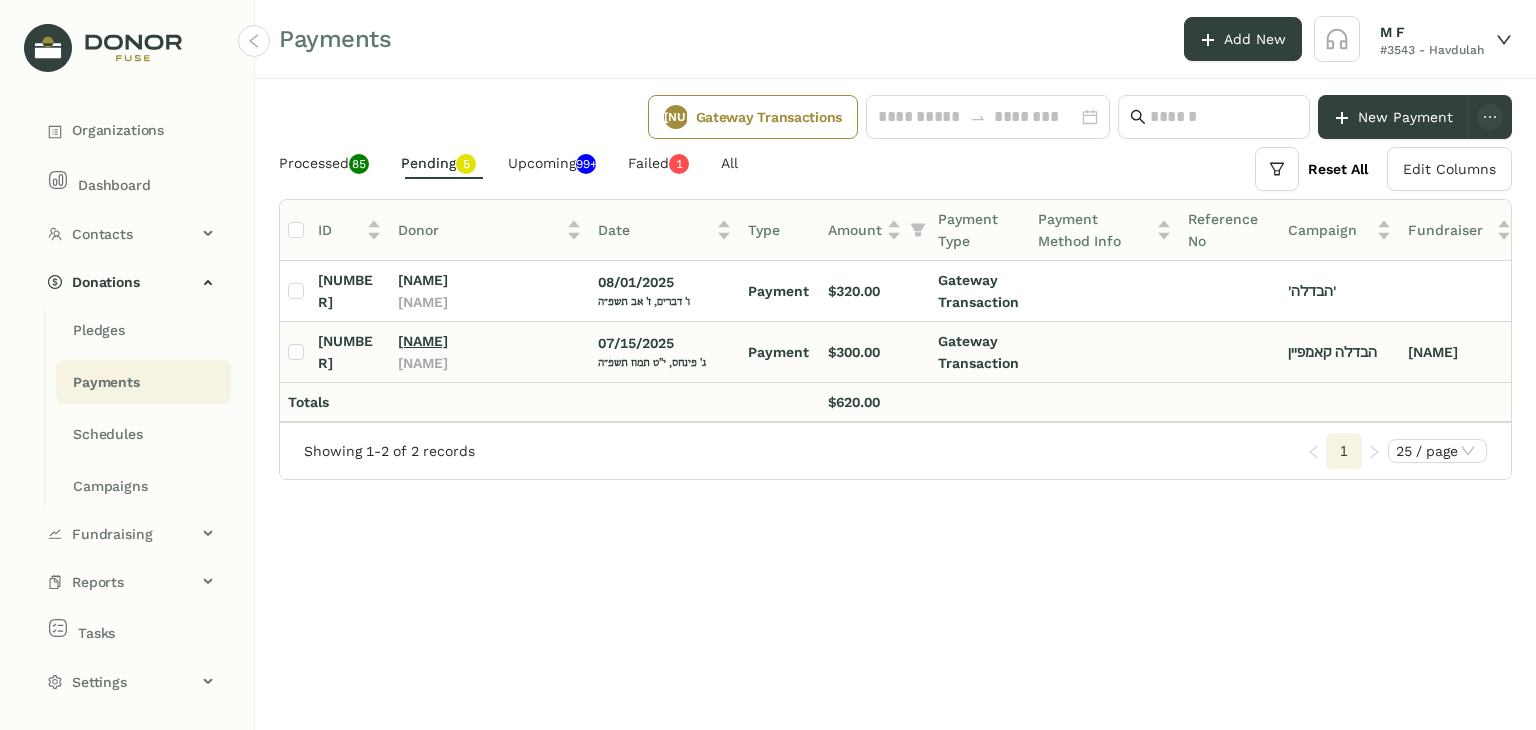 click on "[FIRST] [LAST]" 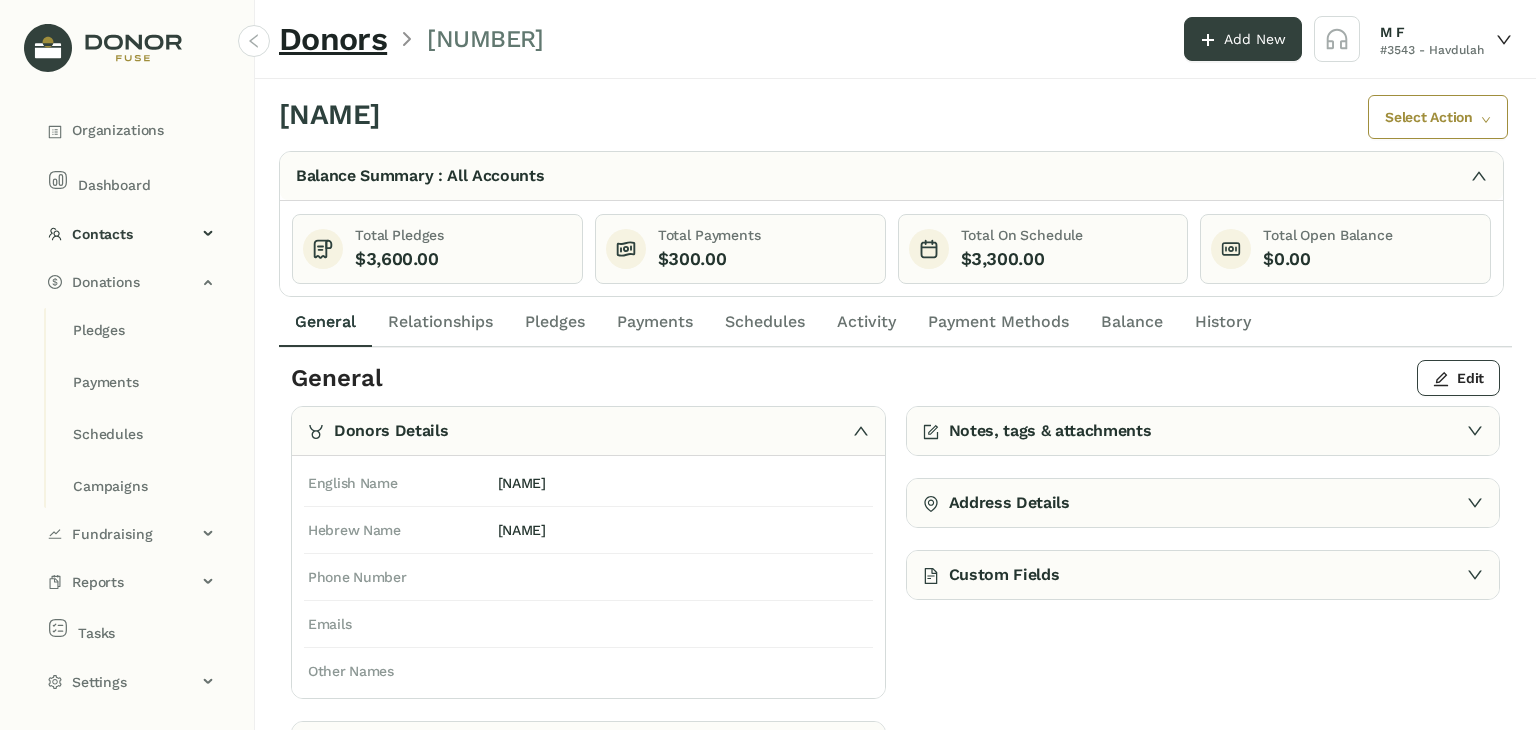 click on "Payments" 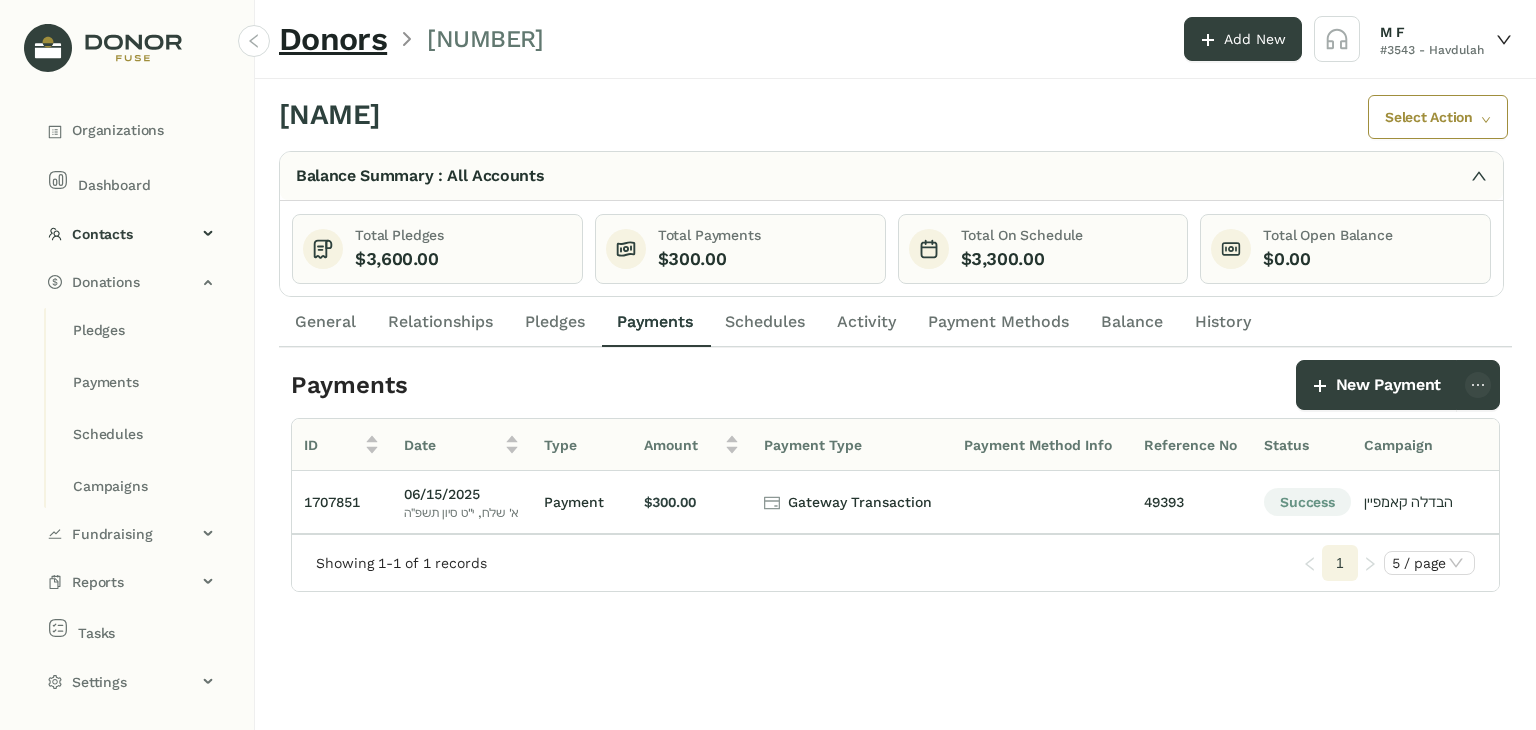 click on "Pledges" 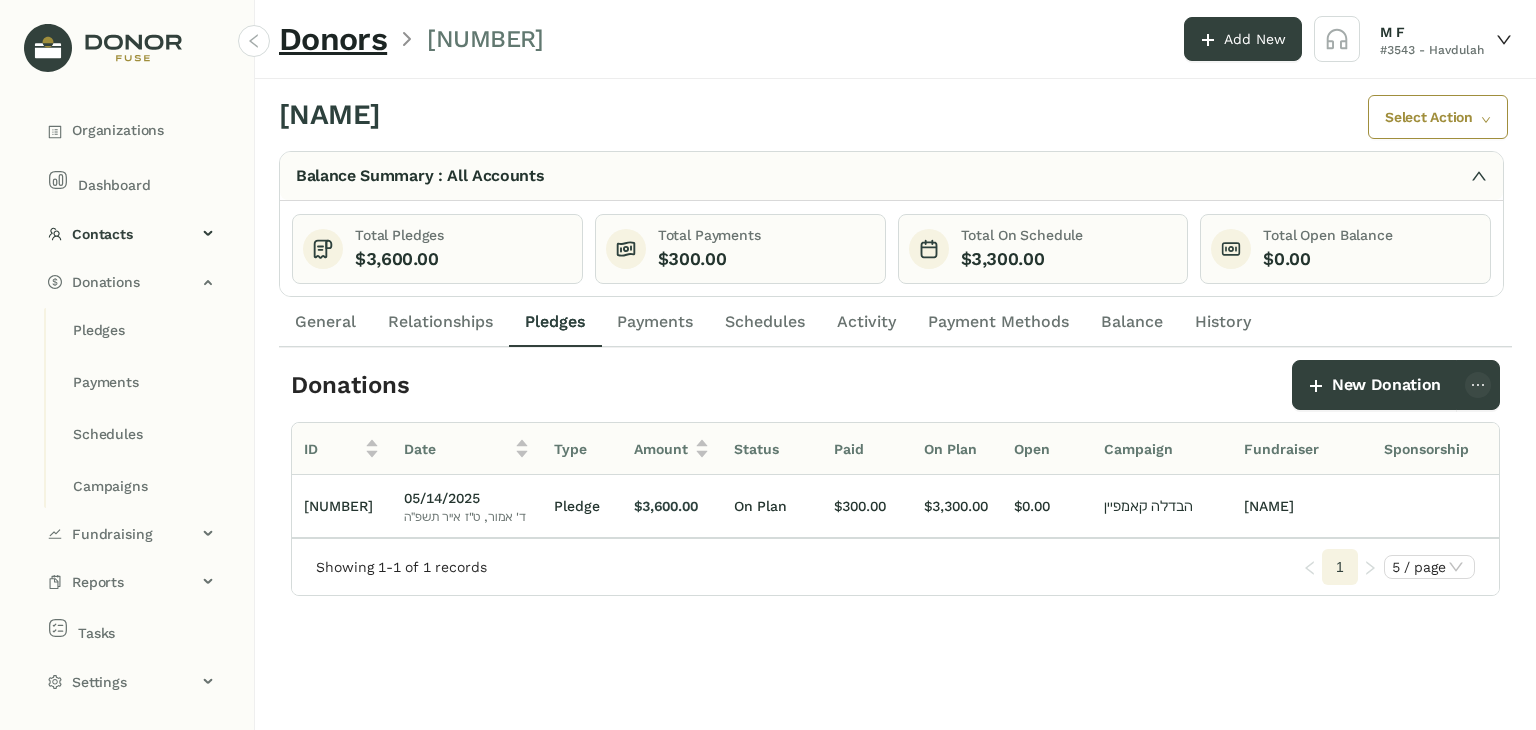 click on "Schedules" 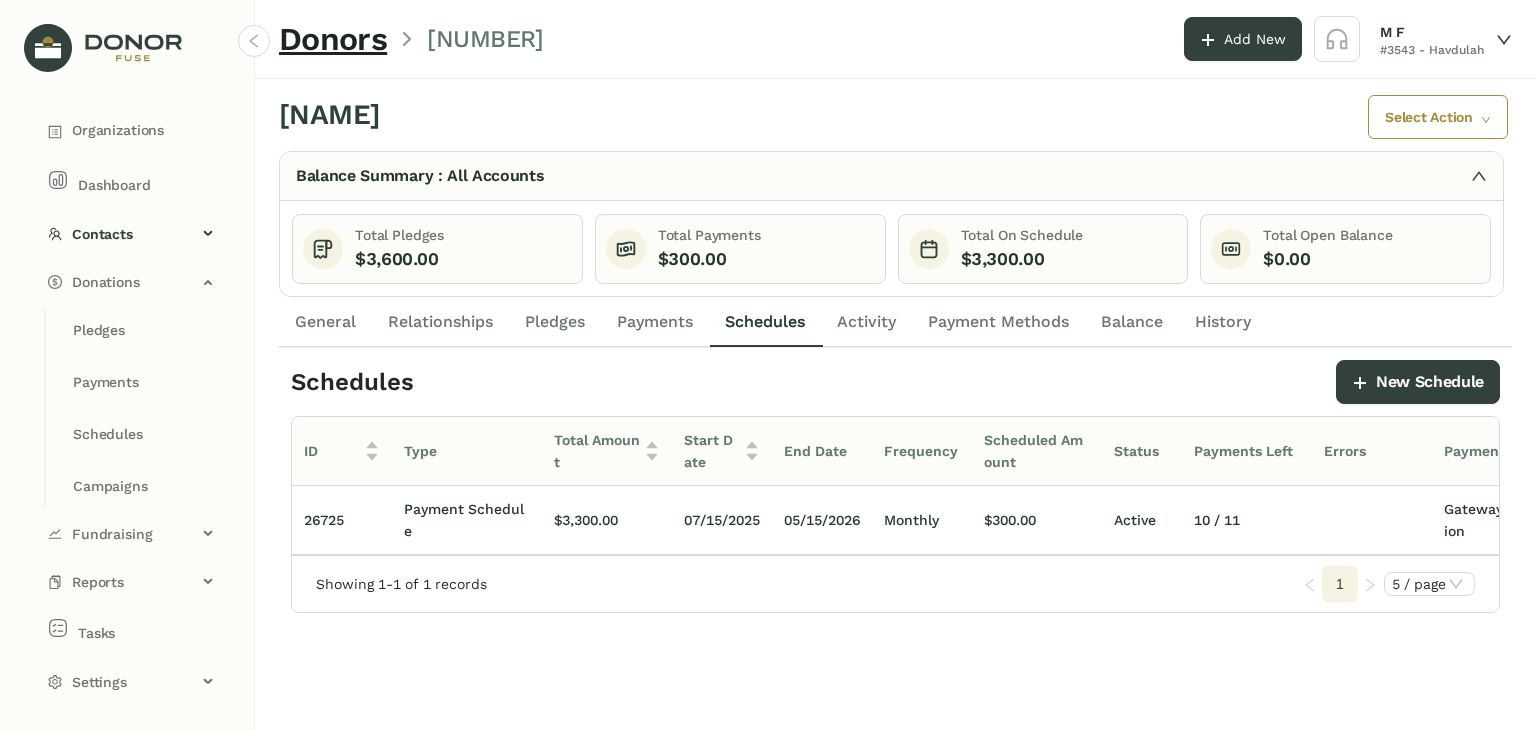 click on "Payments" 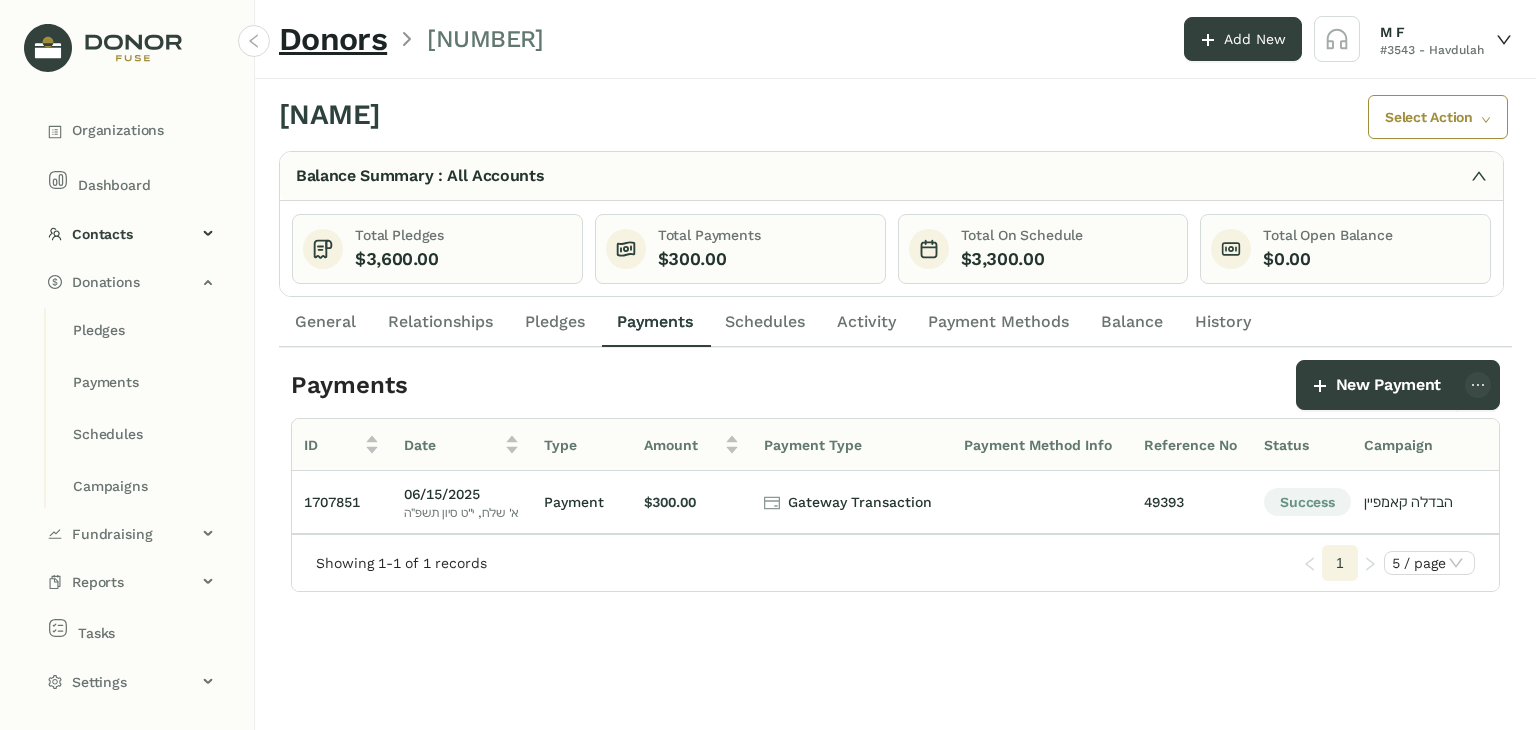 click on "Schedules" 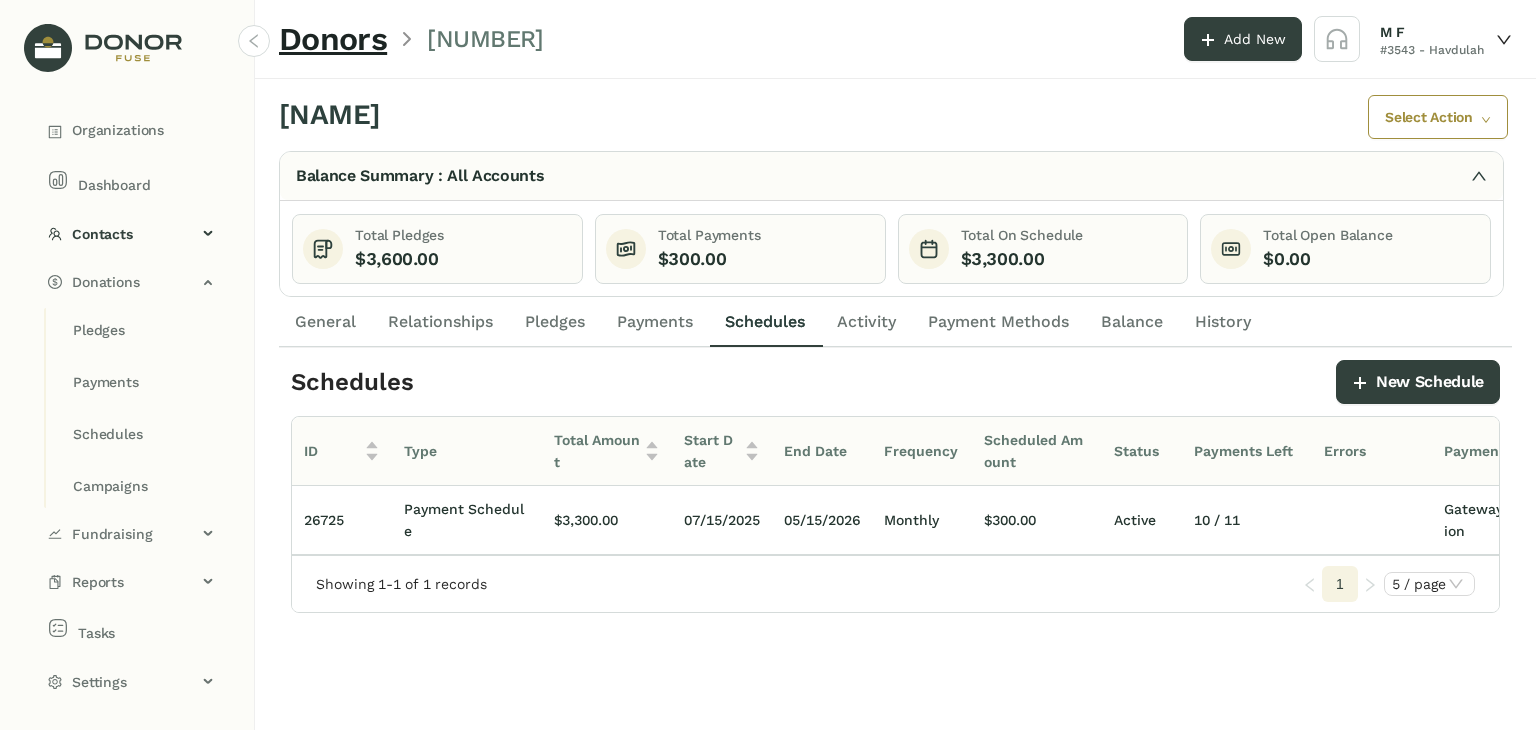 click on "Payments" 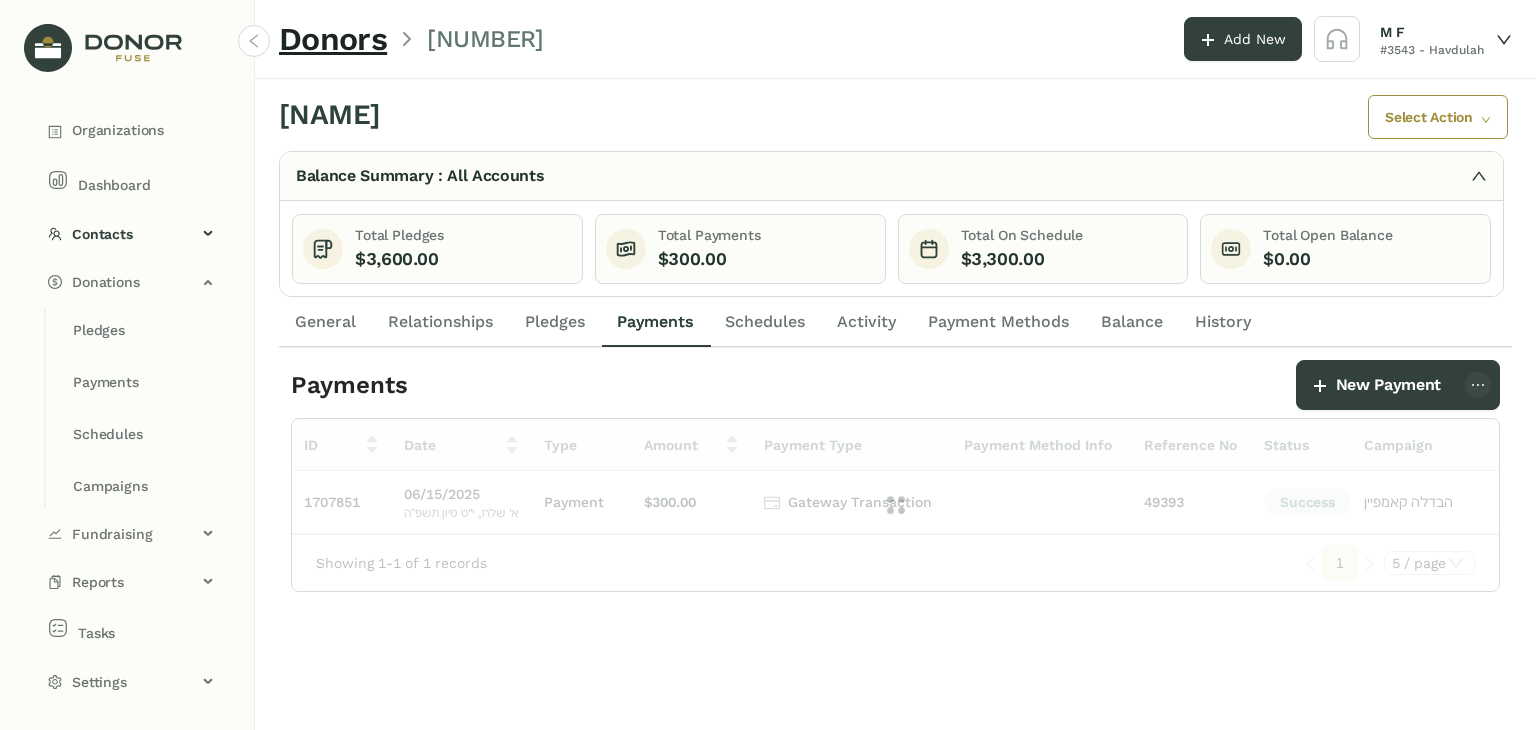 click on "Pledges" 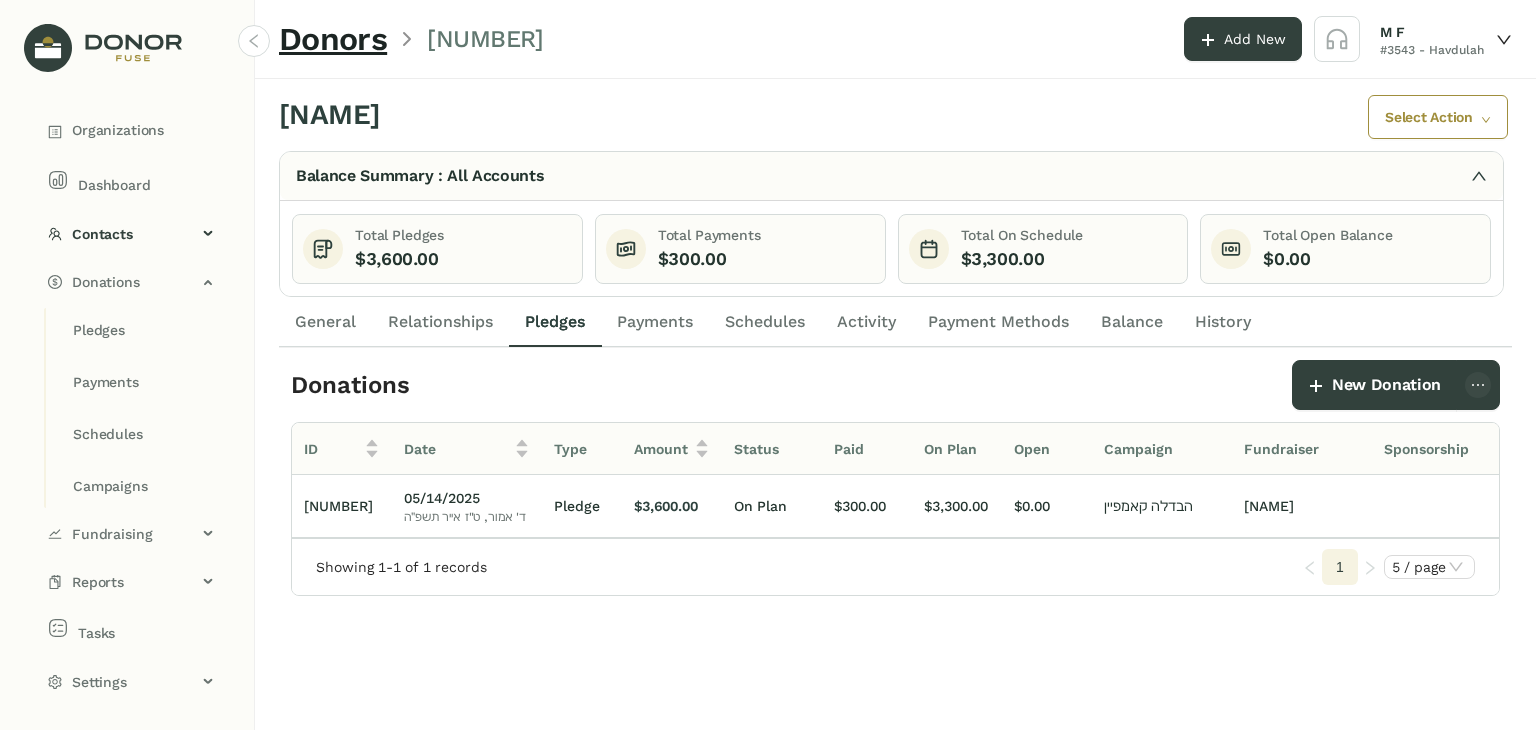 click on "Schedules" 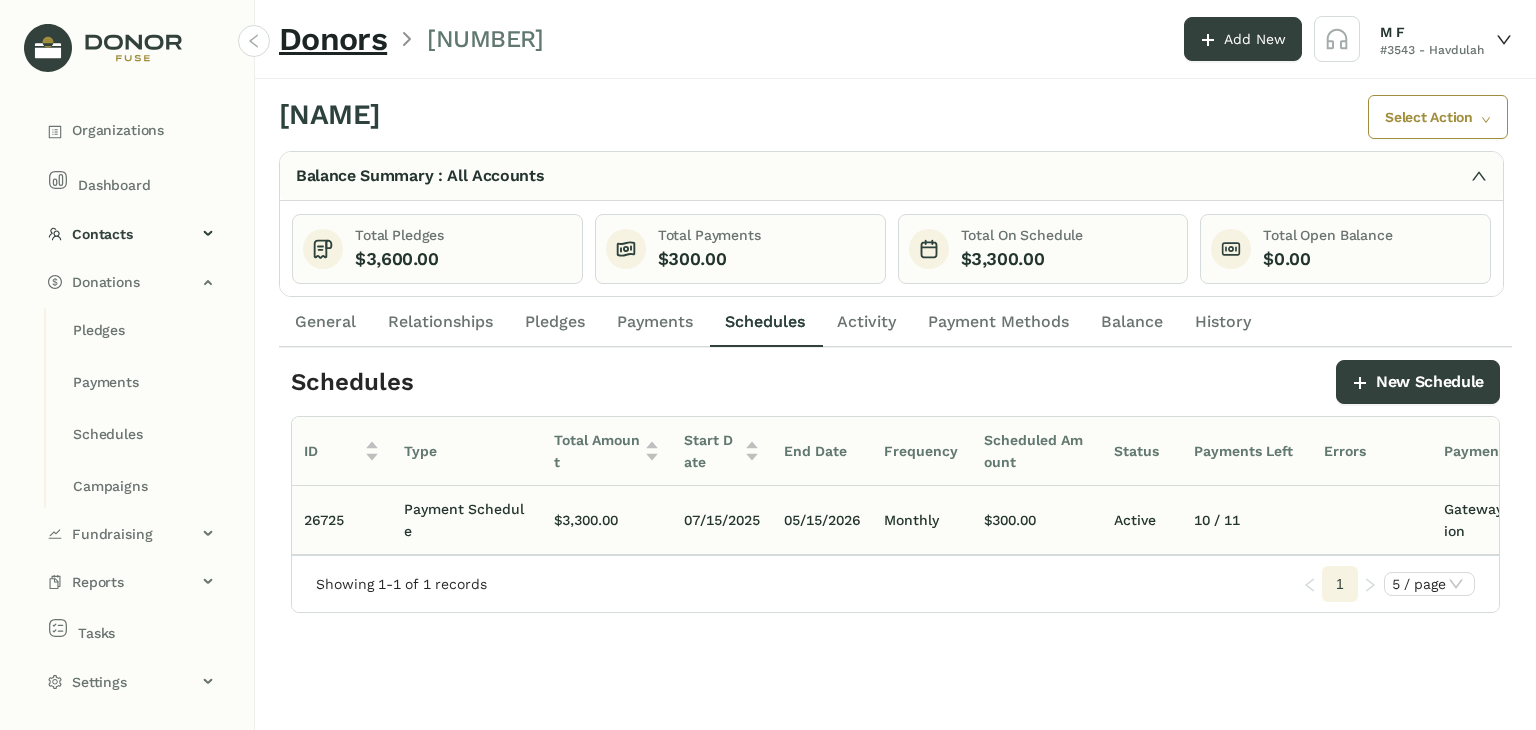 click on "Payment Schedule" 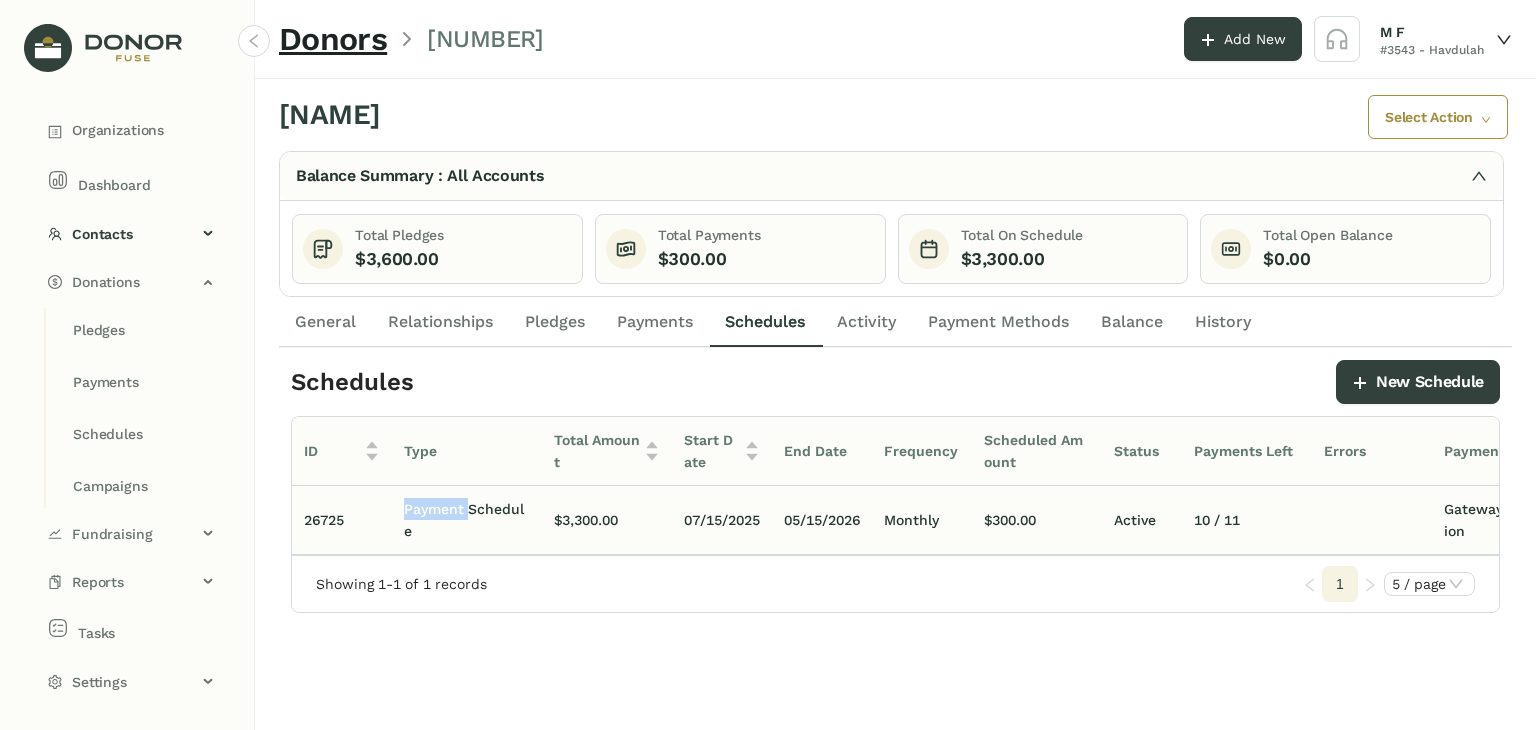 click on "Payment Schedule" 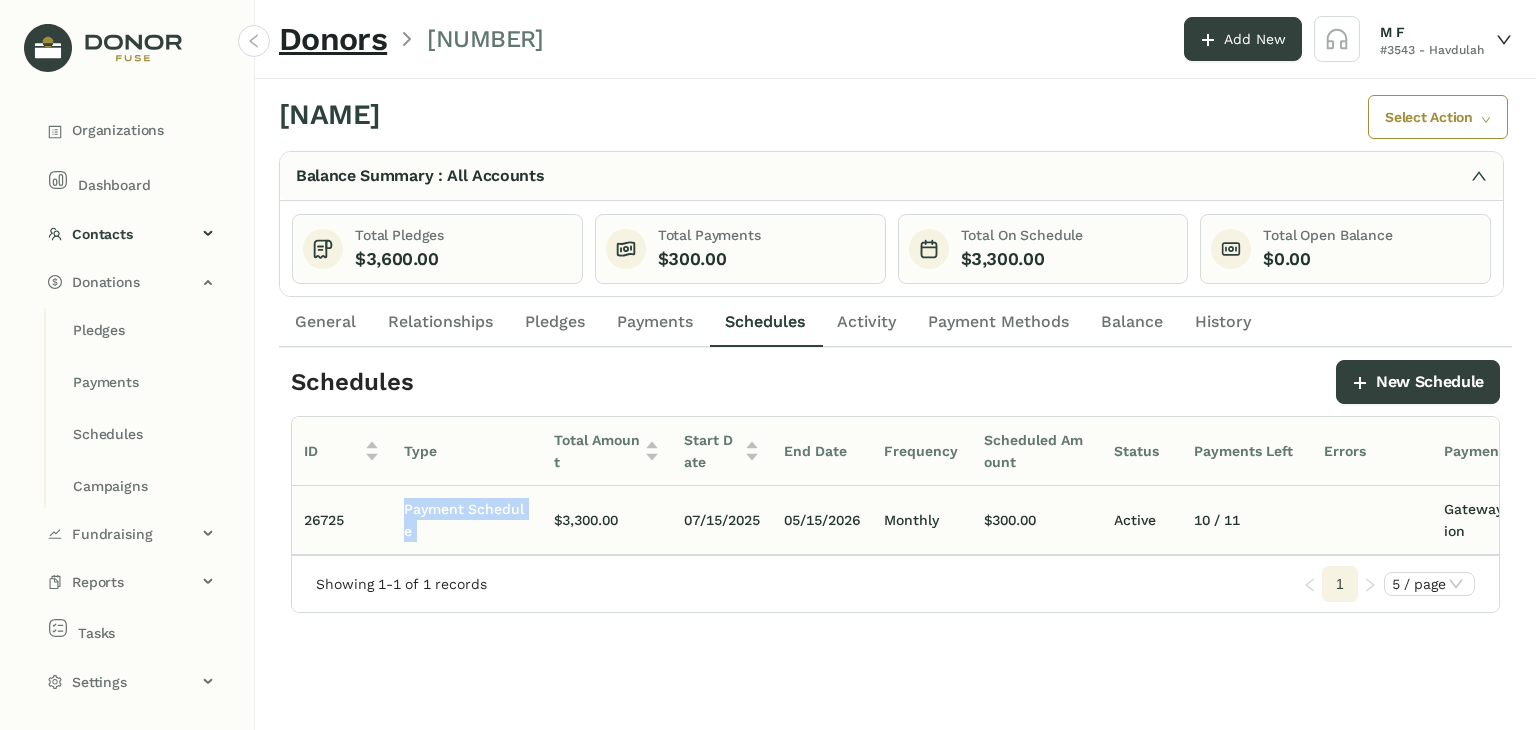 click on "Payment Schedule" 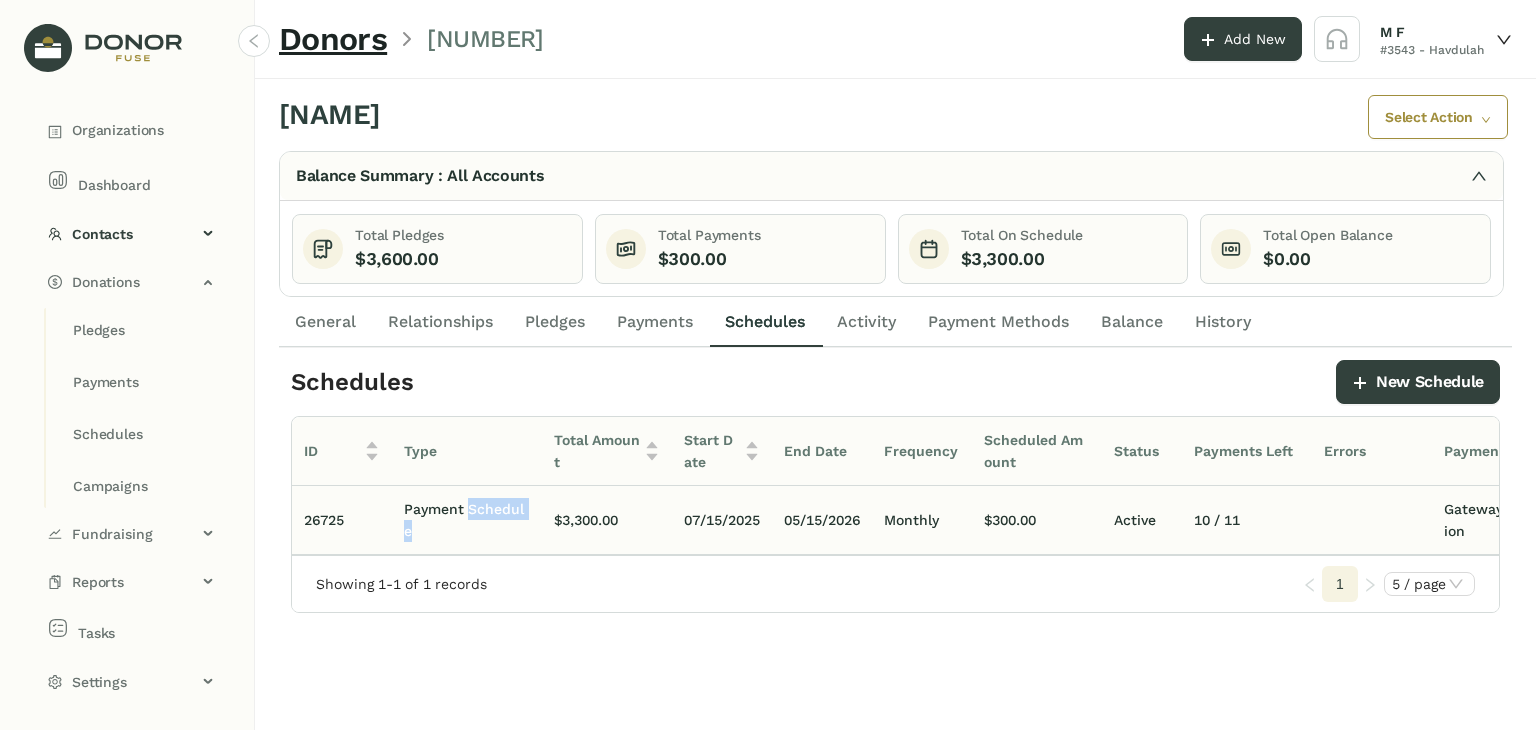 click on "Payment Schedule" 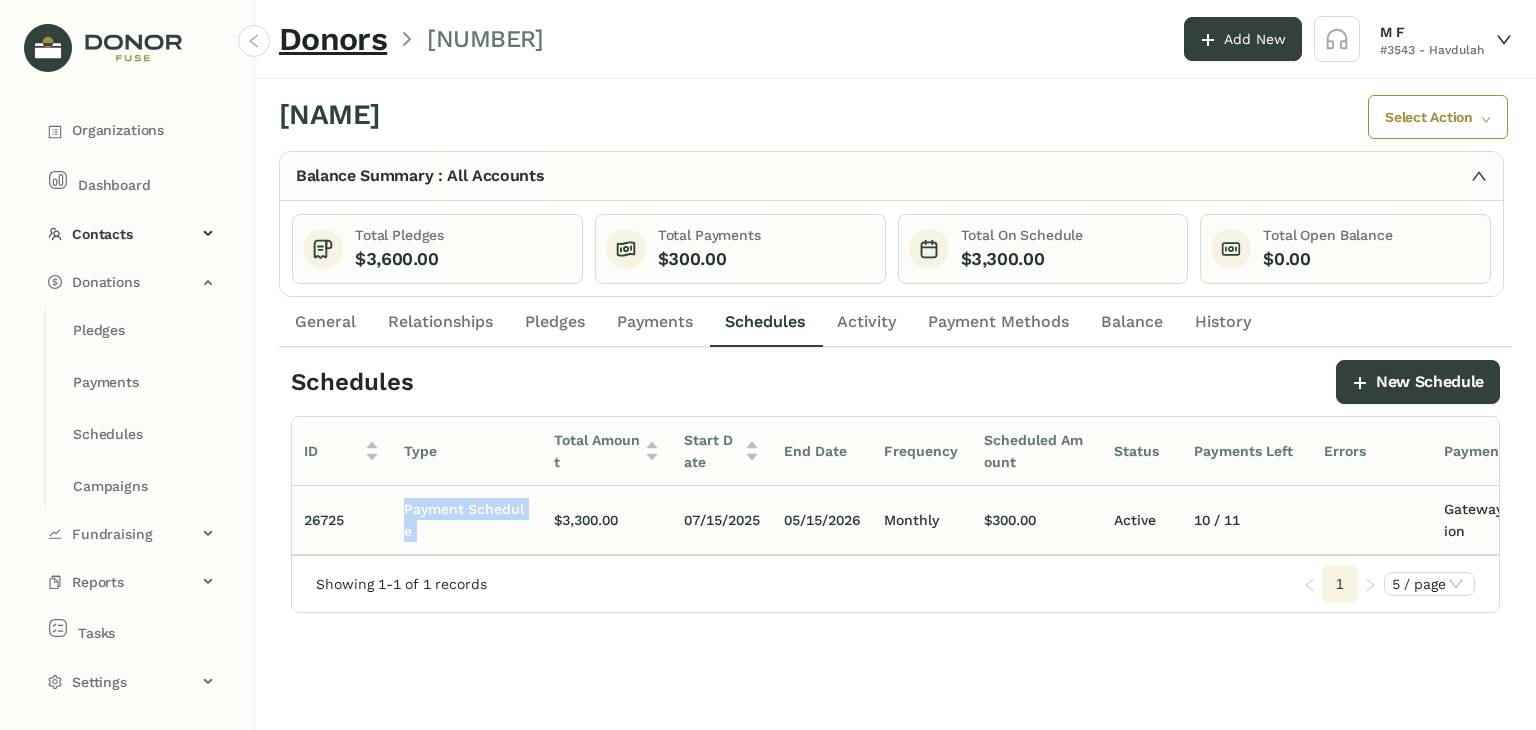 click on "Payment Schedule" 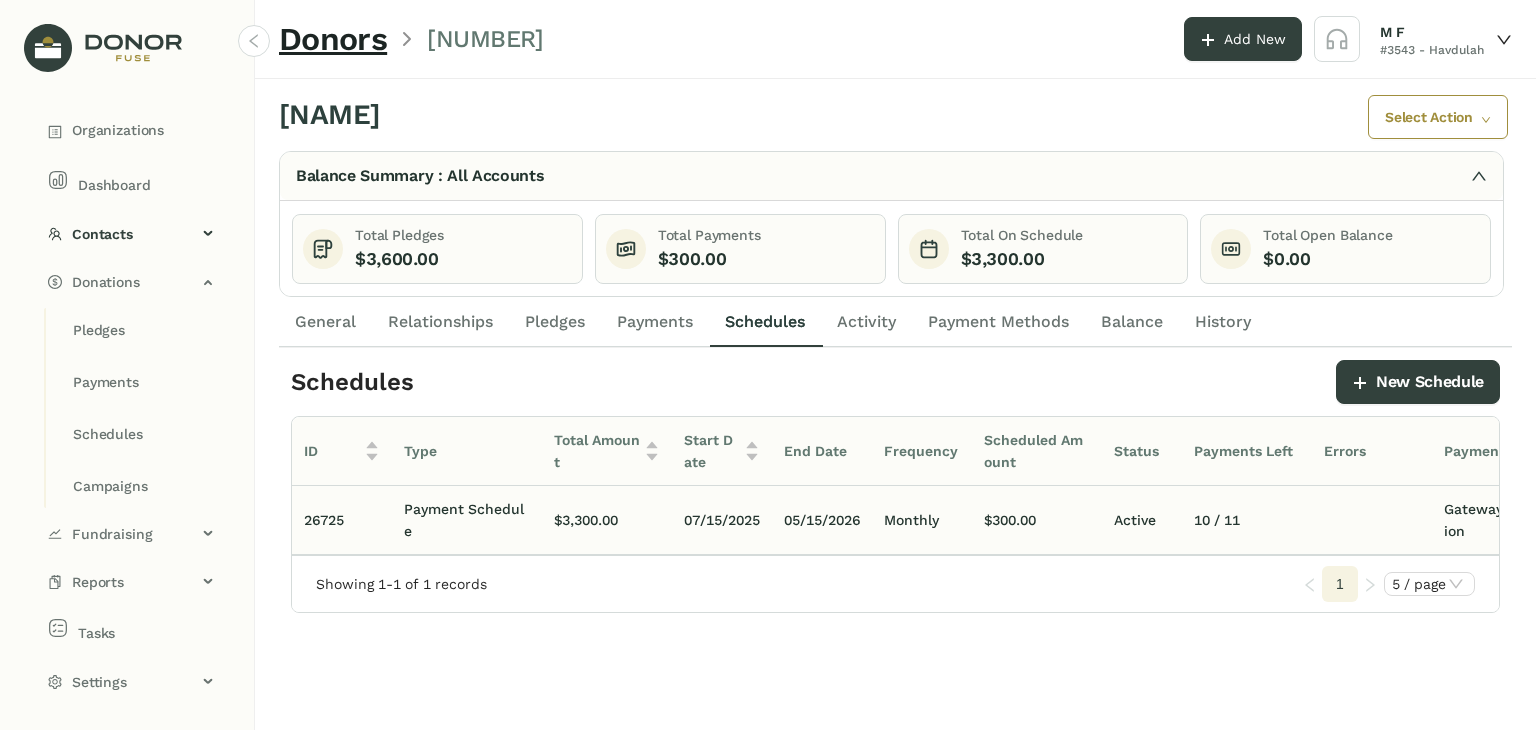 click on "$3,300.00" 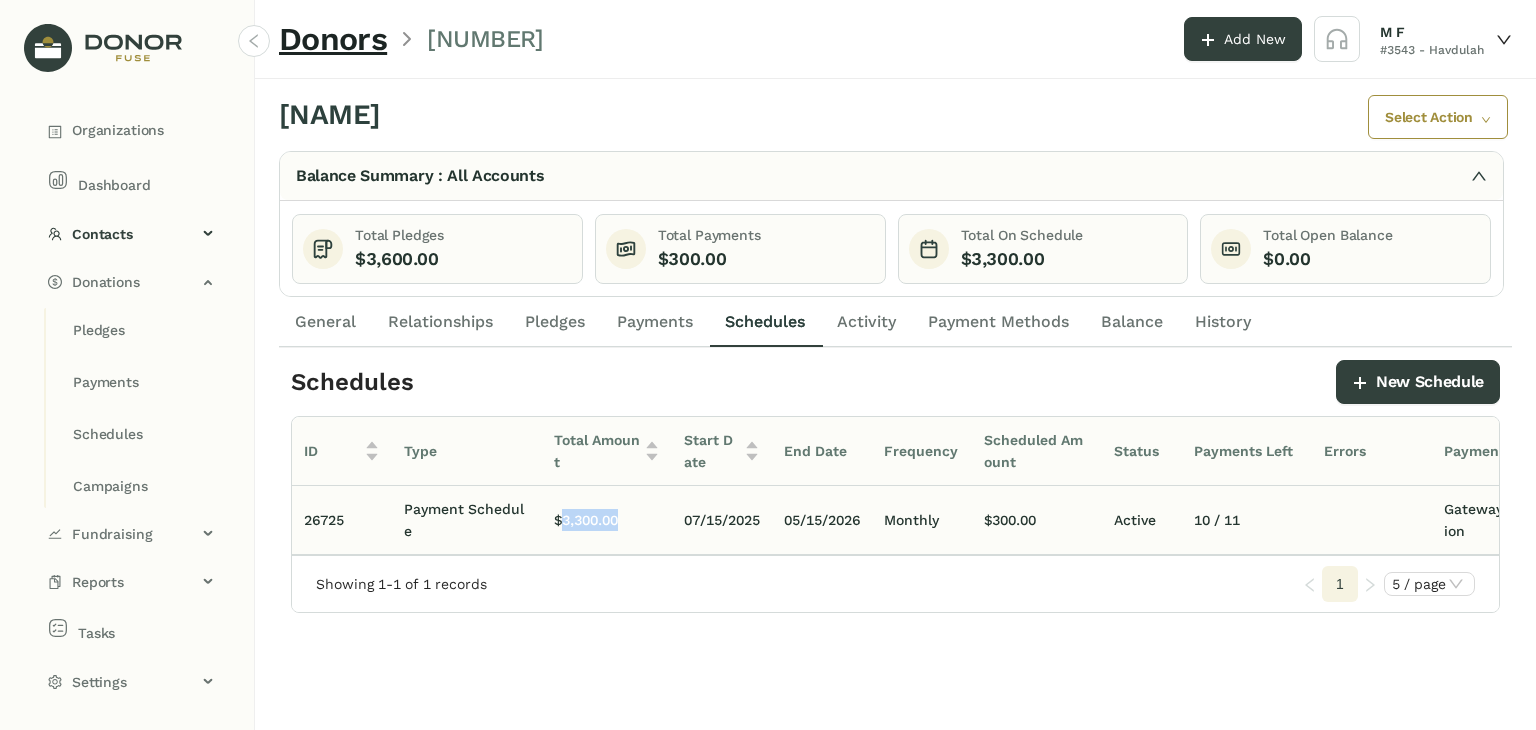 click on "$3,300.00" 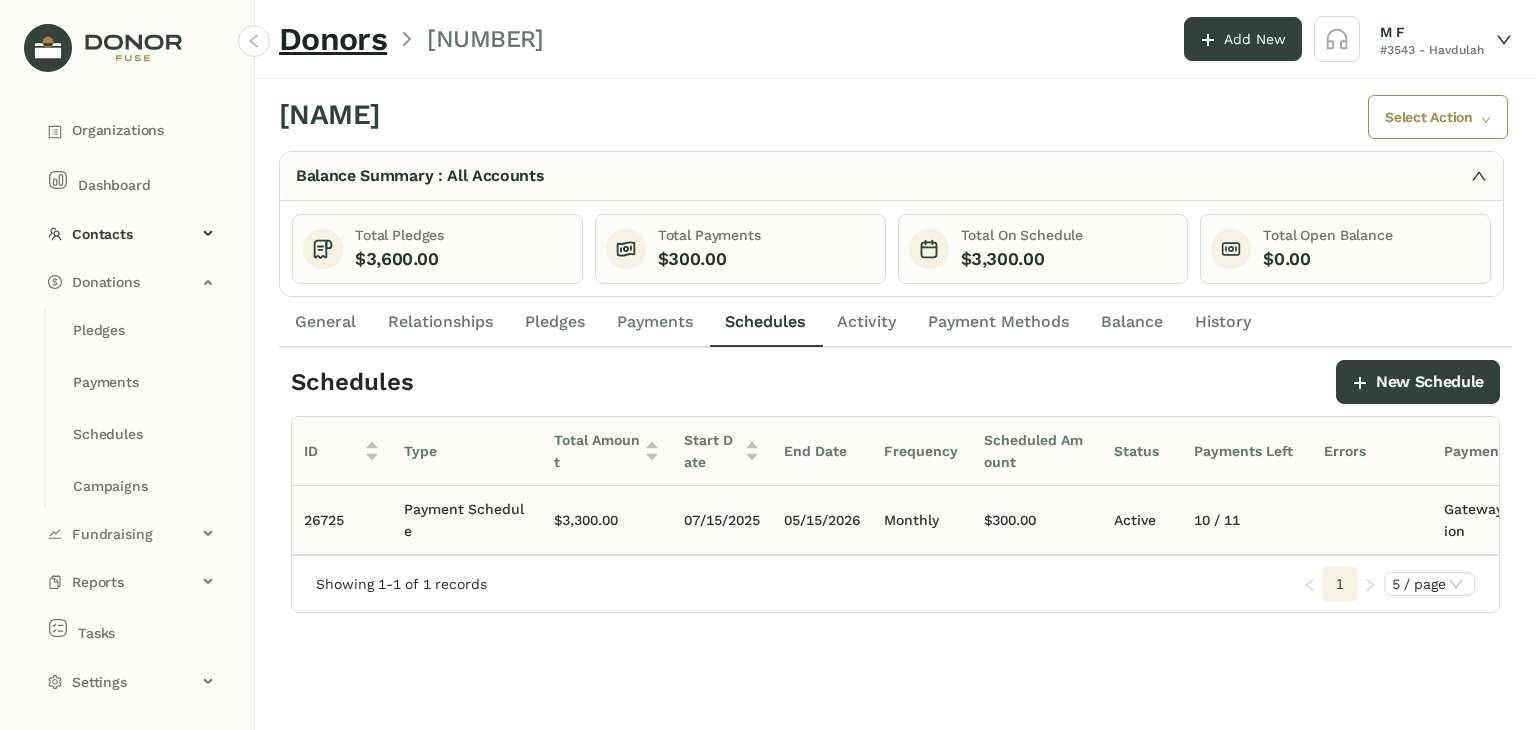 click on "07/15/2025" 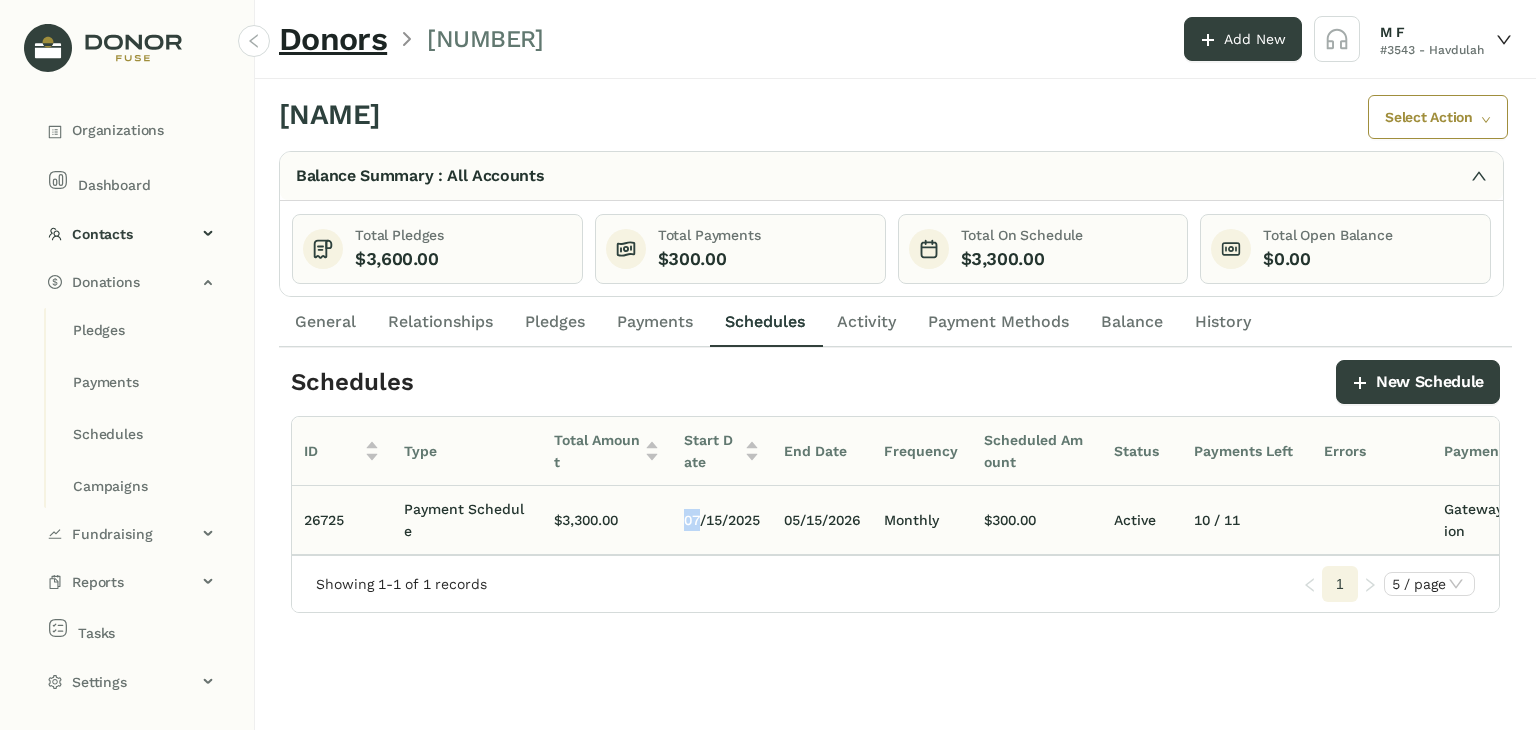 click on "07/15/2025" 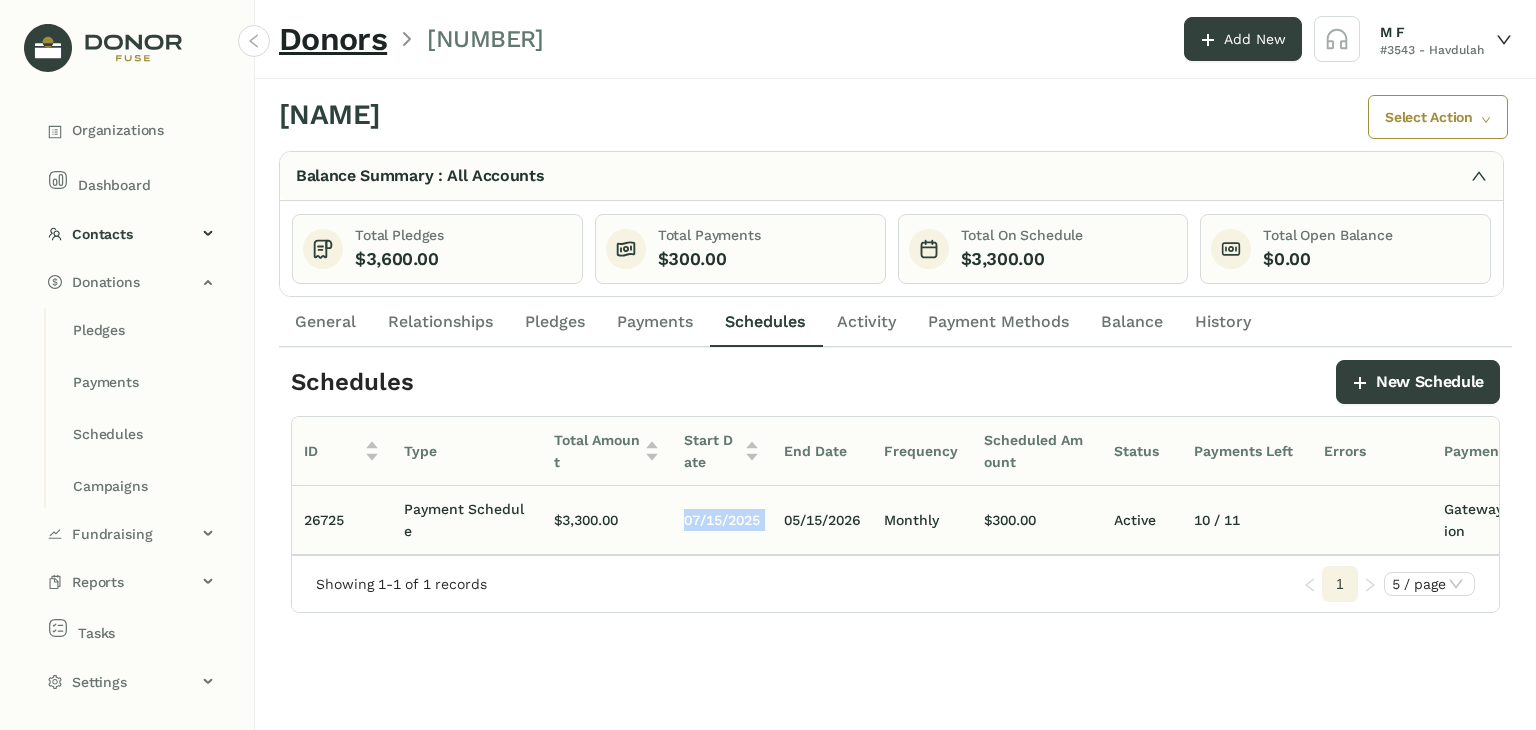 click on "07/15/2025" 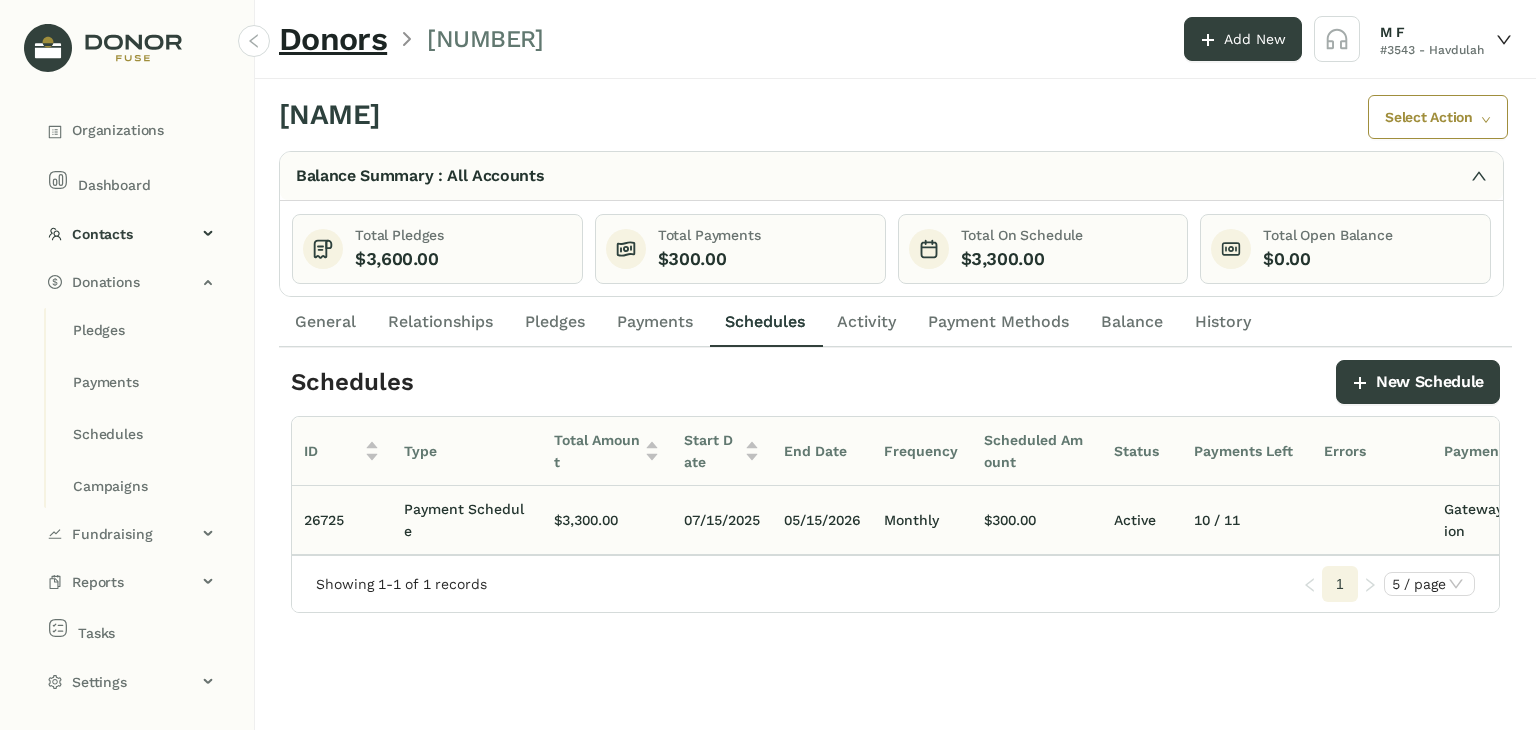 click on "05/15/2026" 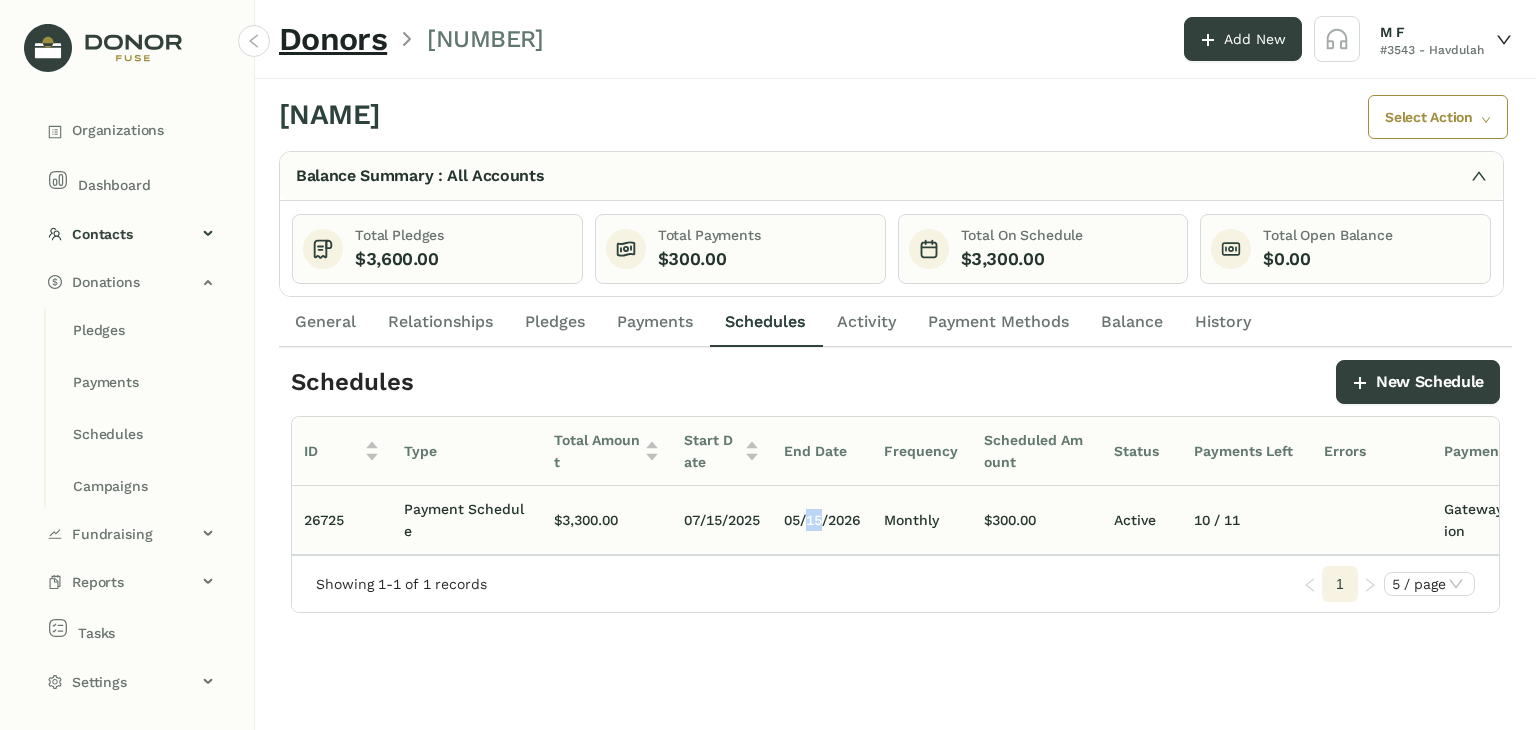 click on "05/15/2026" 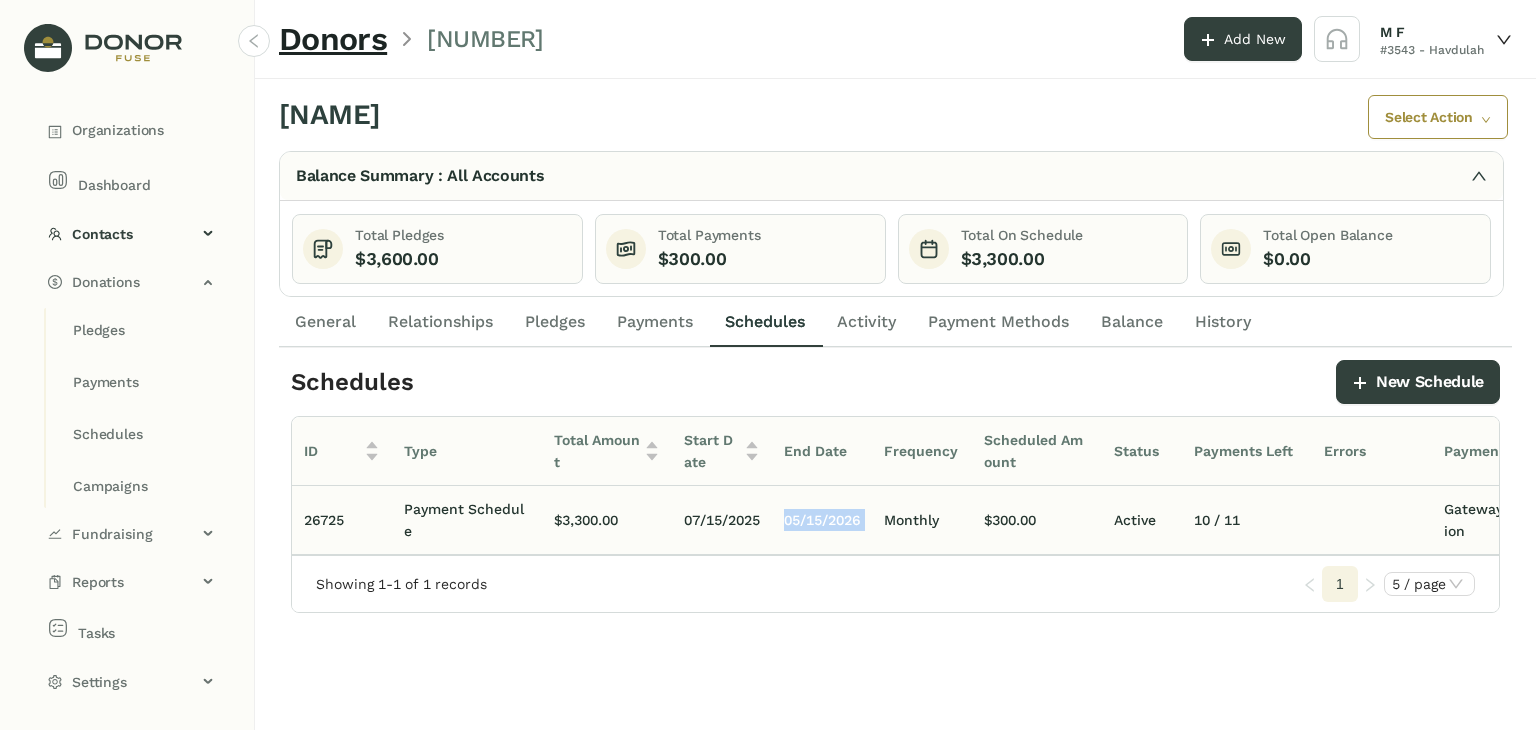 click on "05/15/2026" 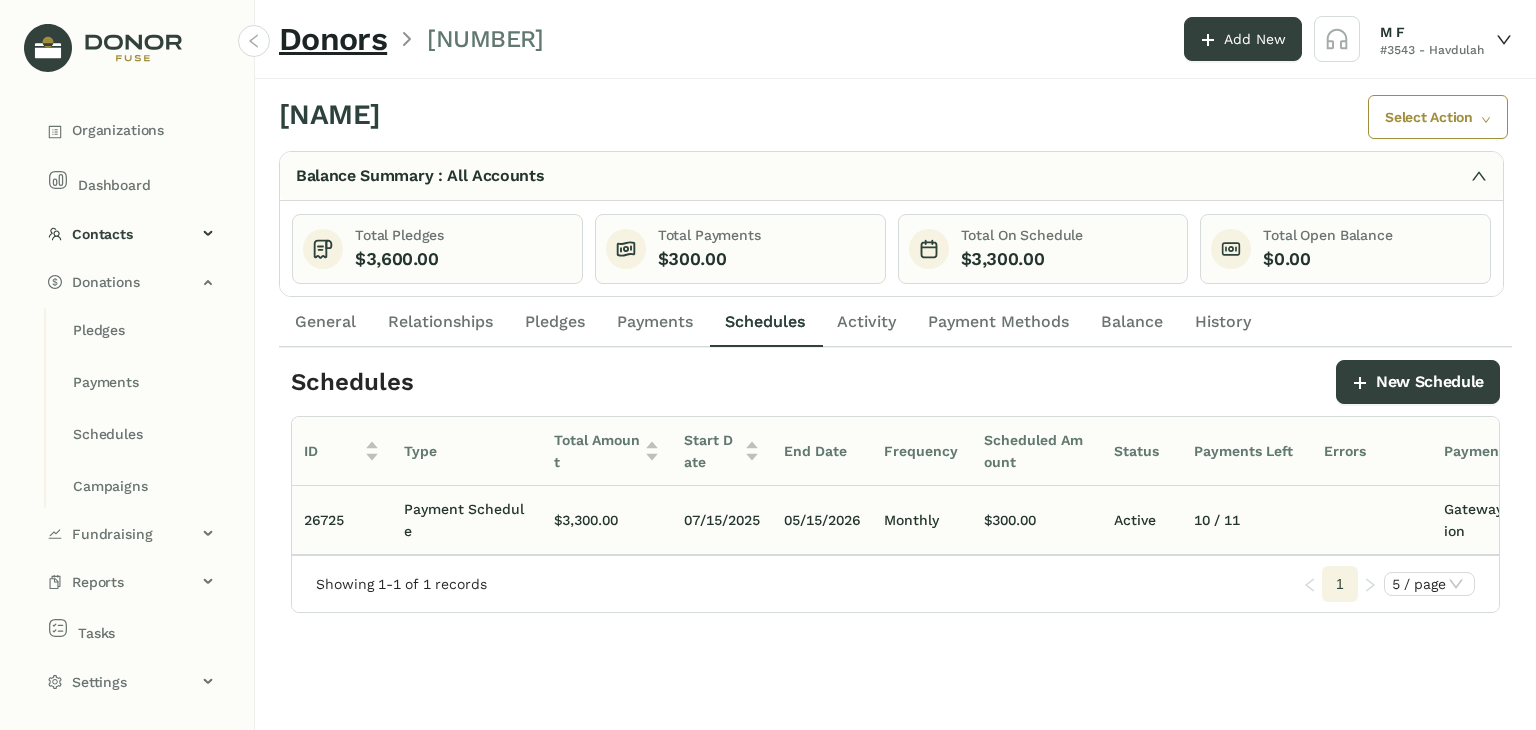 click on "Monthly" 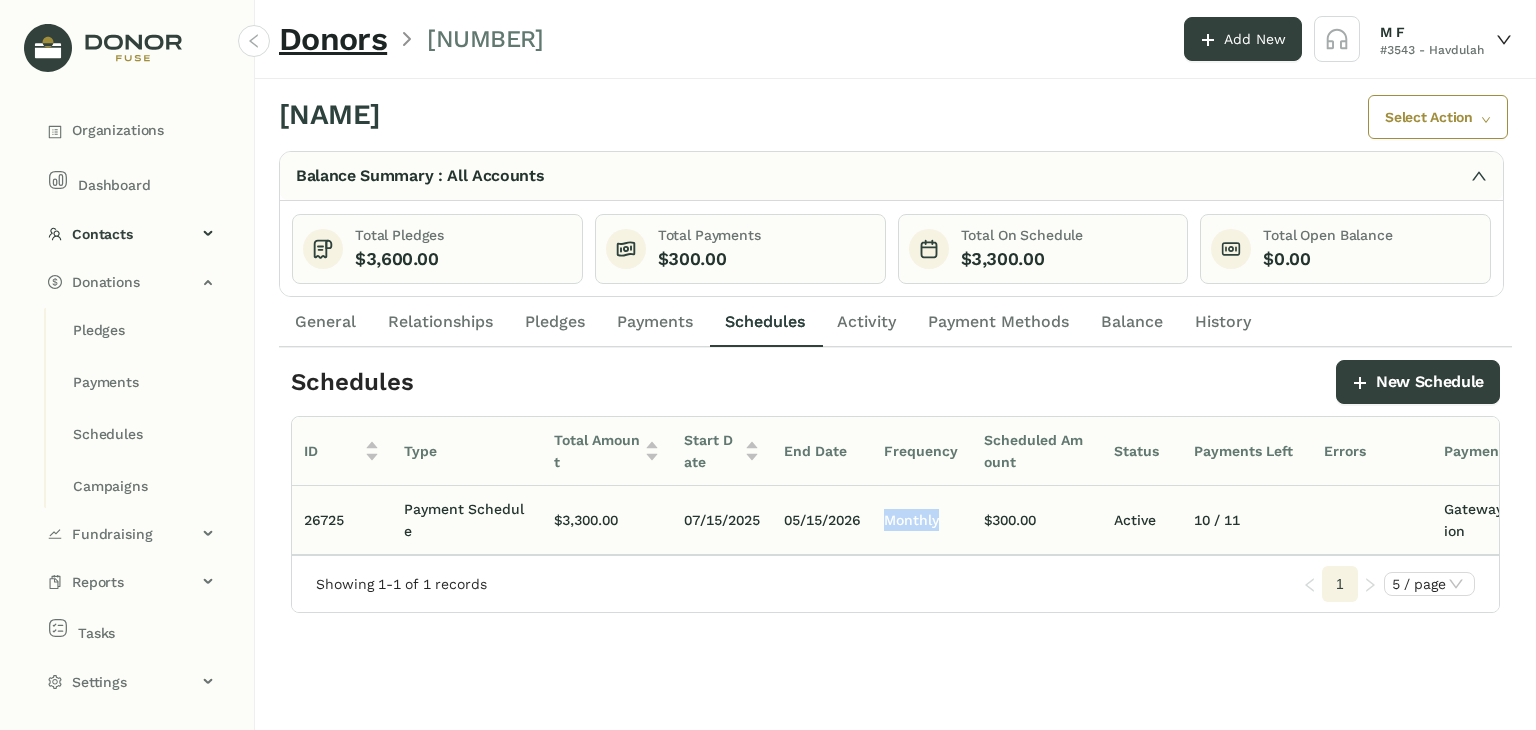 click on "Monthly" 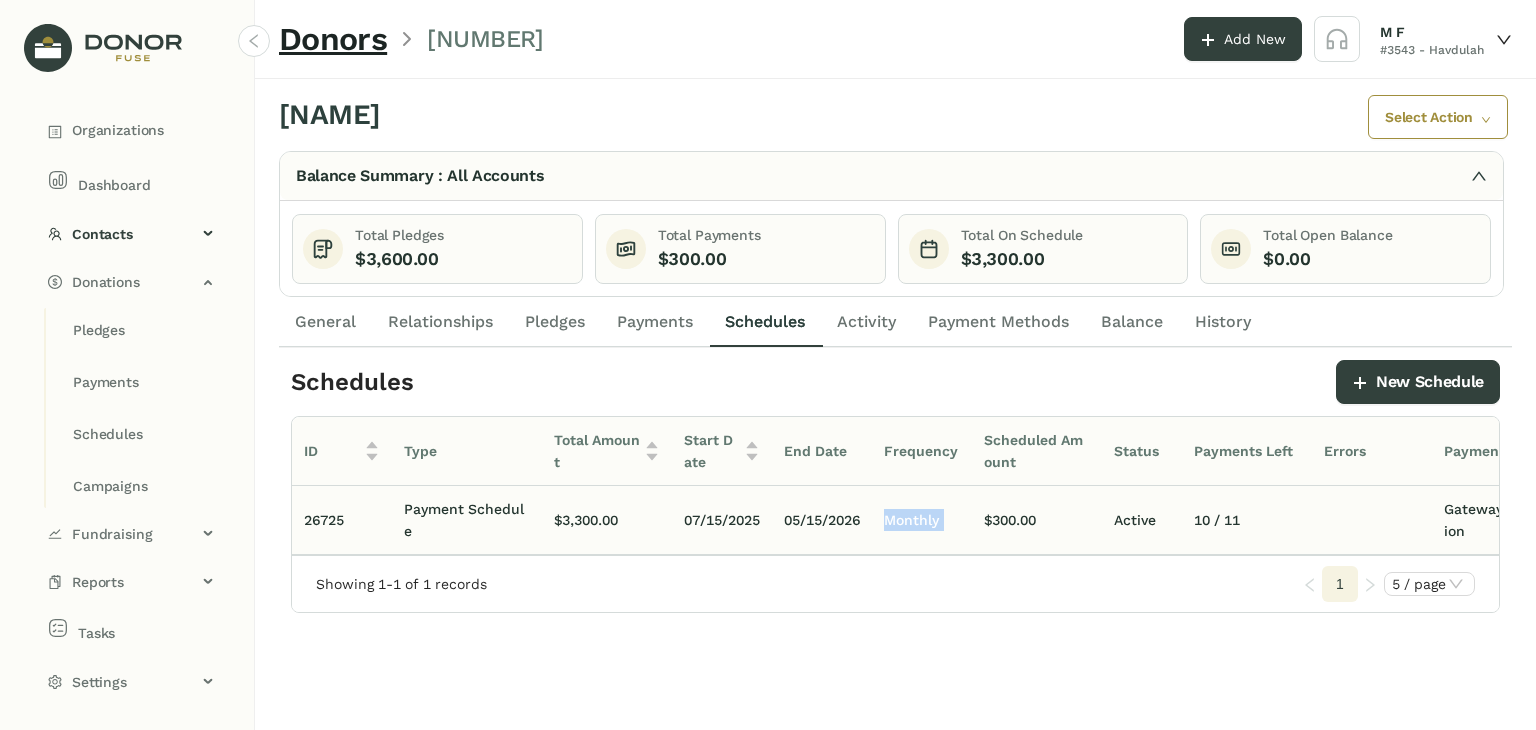 click on "Monthly" 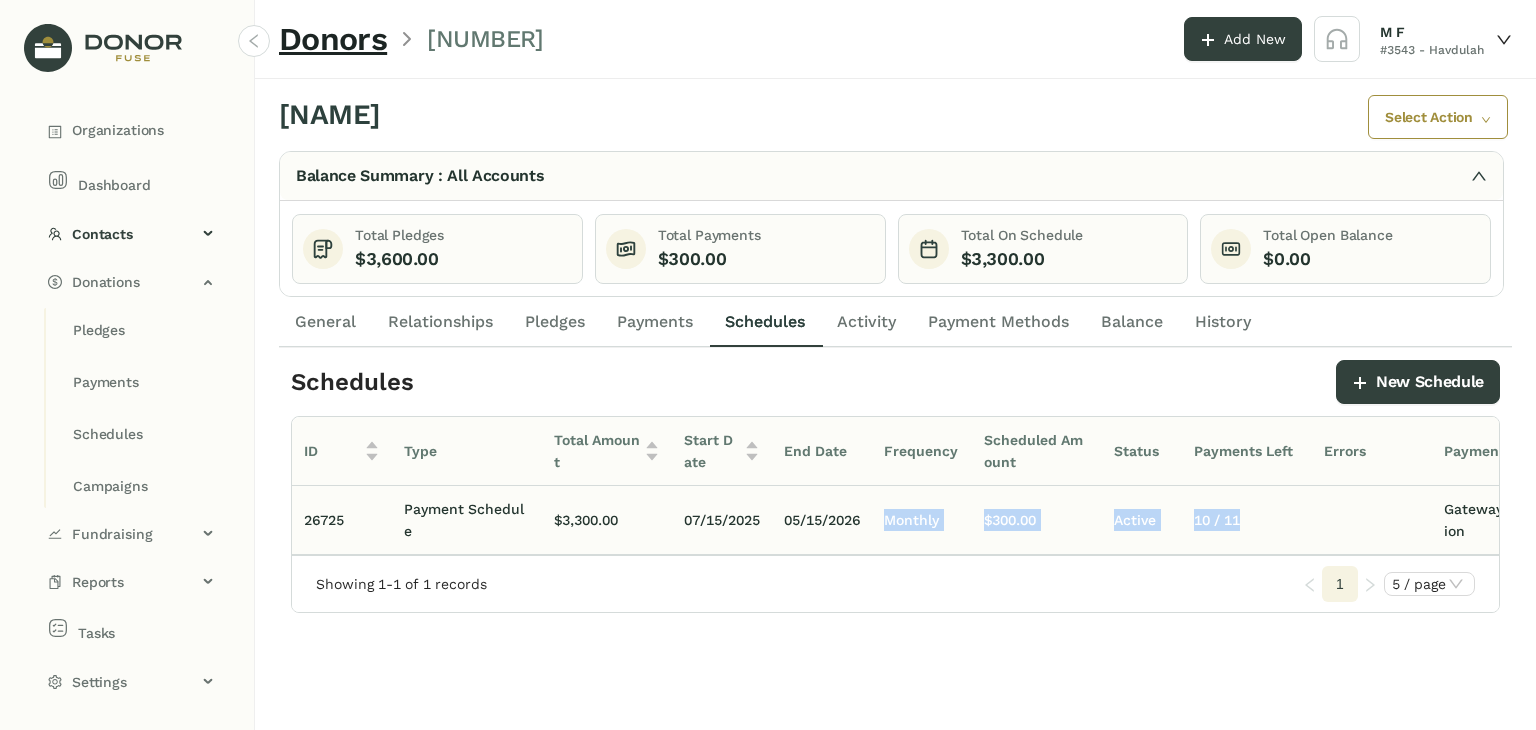 drag, startPoint x: 1284, startPoint y: 515, endPoint x: 880, endPoint y: 515, distance: 404 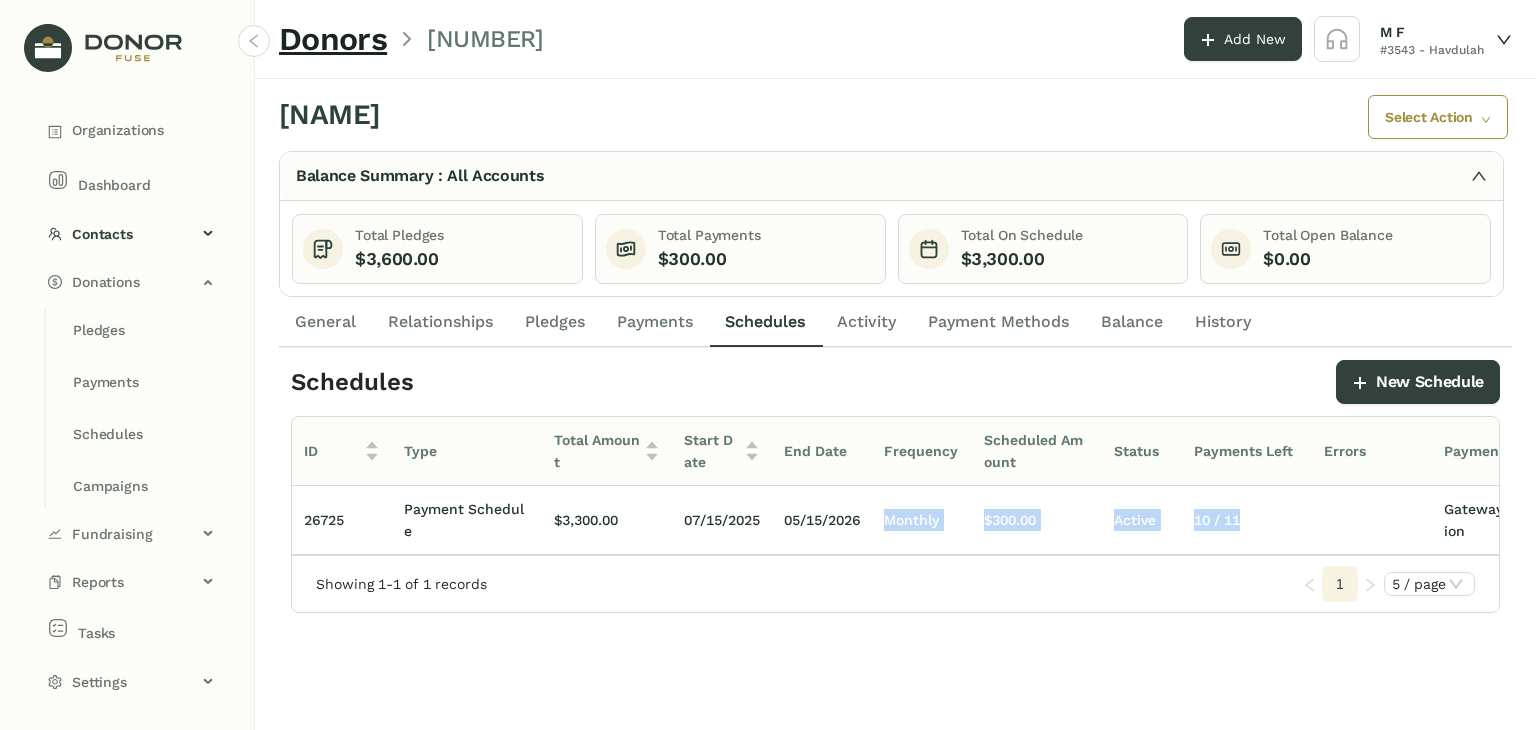 scroll, scrollTop: 0, scrollLeft: 496, axis: horizontal 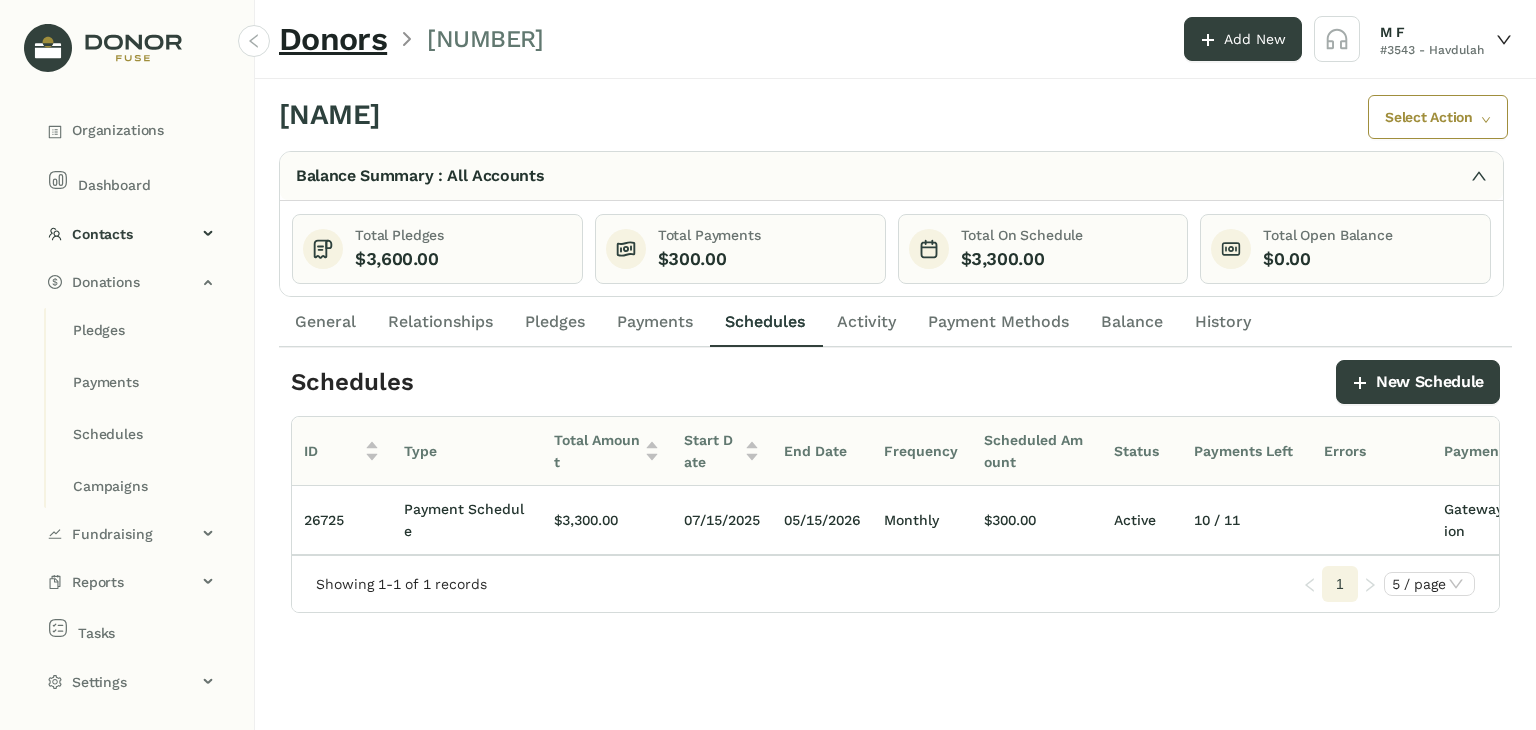 click on "Schedules" 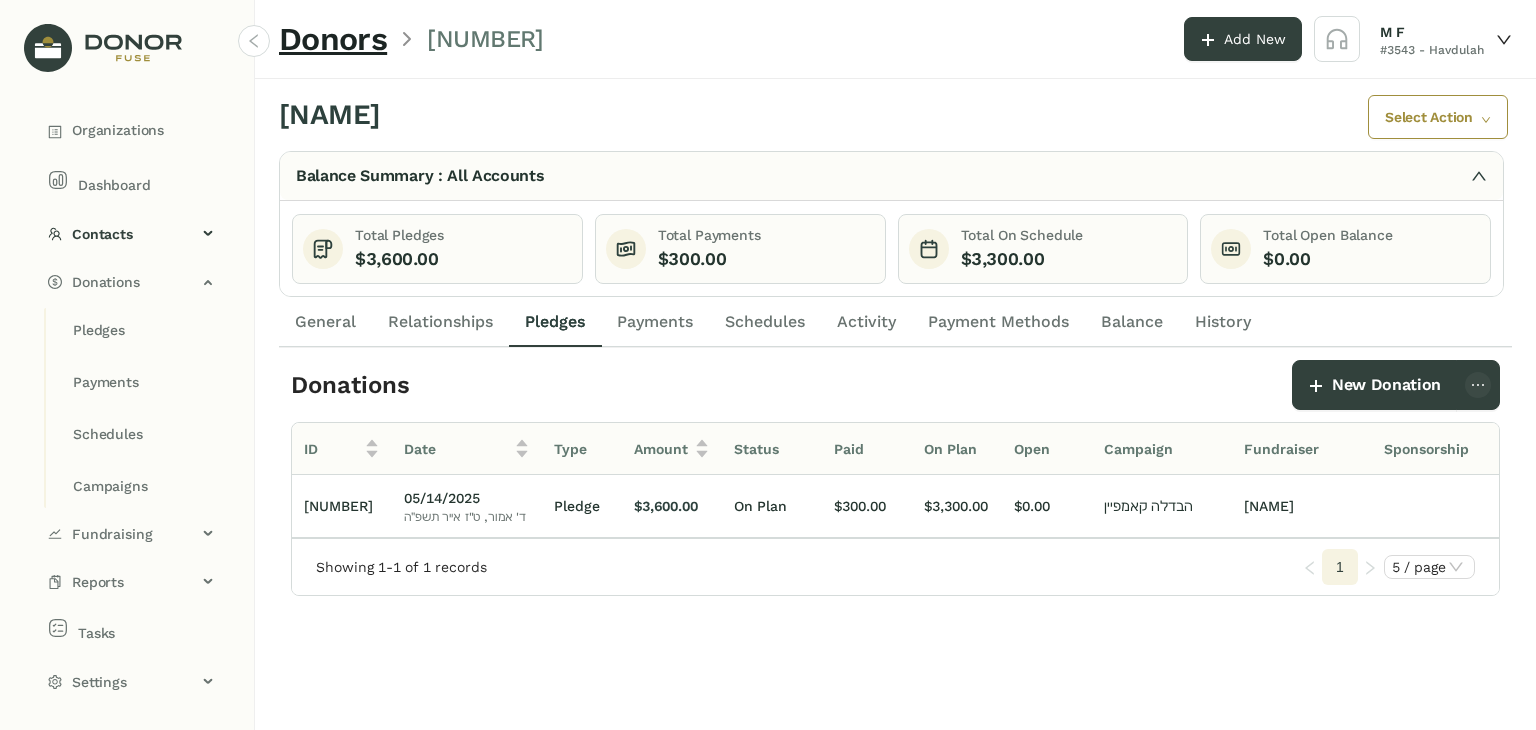 click on "Schedules" 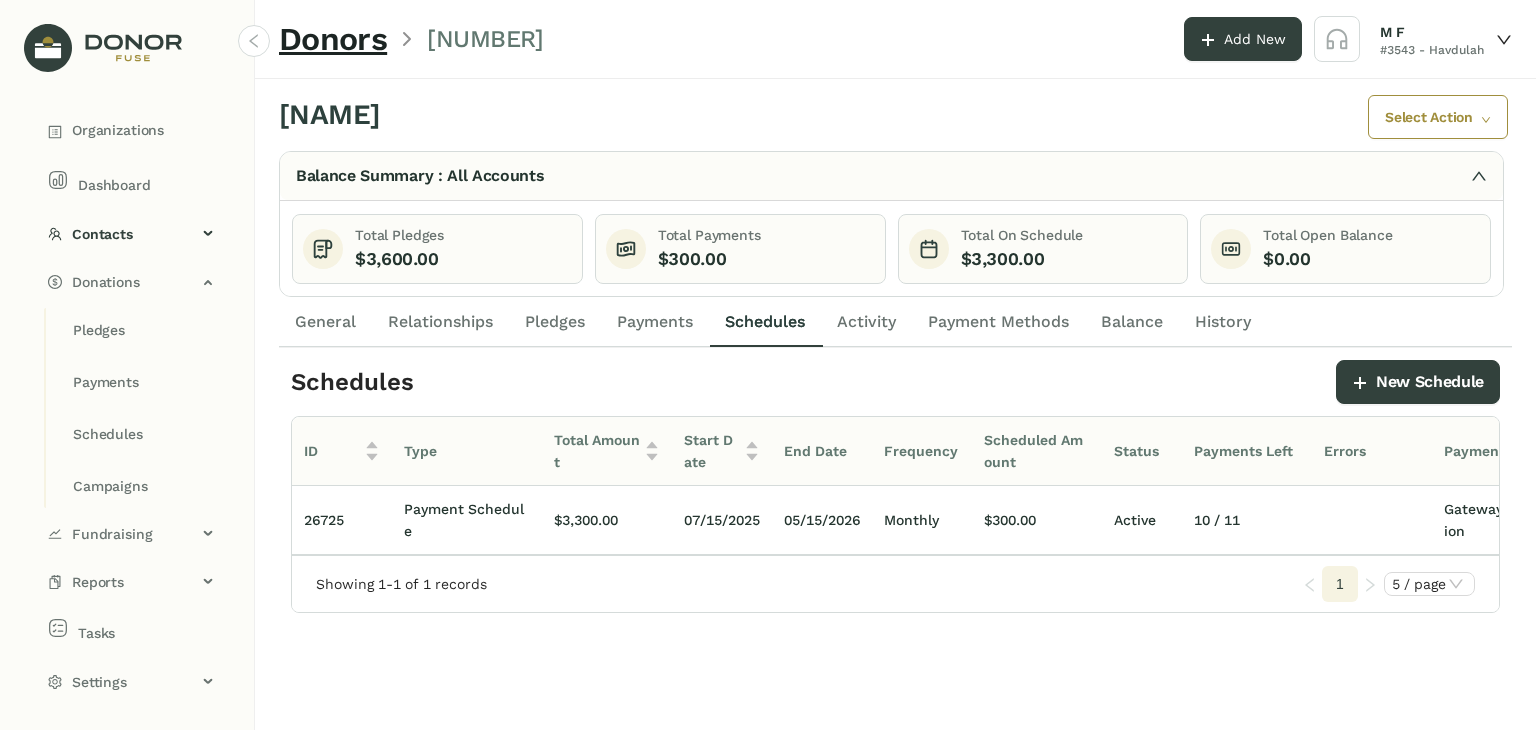 click on "Pledges" 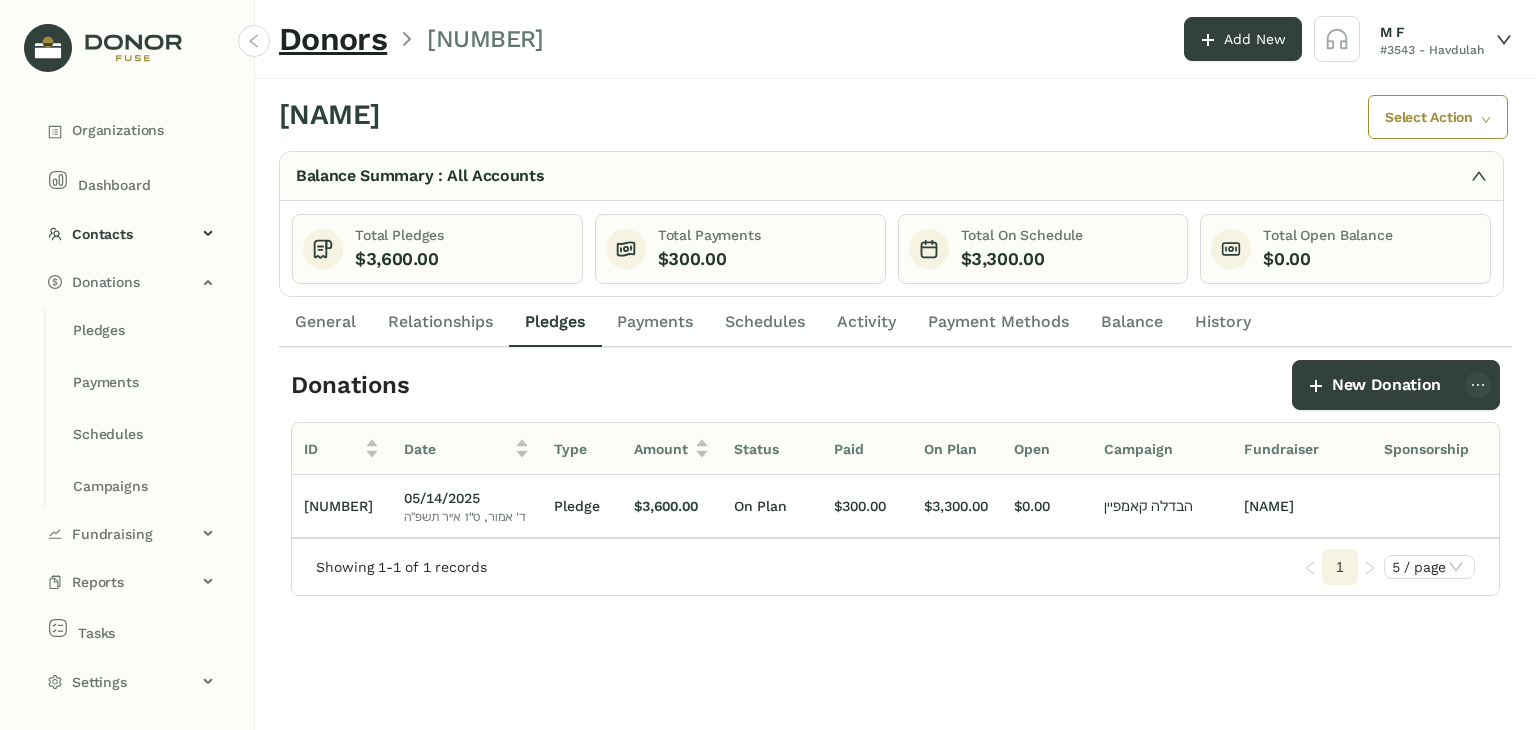 click on "Schedules" 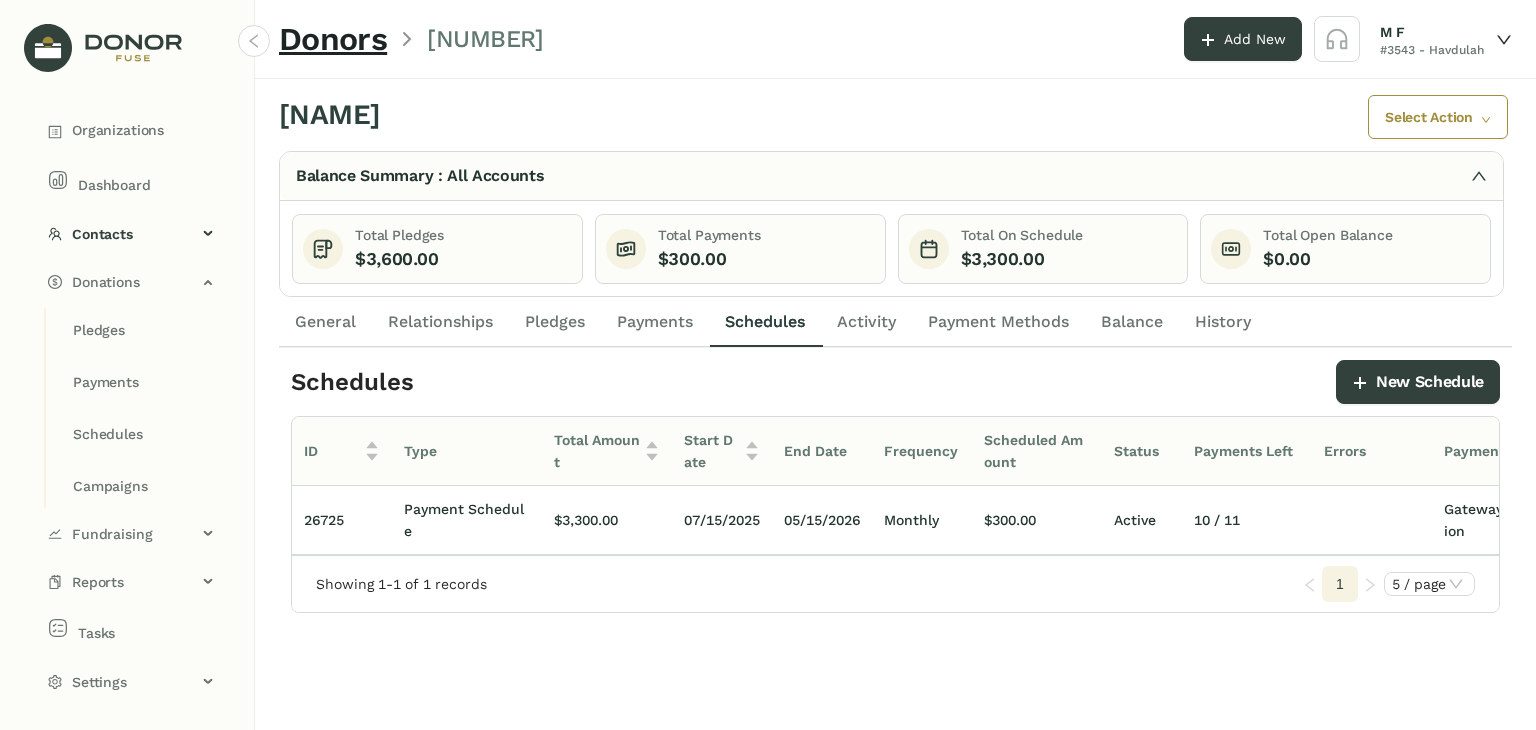 click on "Pledges" 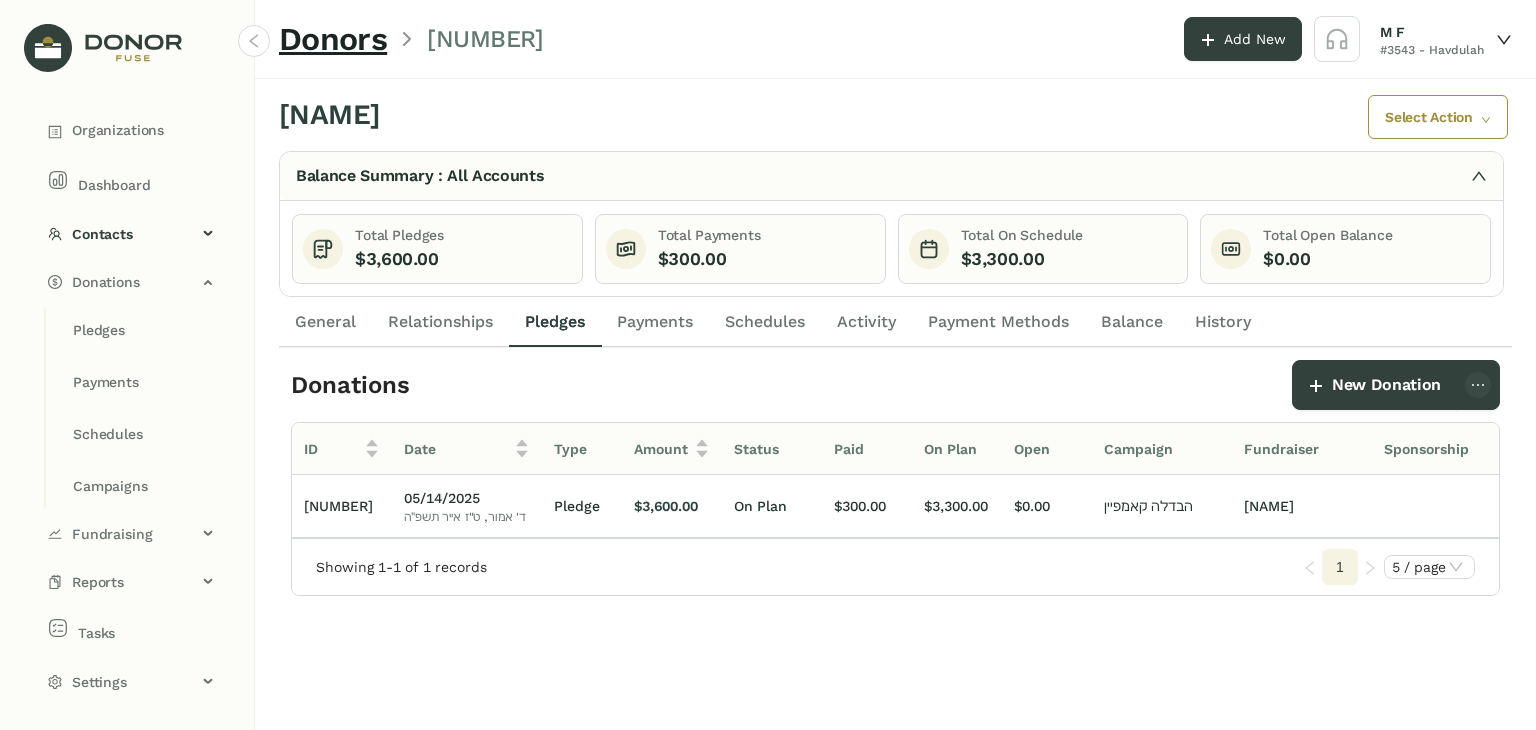 click on "Schedules" 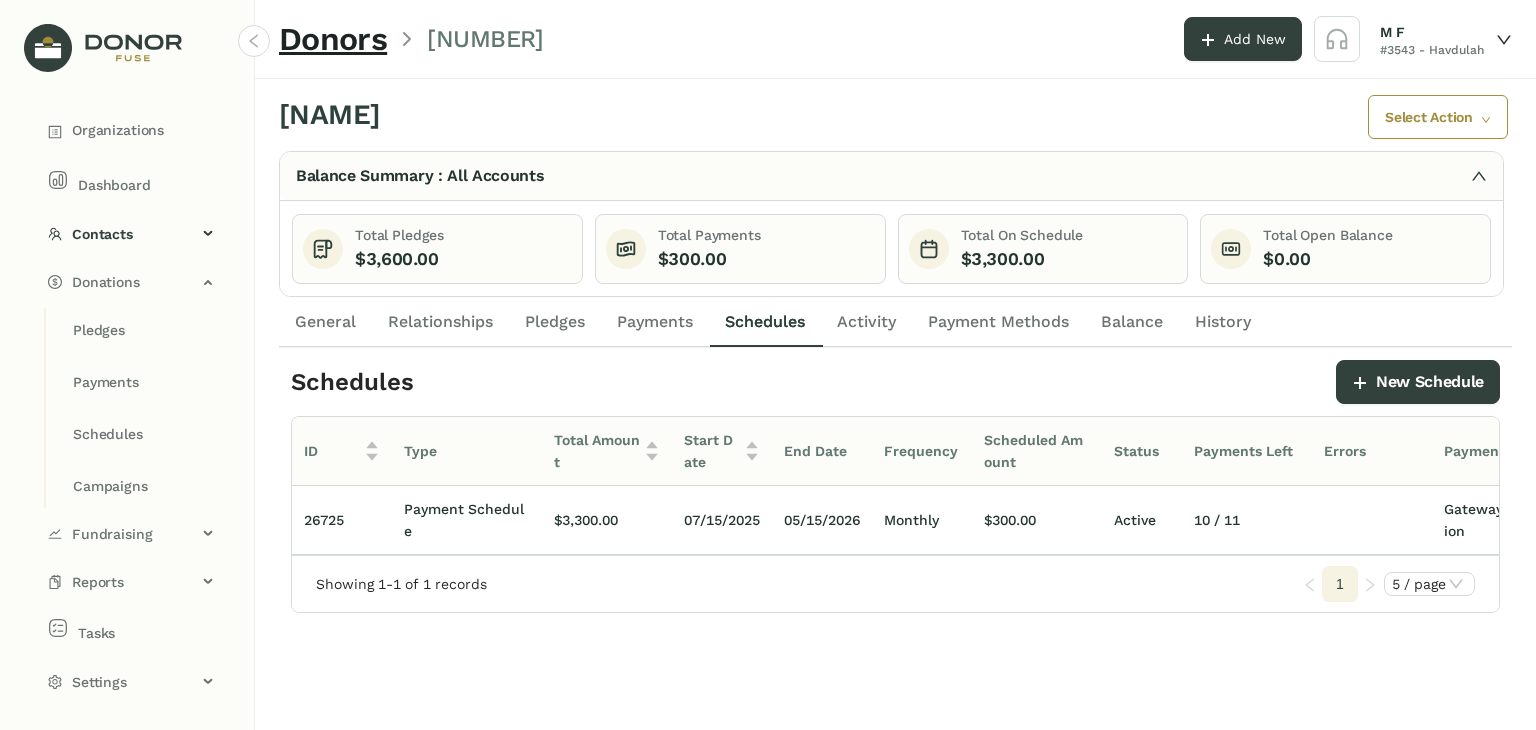 click on "Pledges" 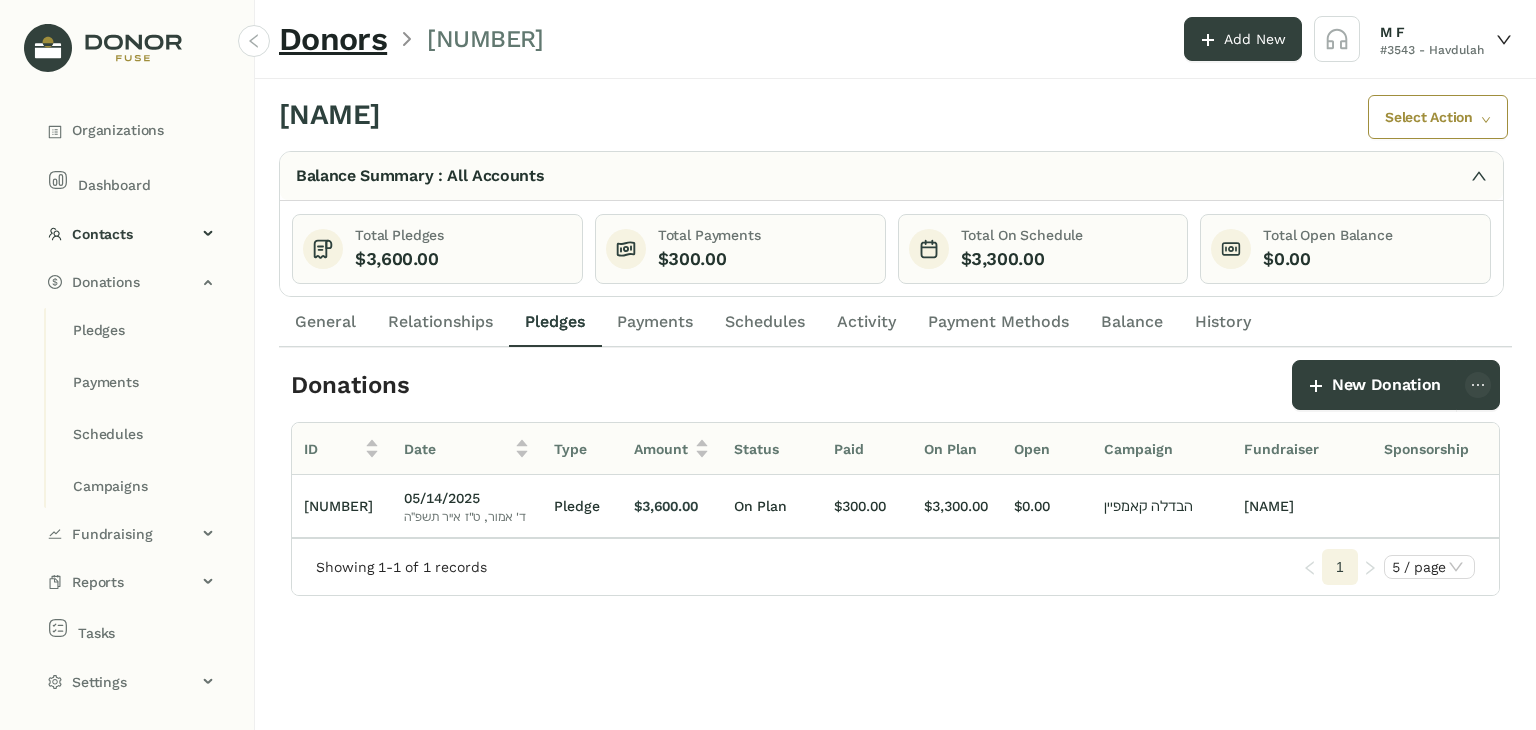 click on "Schedules" 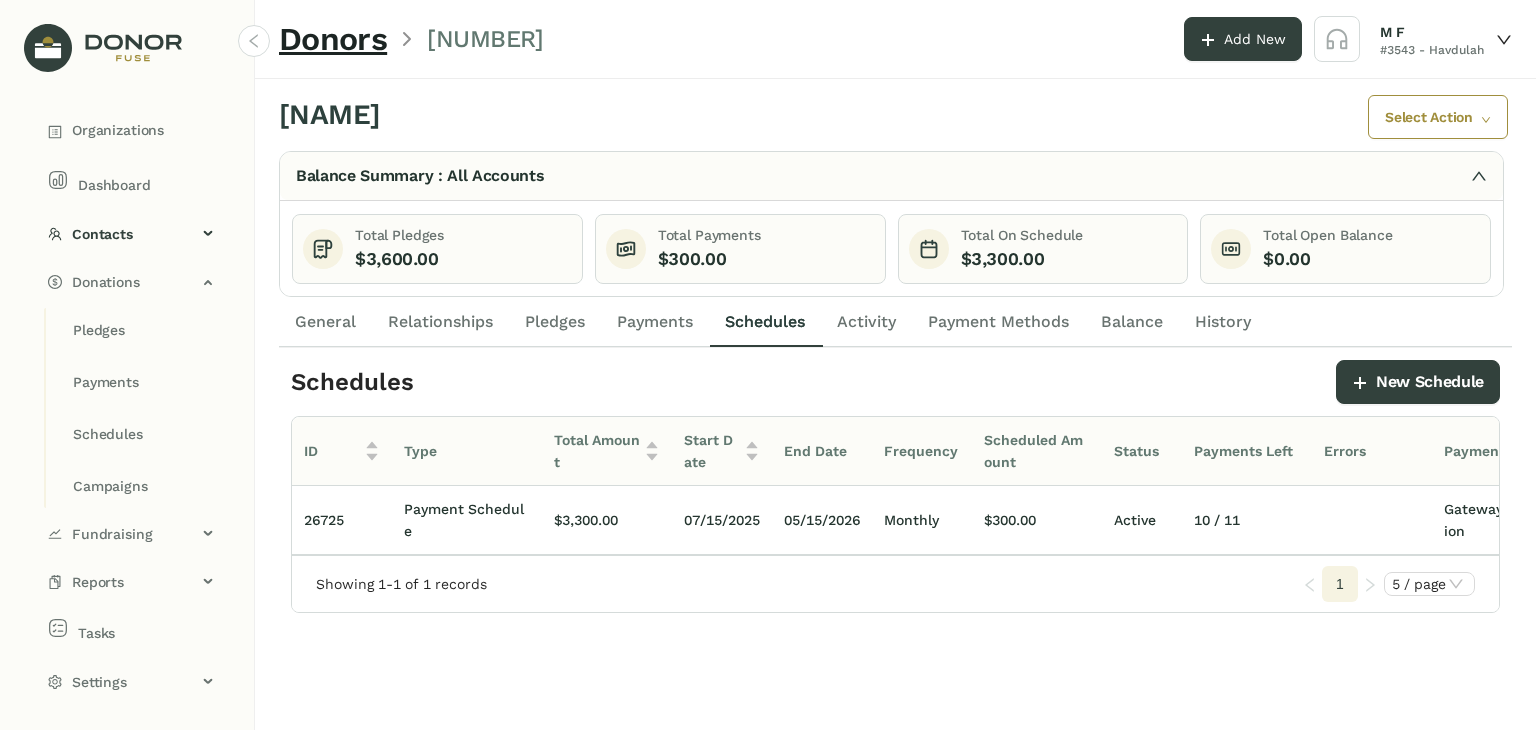 click on "Pledges" 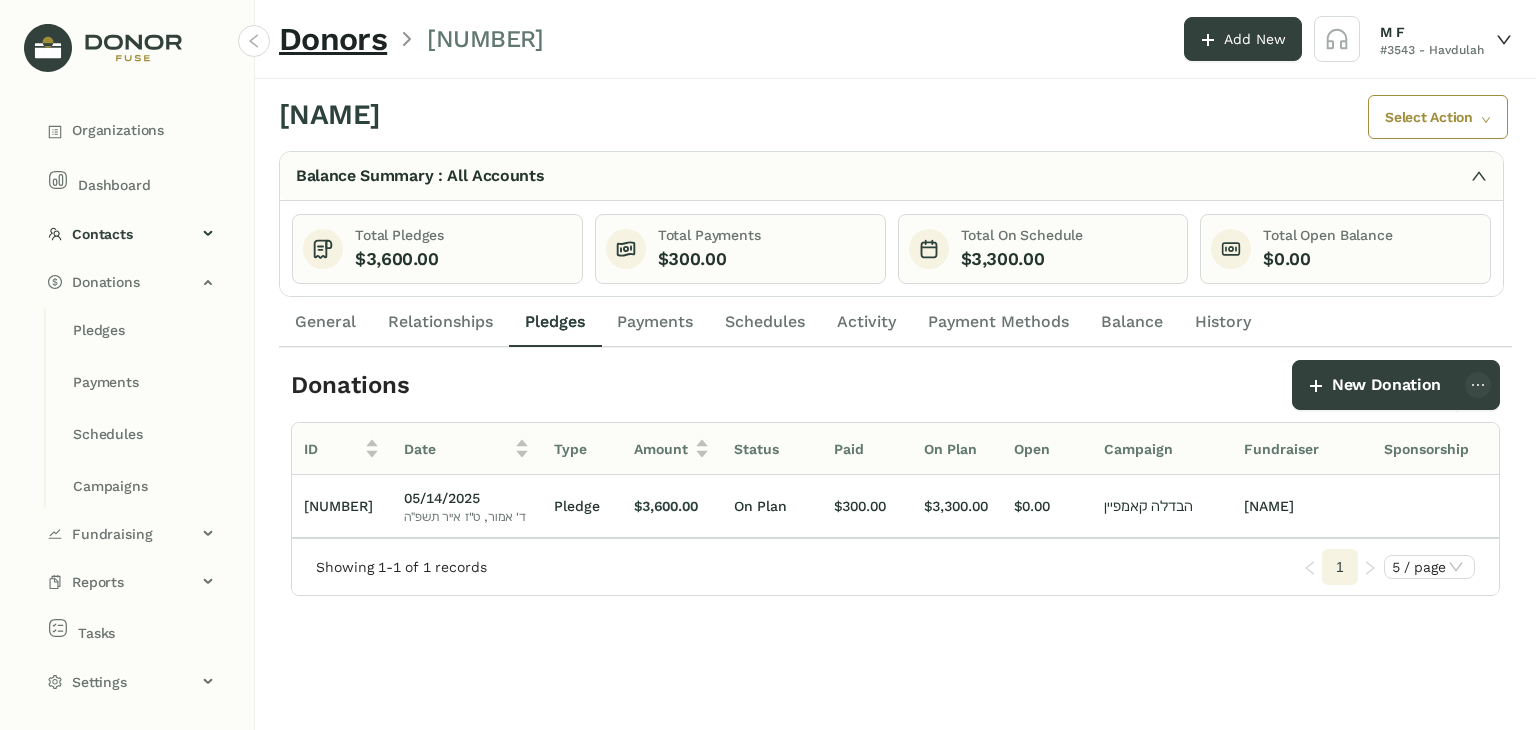scroll, scrollTop: 0, scrollLeft: 155, axis: horizontal 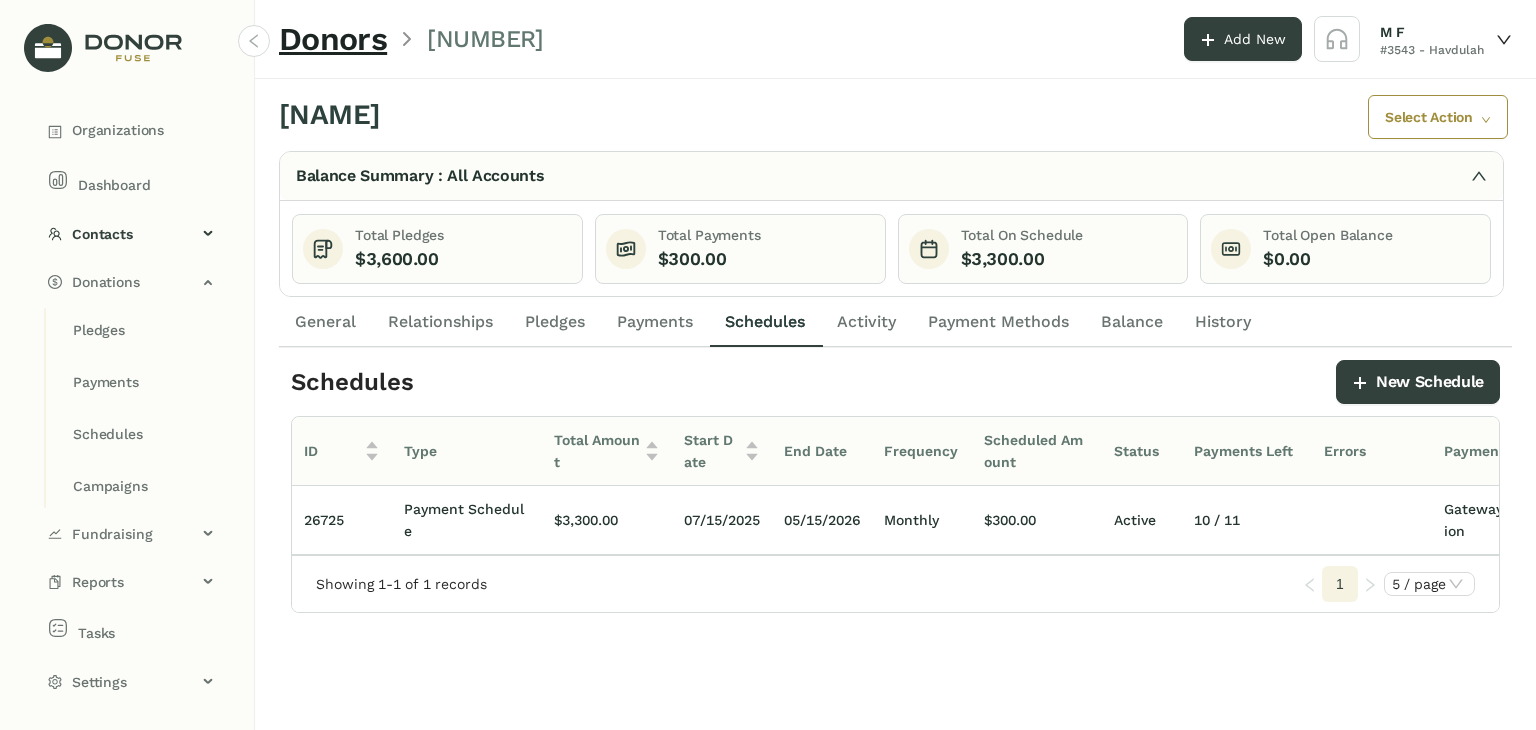 click on "Pledges" 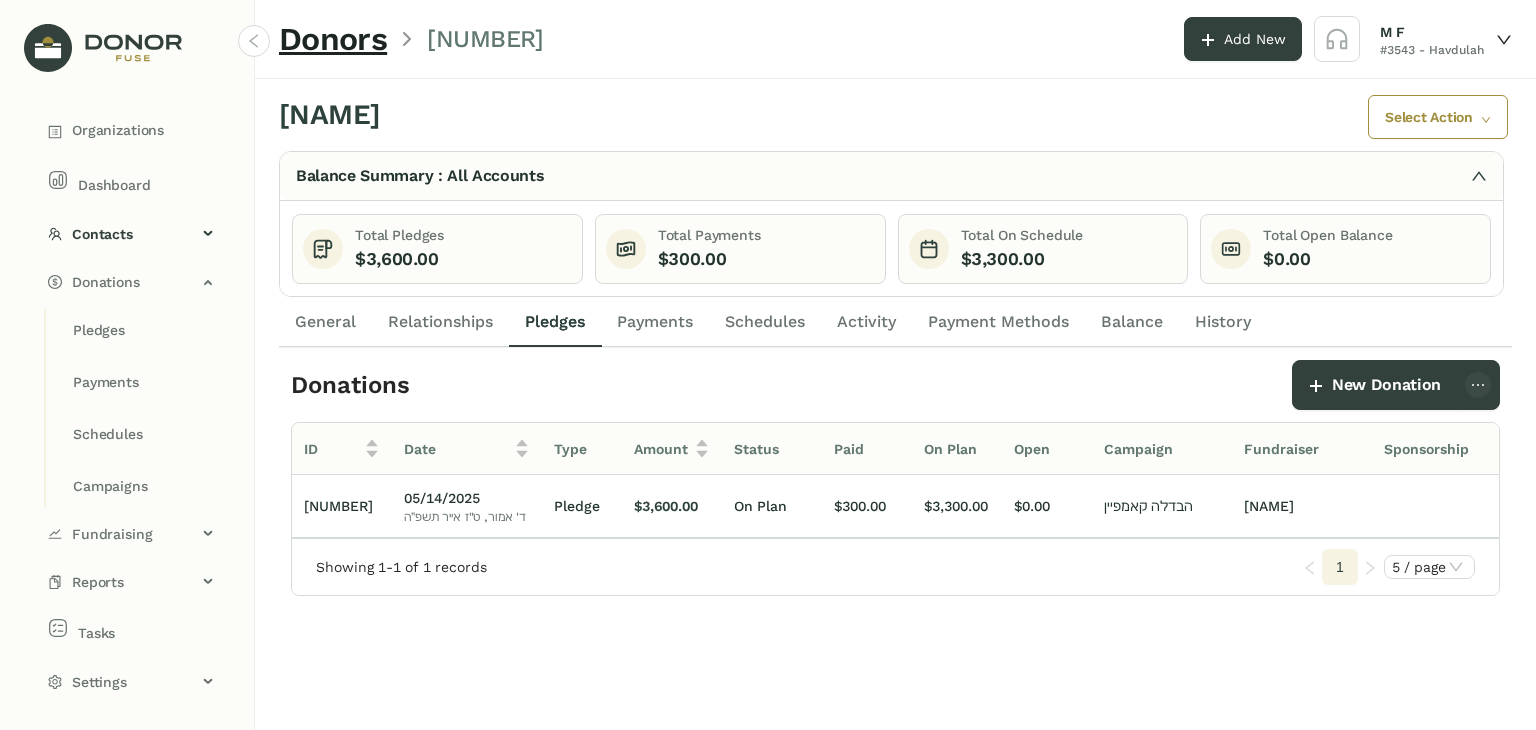 scroll, scrollTop: 0, scrollLeft: 96, axis: horizontal 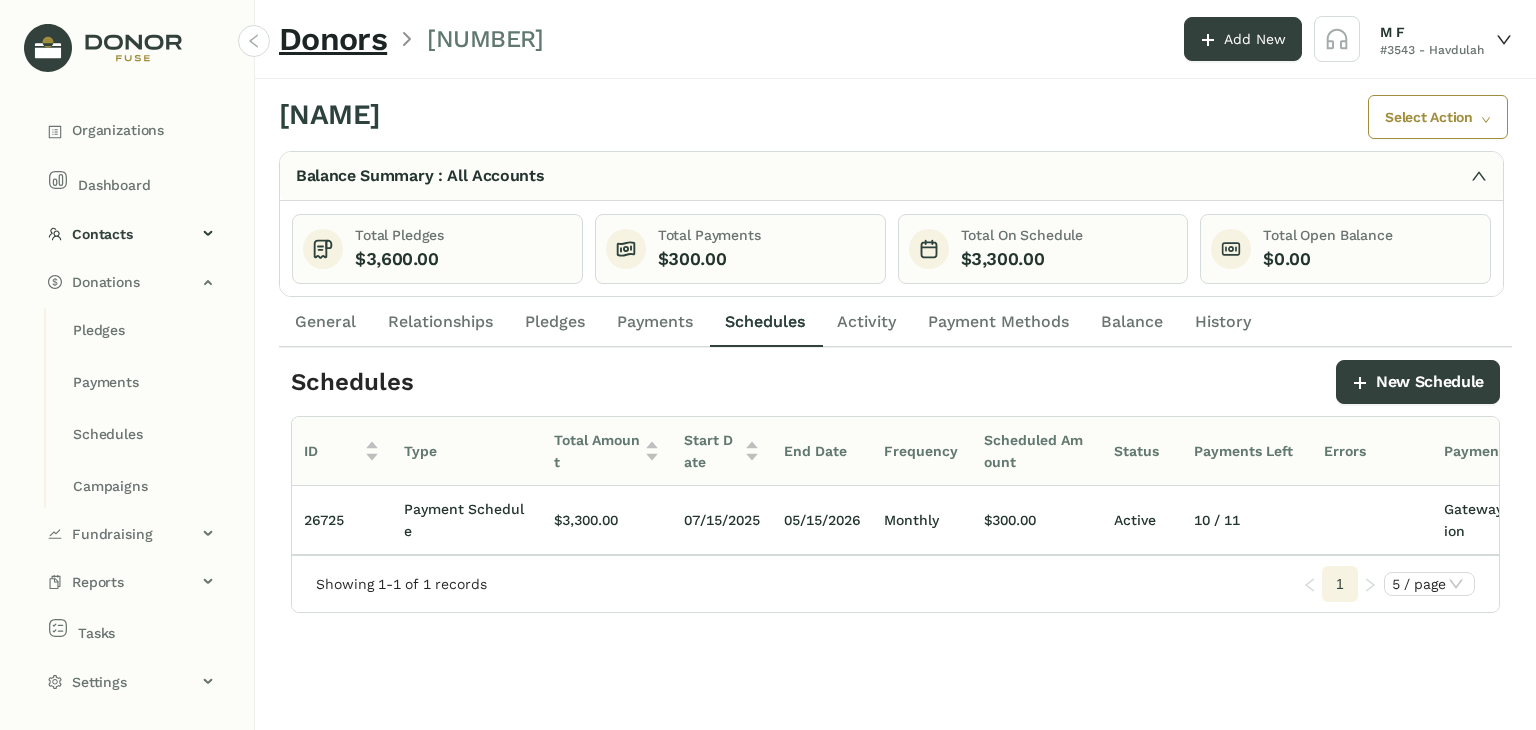 click on "Pledges" 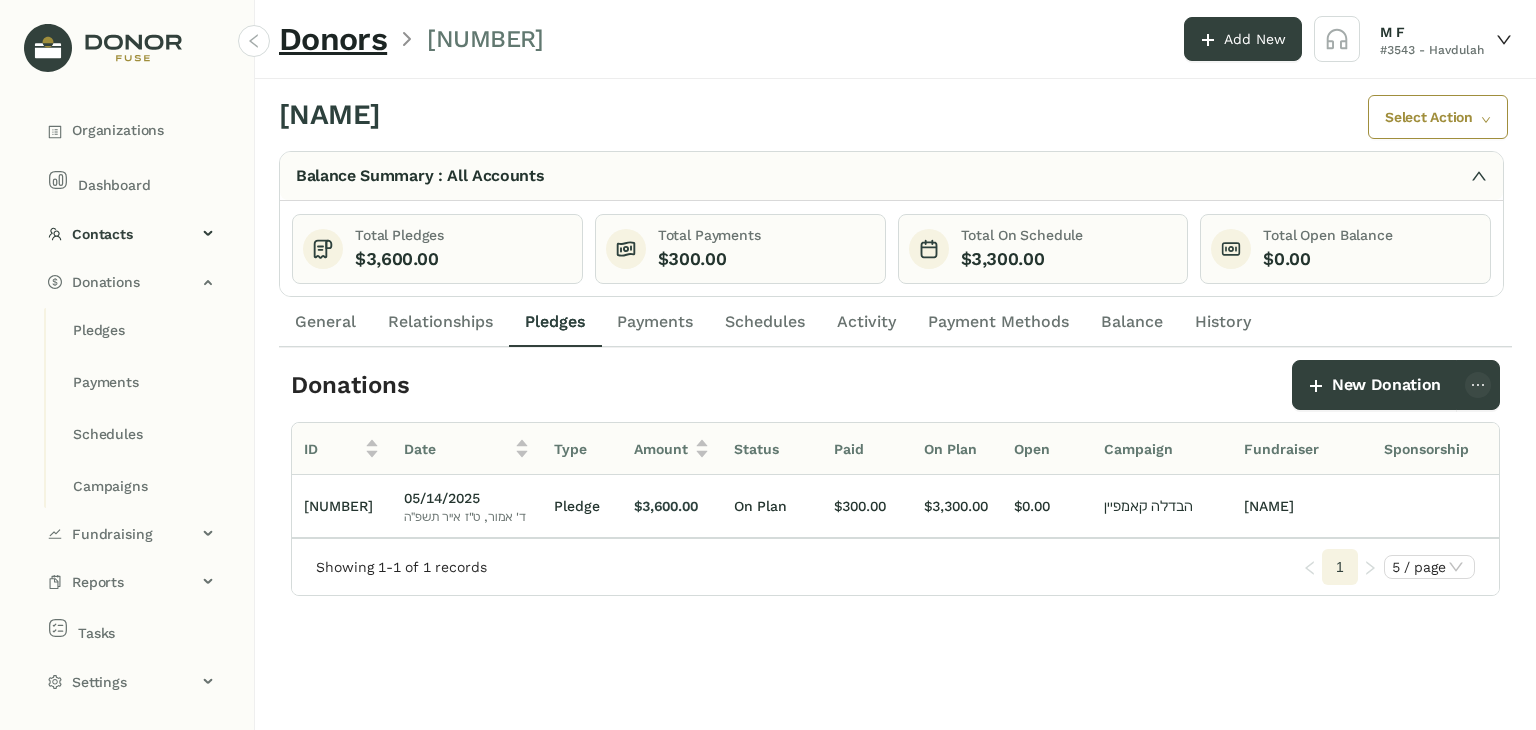 click on "Schedules" 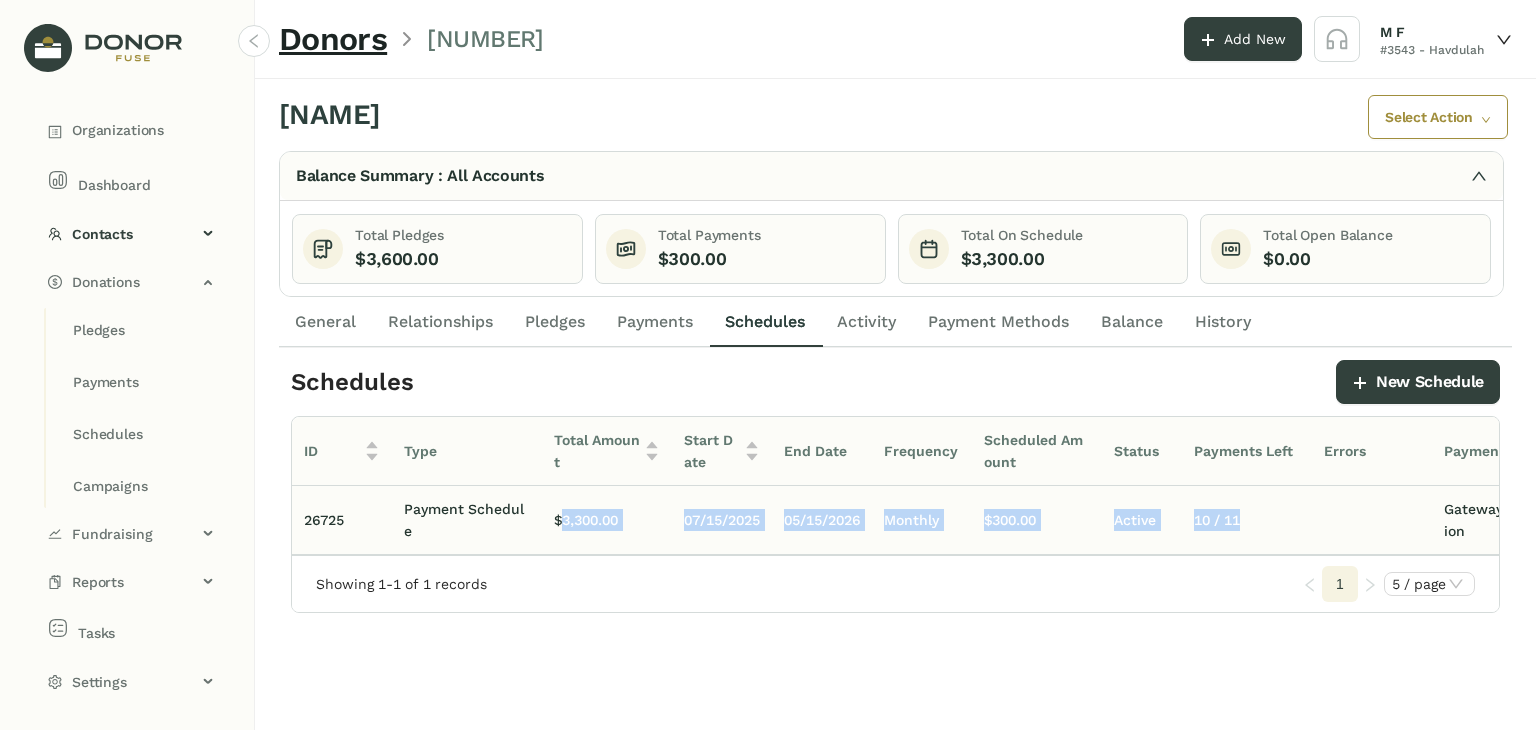 drag, startPoint x: 560, startPoint y: 525, endPoint x: 1250, endPoint y: 543, distance: 690.23474 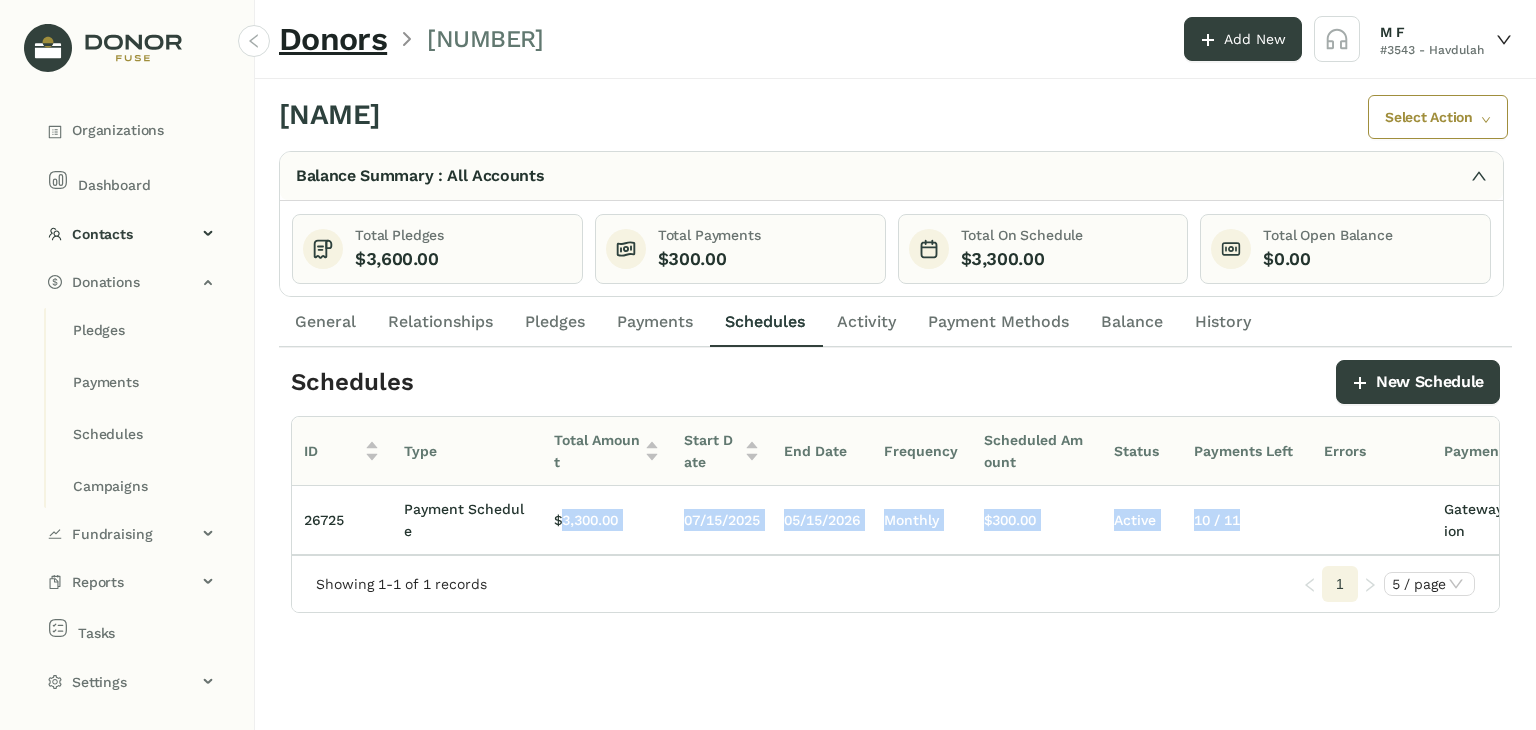 scroll, scrollTop: 0, scrollLeft: 281, axis: horizontal 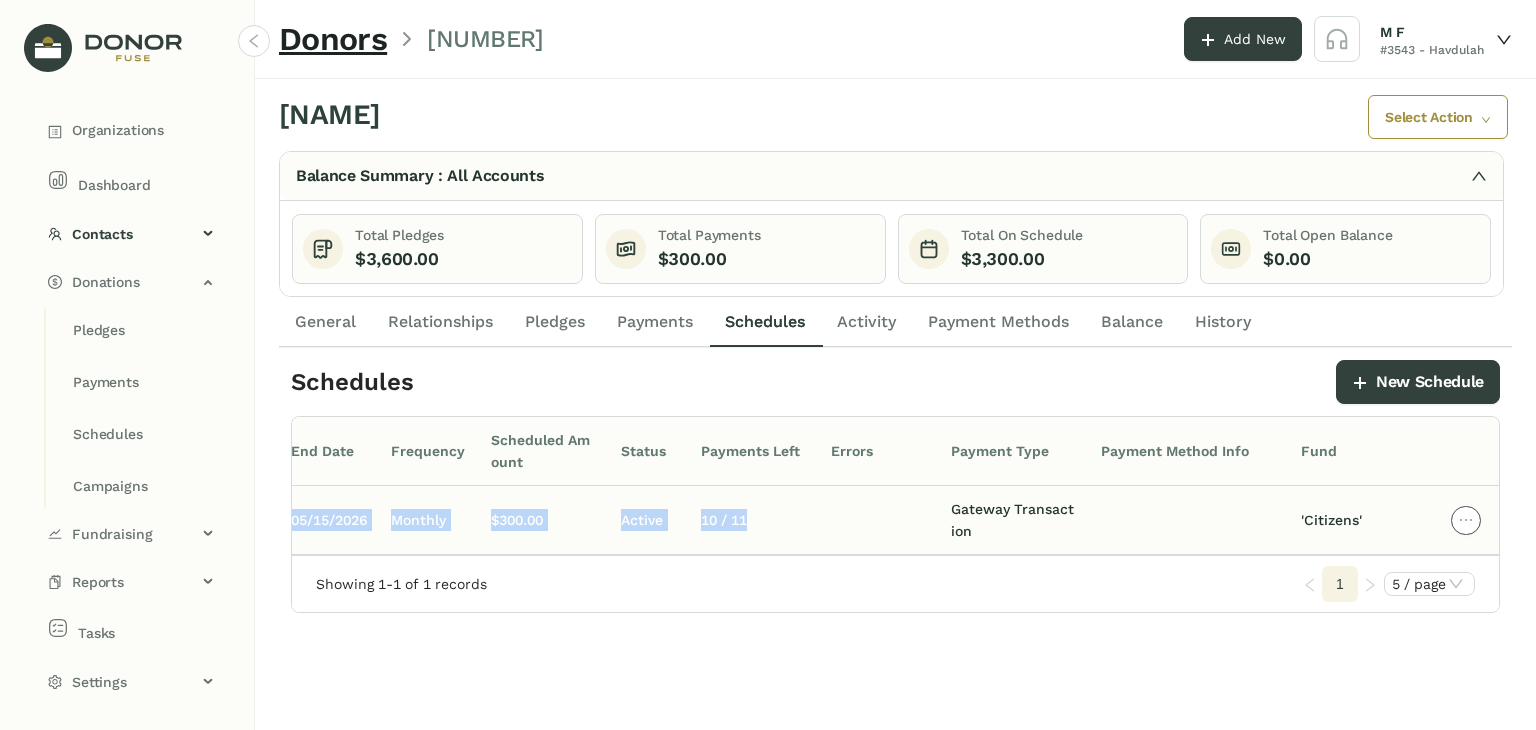 click 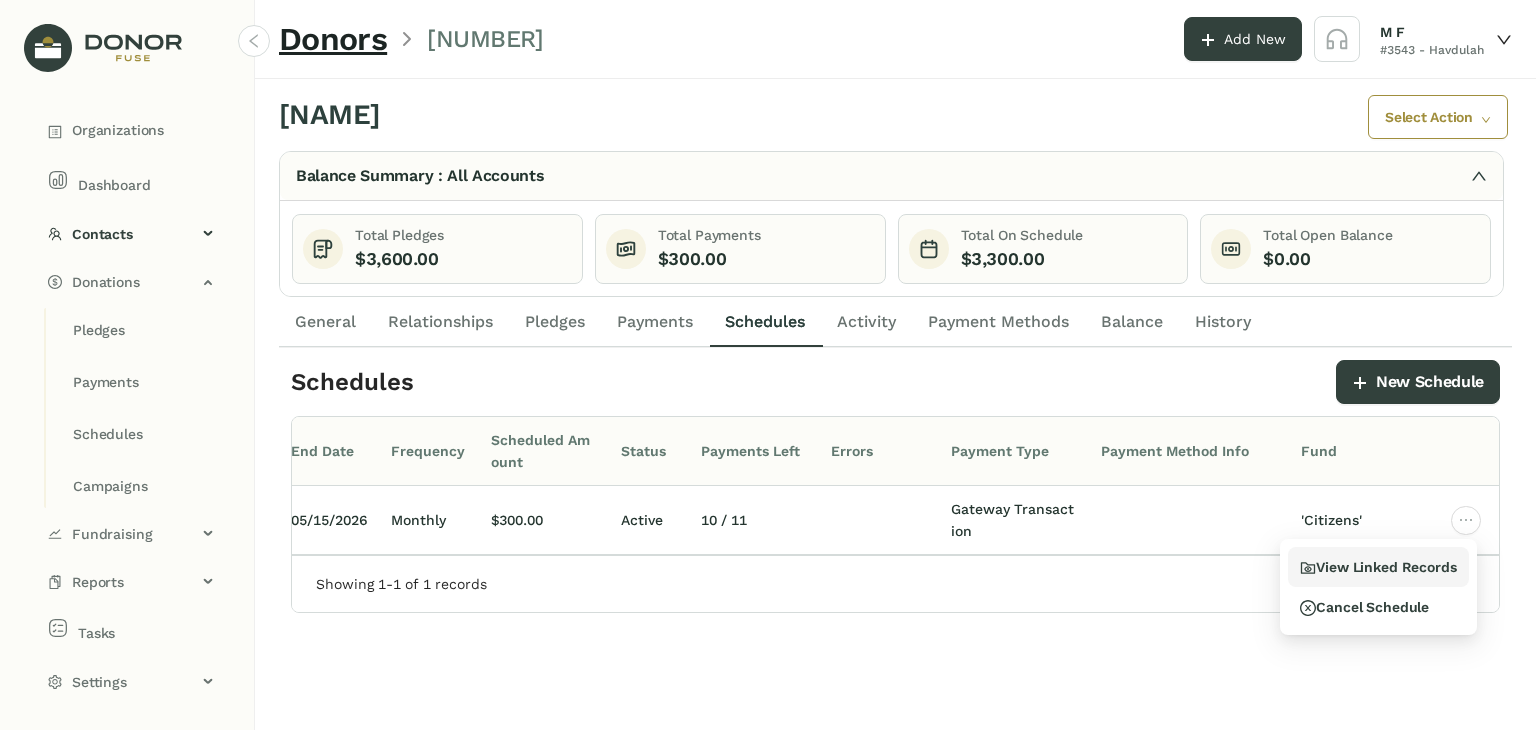 click on "View Linked Records" at bounding box center [1378, 567] 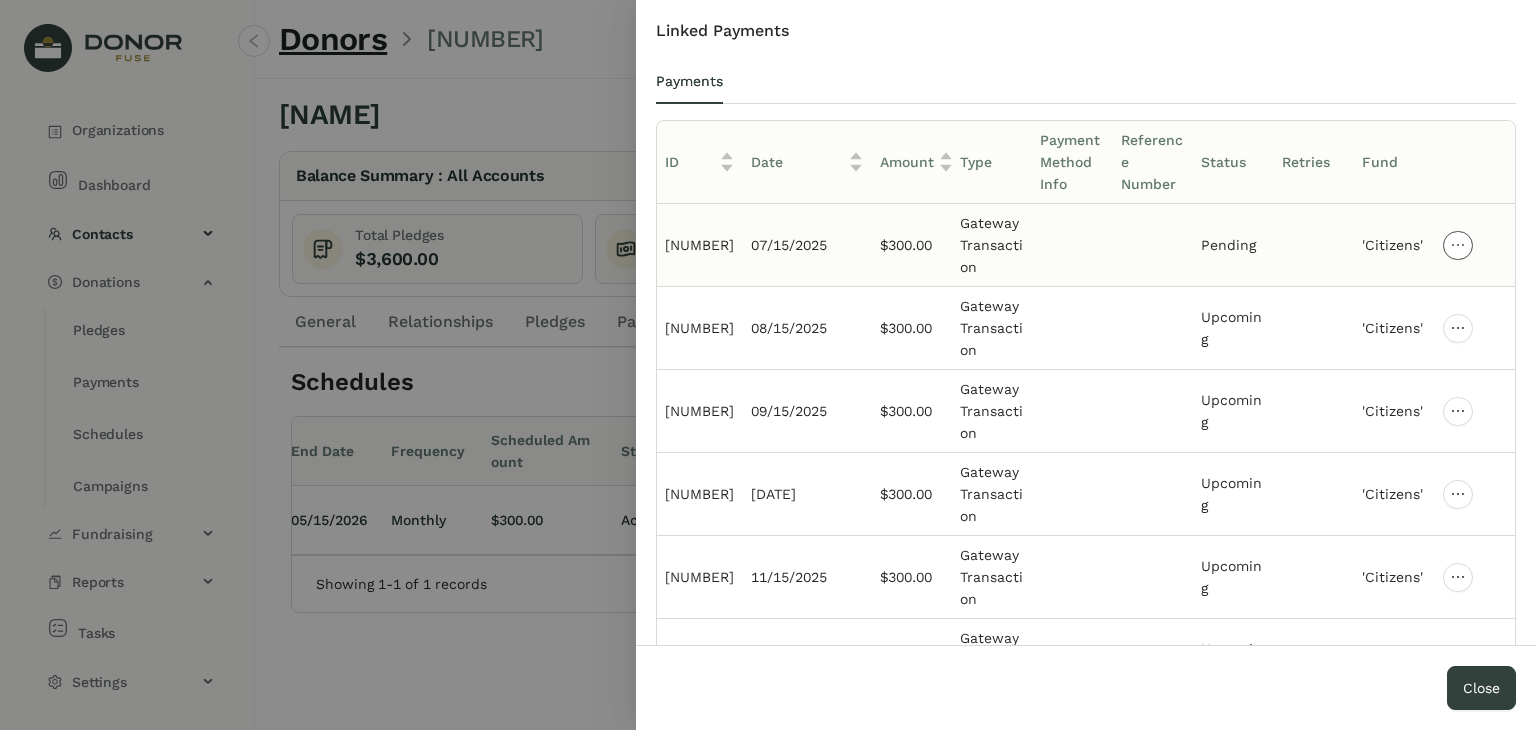 click at bounding box center (1458, 245) 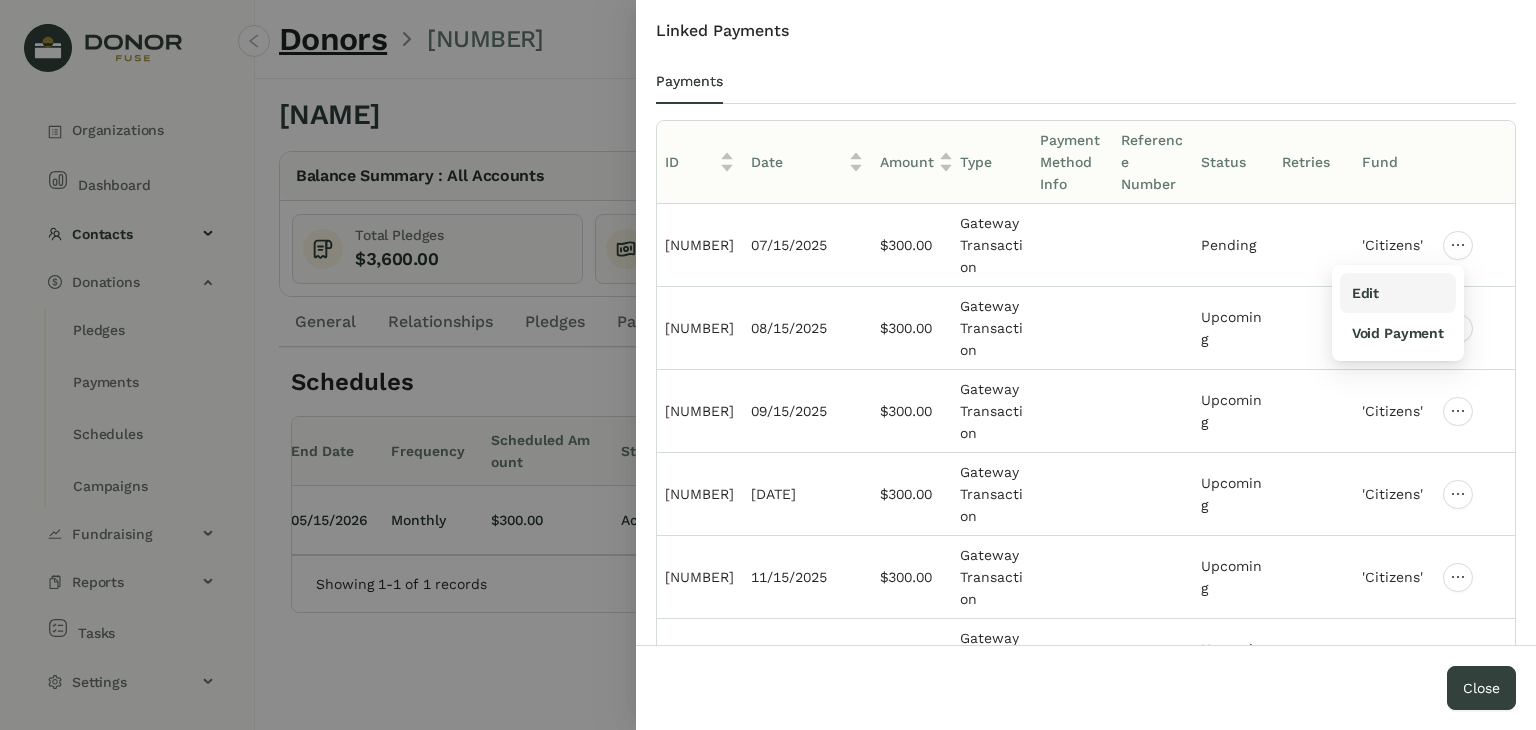 click on "Edit" at bounding box center (1398, 293) 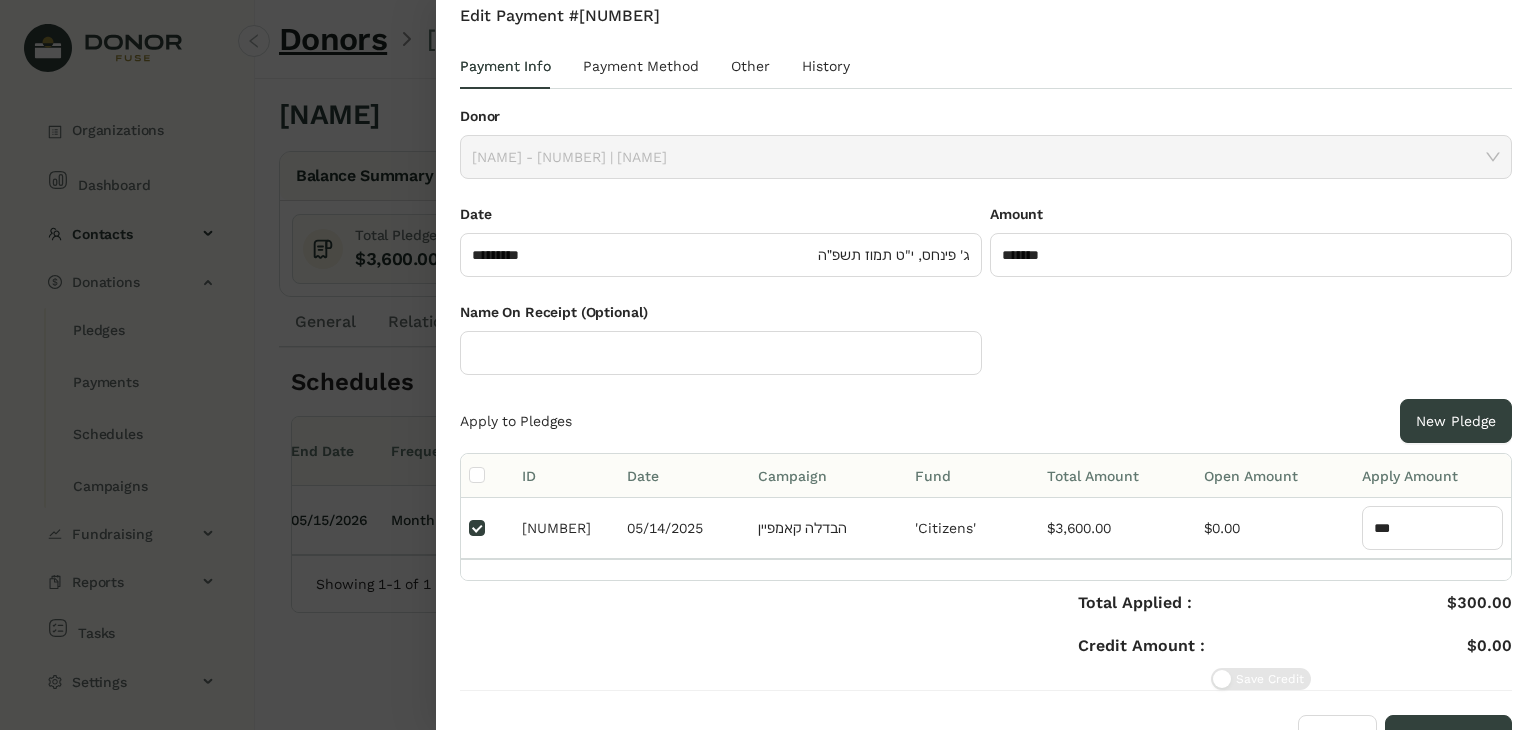 scroll, scrollTop: 45, scrollLeft: 0, axis: vertical 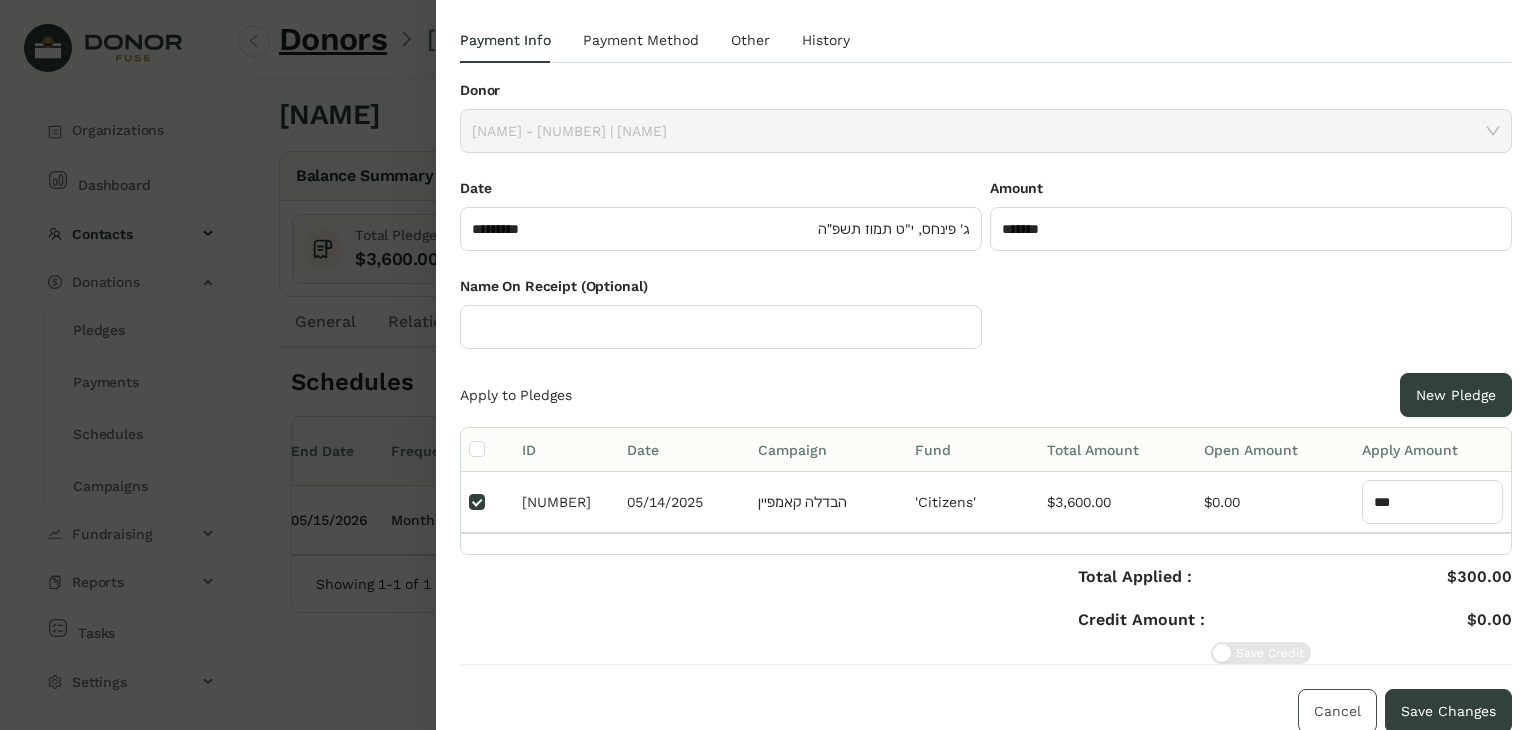 click on "Cancel" at bounding box center [1337, 711] 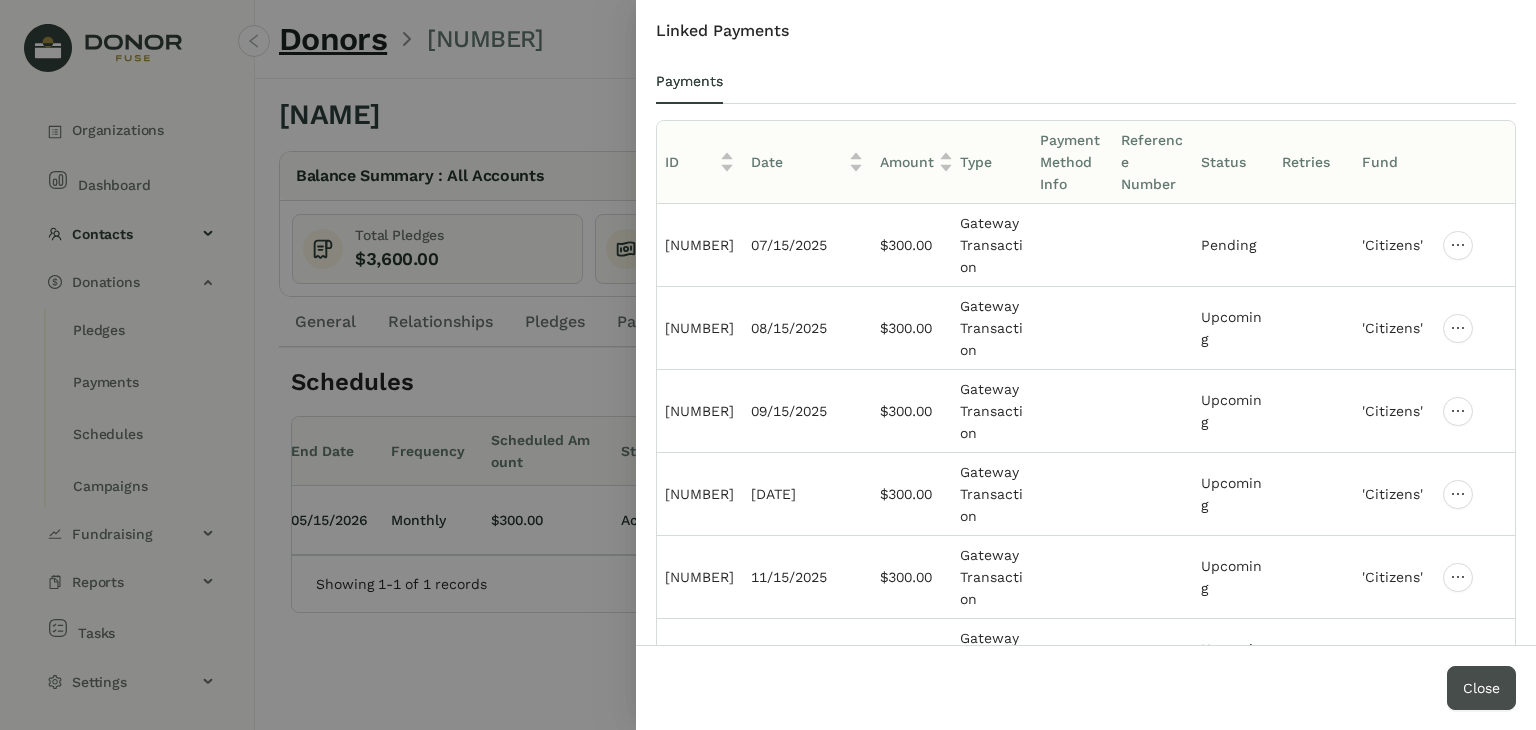 click on "Close" at bounding box center [1481, 688] 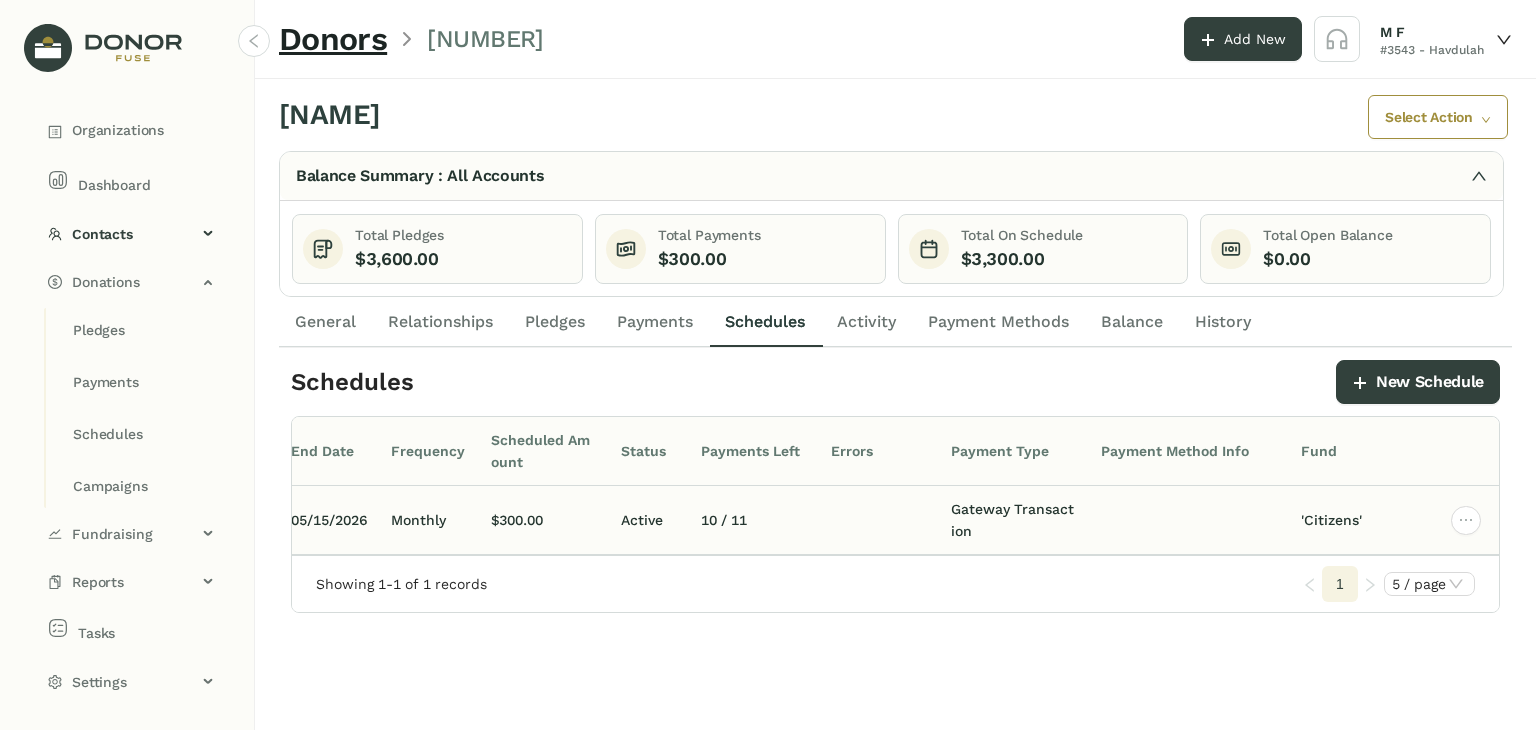 drag, startPoint x: 1047, startPoint y: 562, endPoint x: 782, endPoint y: 533, distance: 266.58206 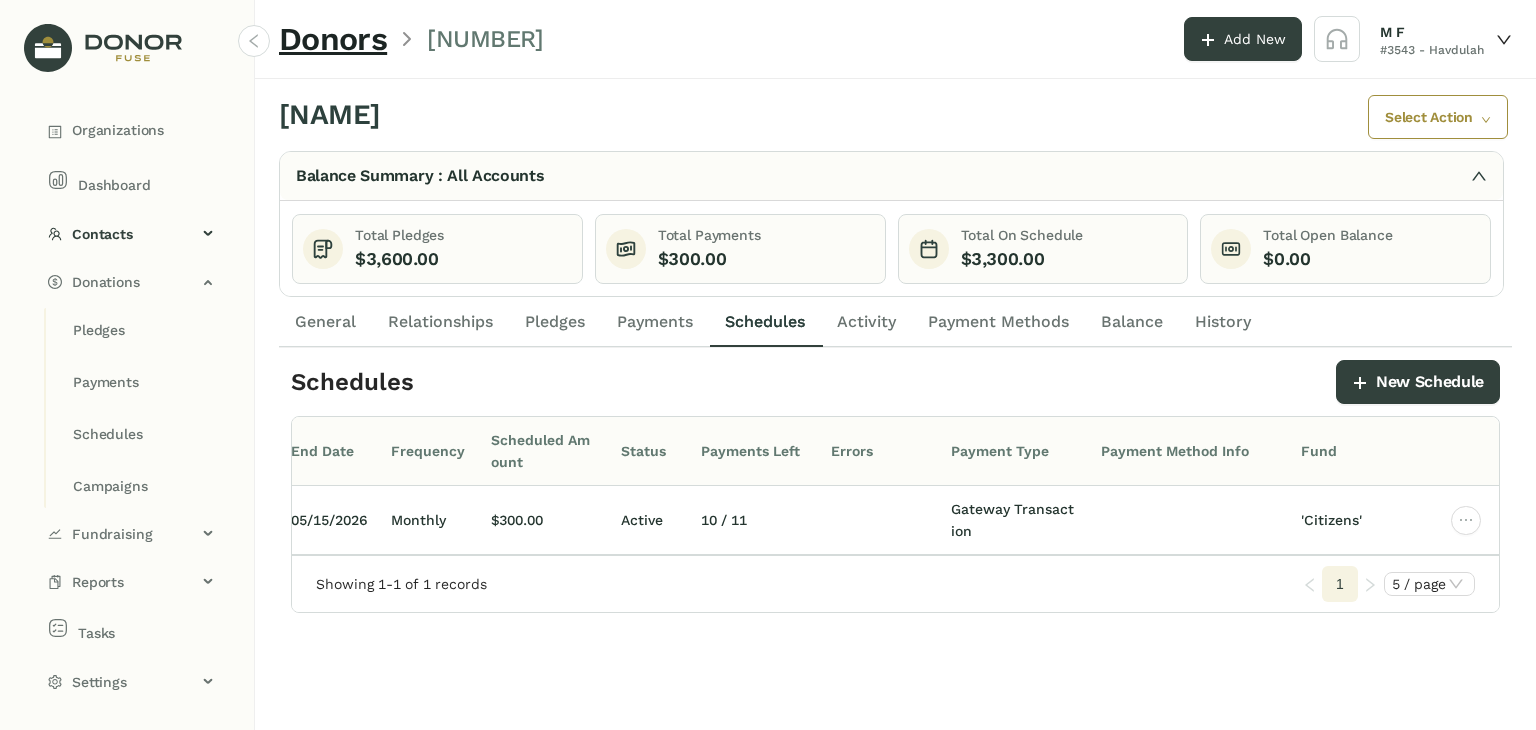scroll, scrollTop: 0, scrollLeft: 442, axis: horizontal 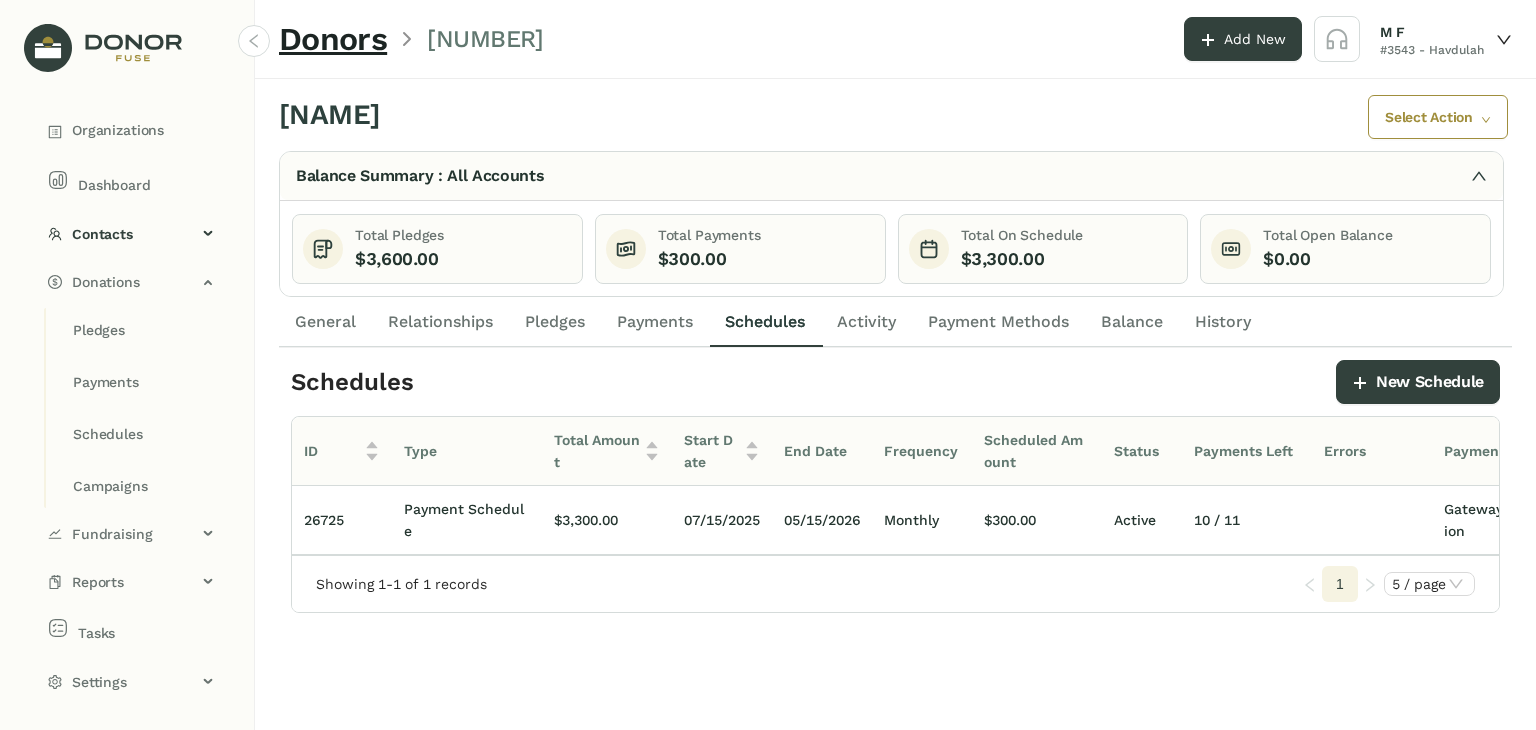 click on "Relationships" 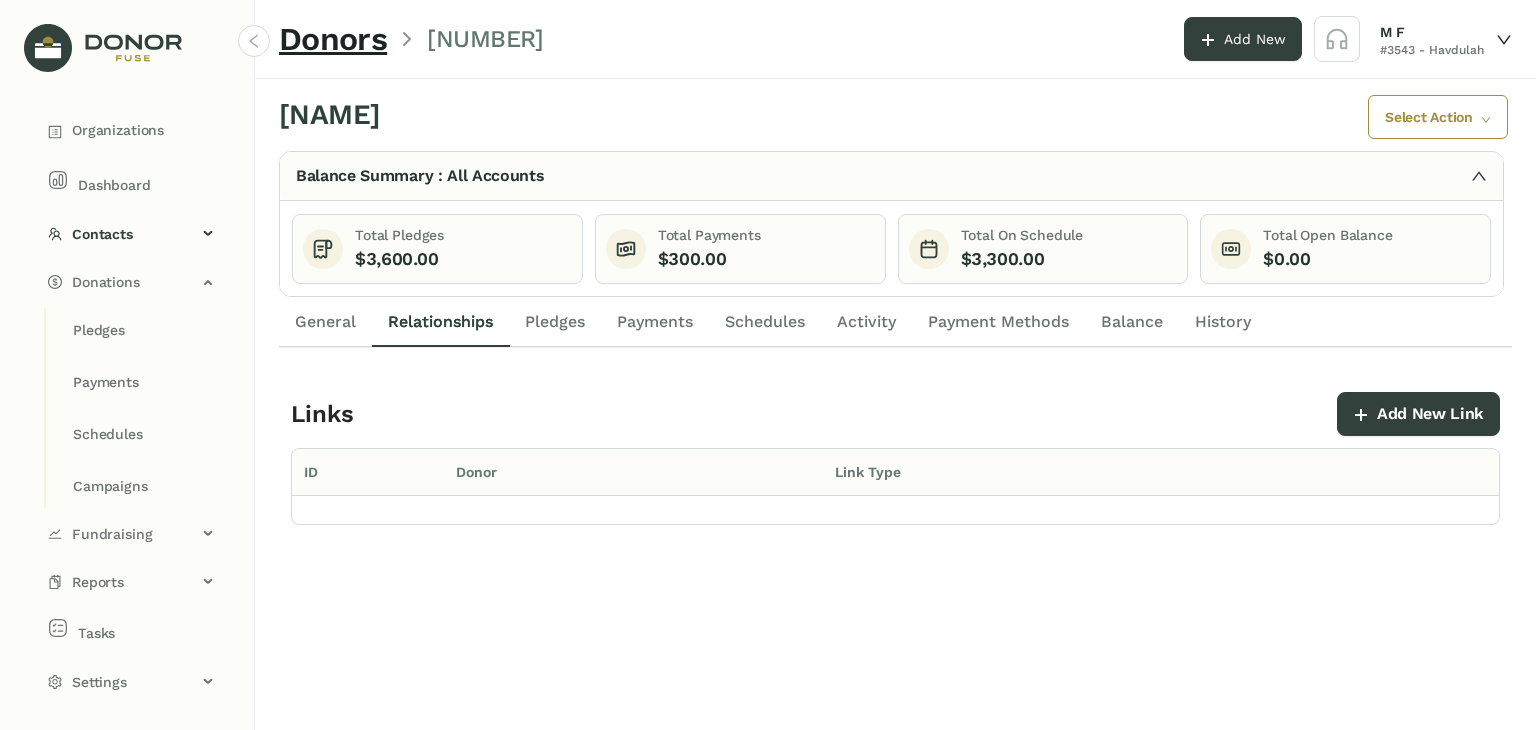 click on "General" 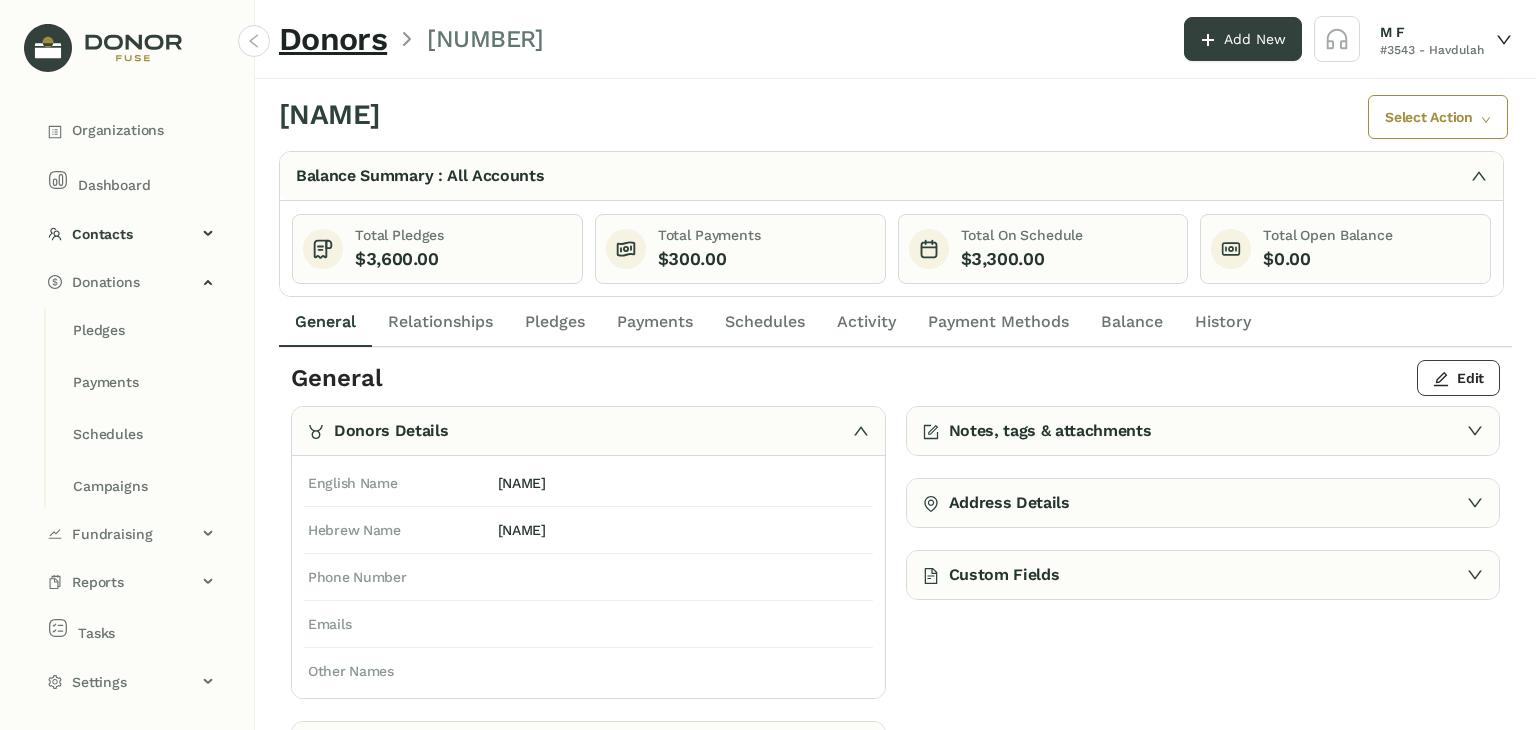 click on "Pledges Payments Schedules Campaigns" 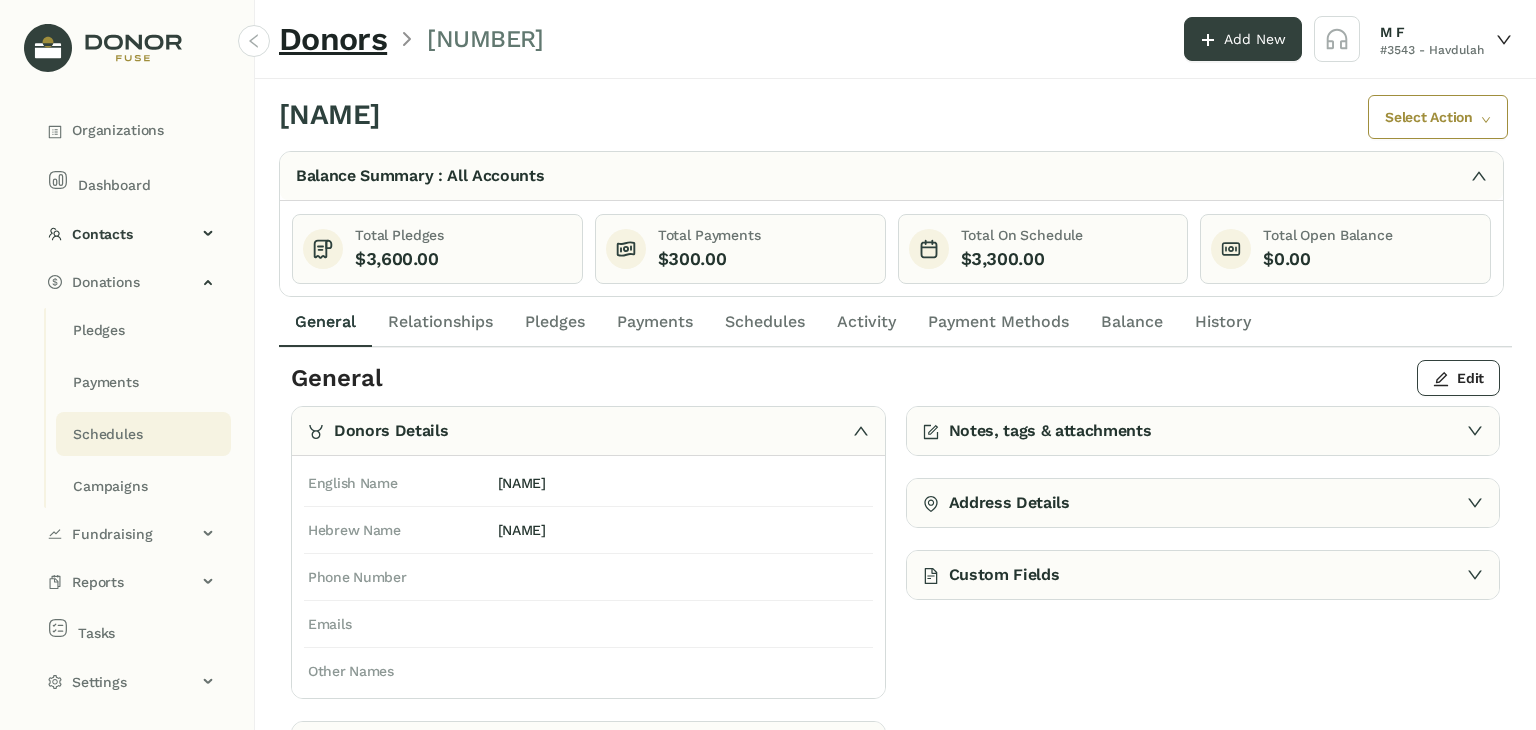 click on "Schedules" 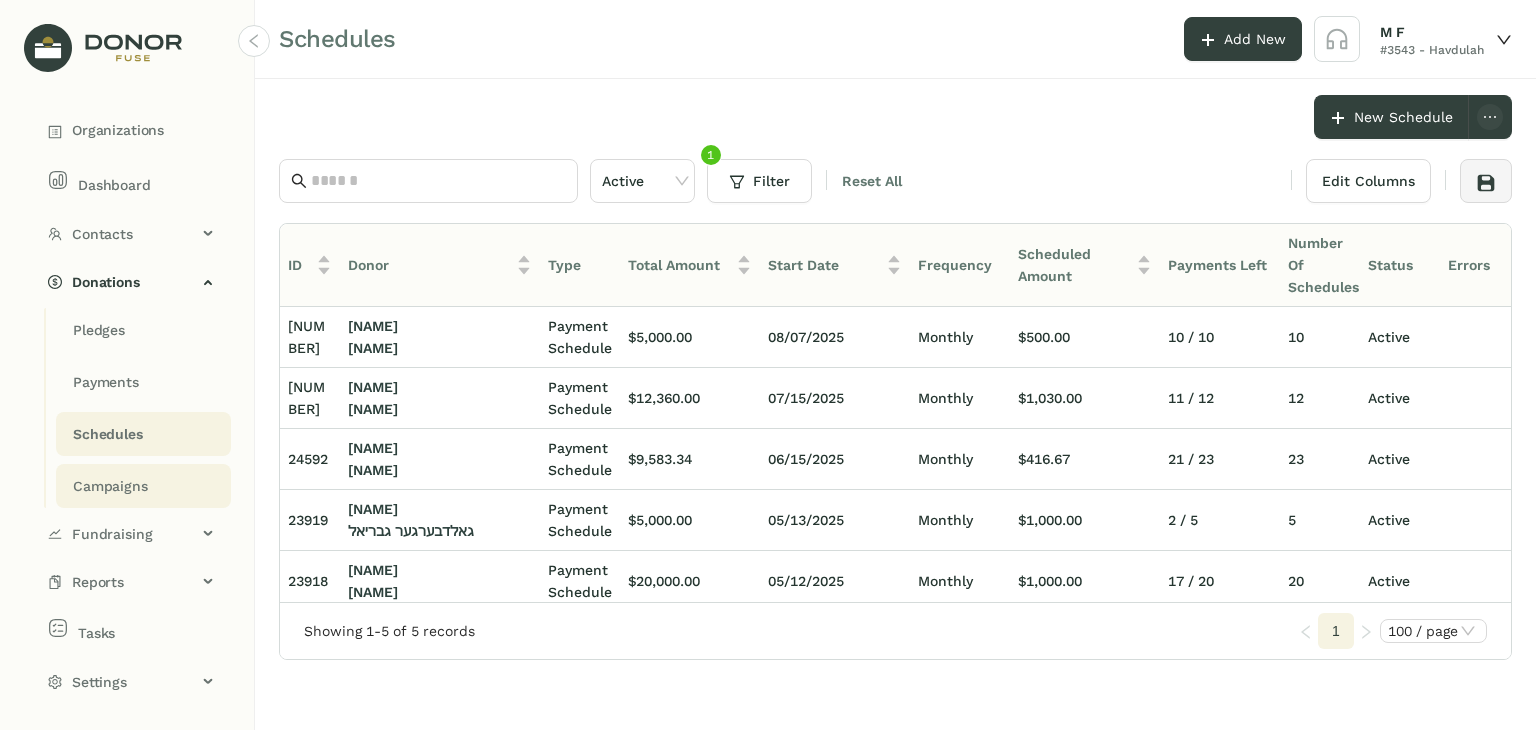 click on "Campaigns" 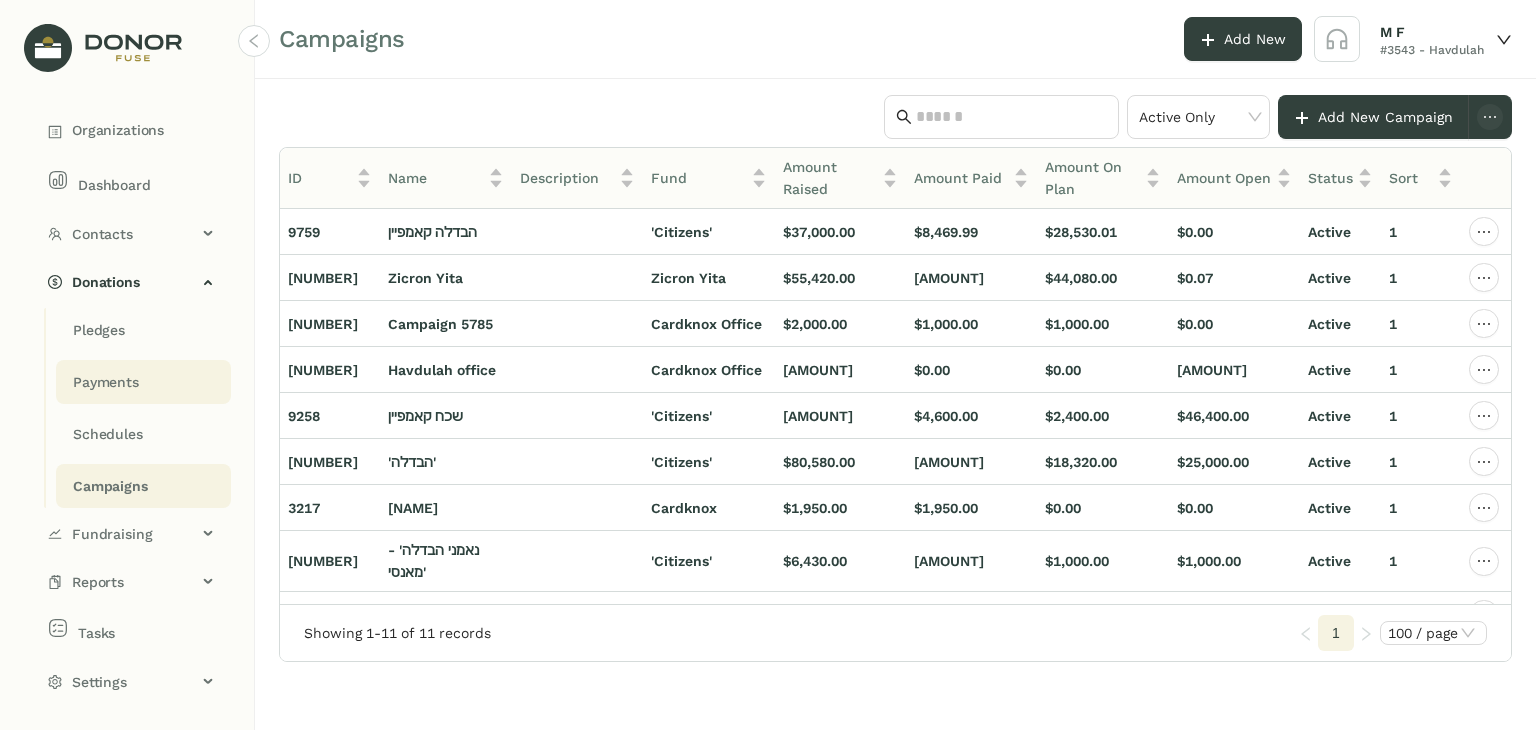 click on "Payments" 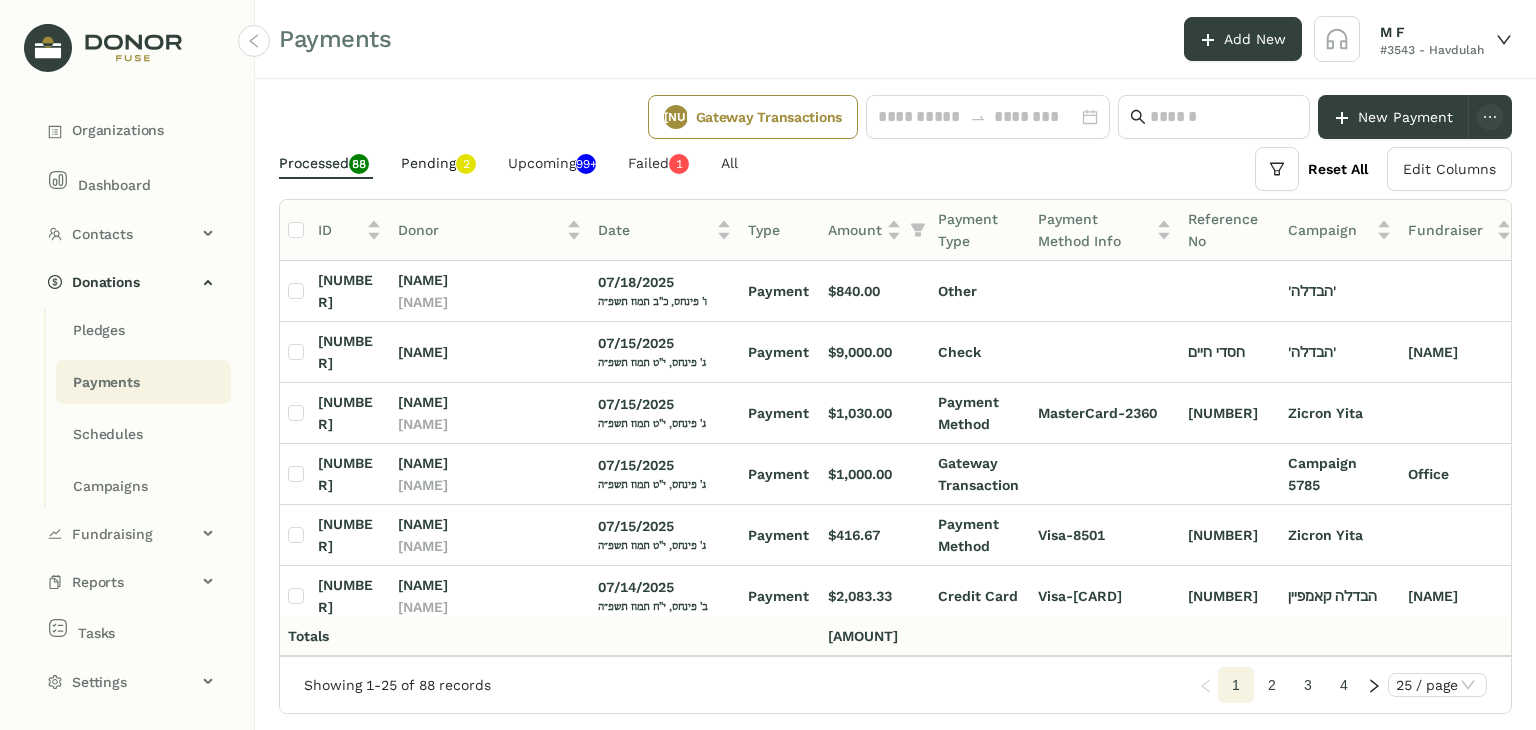 click on "Pending   0   1   2   3   4   5   6   7   8   9" 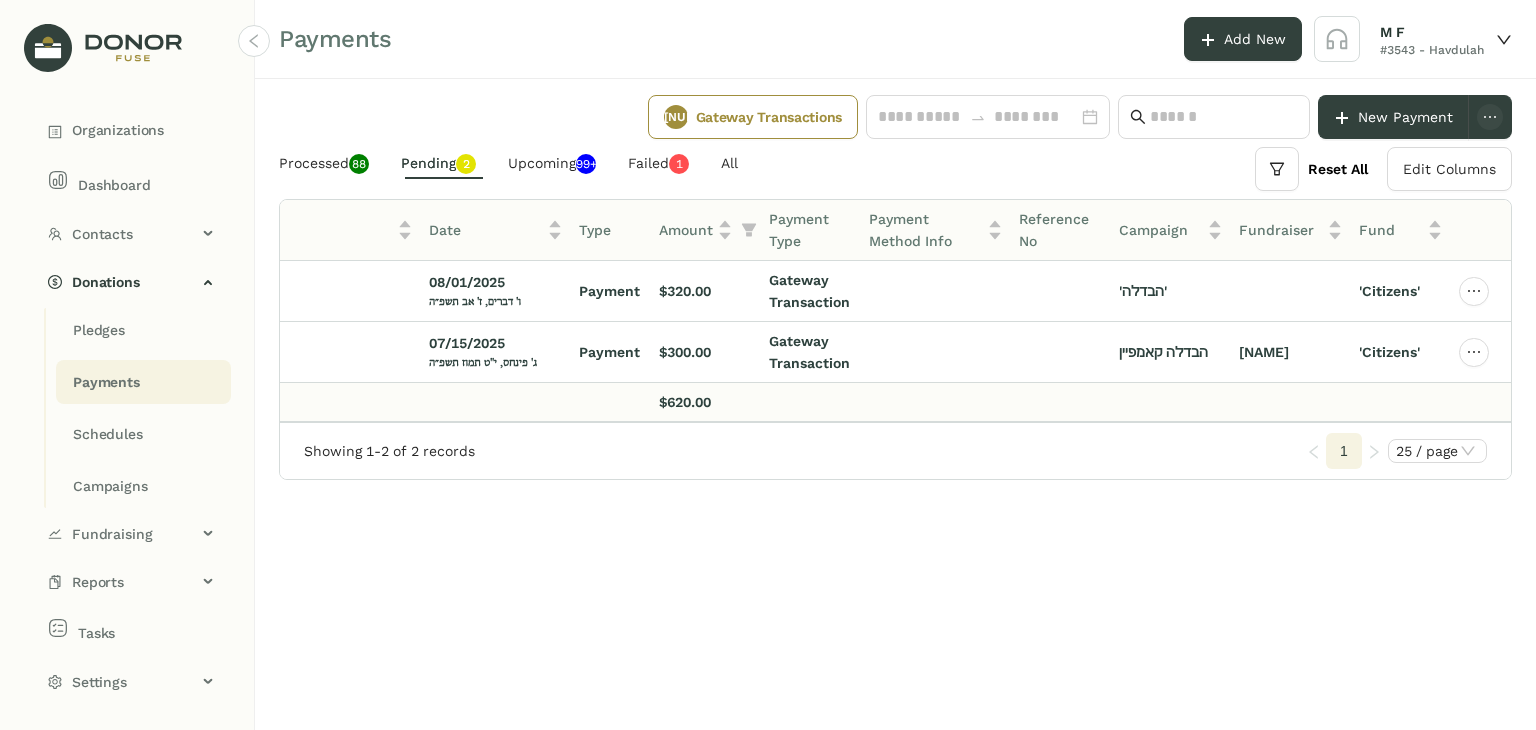 drag, startPoint x: 1293, startPoint y: 430, endPoint x: 908, endPoint y: 429, distance: 385.0013 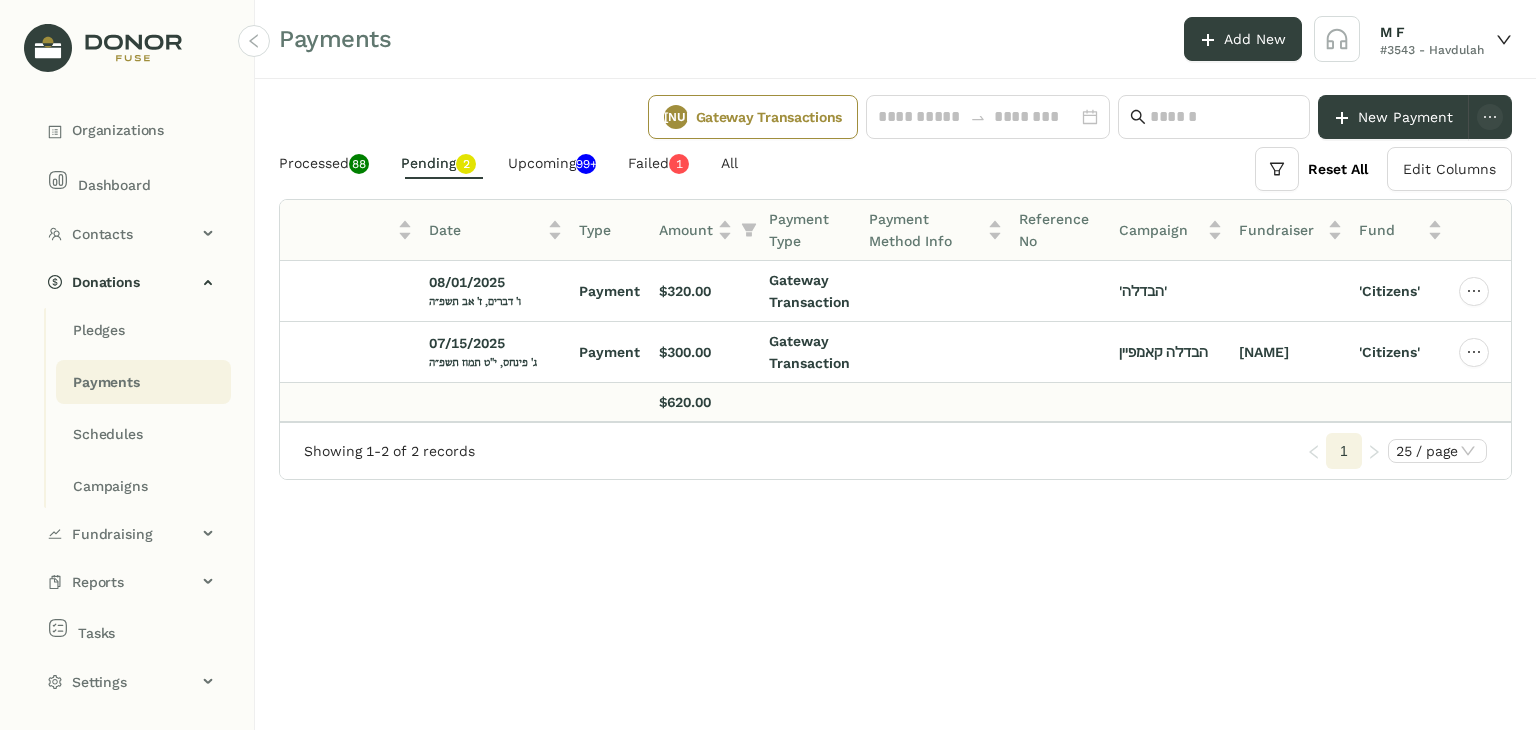 click on "ID  Donor   Date   Type   Amount   Payment Type   Payment Method Info   Reference No   Campaign   Fundraiser   Fund  1803354 Abraham Samuel אברהם חיים סעמיולס 08/01/2025 ו' דברים, ז' אב תשפ״ה Payment $320.00 Gateway Transaction 'הבדלה' 'Citizens'  1707852 David Simkowitz דוד שמחה סימקאוויטש 07/15/2025 ג' פינחס, י"ט תמוז תשפ״ה Payment $300.00 Gateway Transaction הבדלה קאמפיין M Freidman 'Citizens'  Totals $620.00  Showing 1-2 of 2 records  1 25 / page" 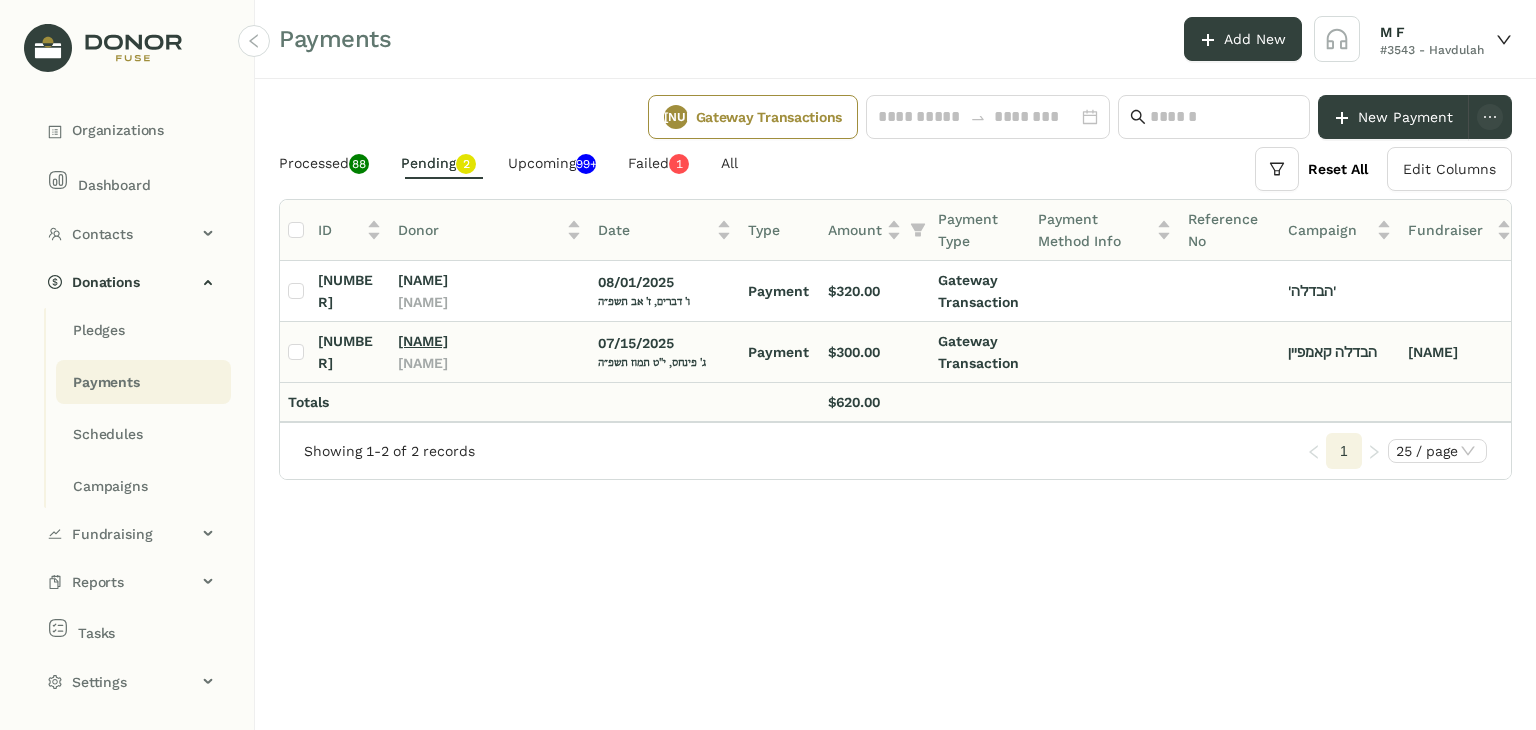 click on "[FIRST] [LAST]" 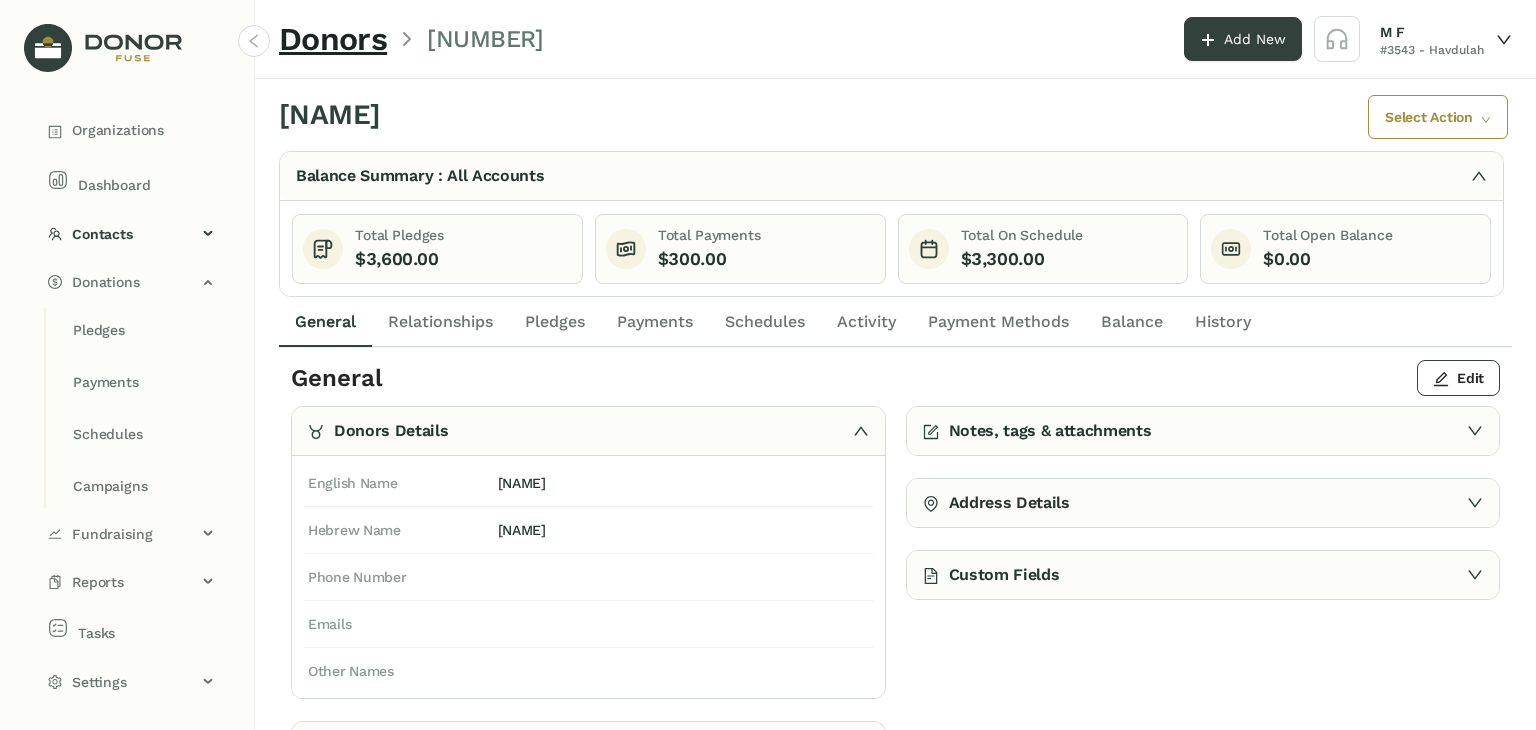 click on "Pledges" 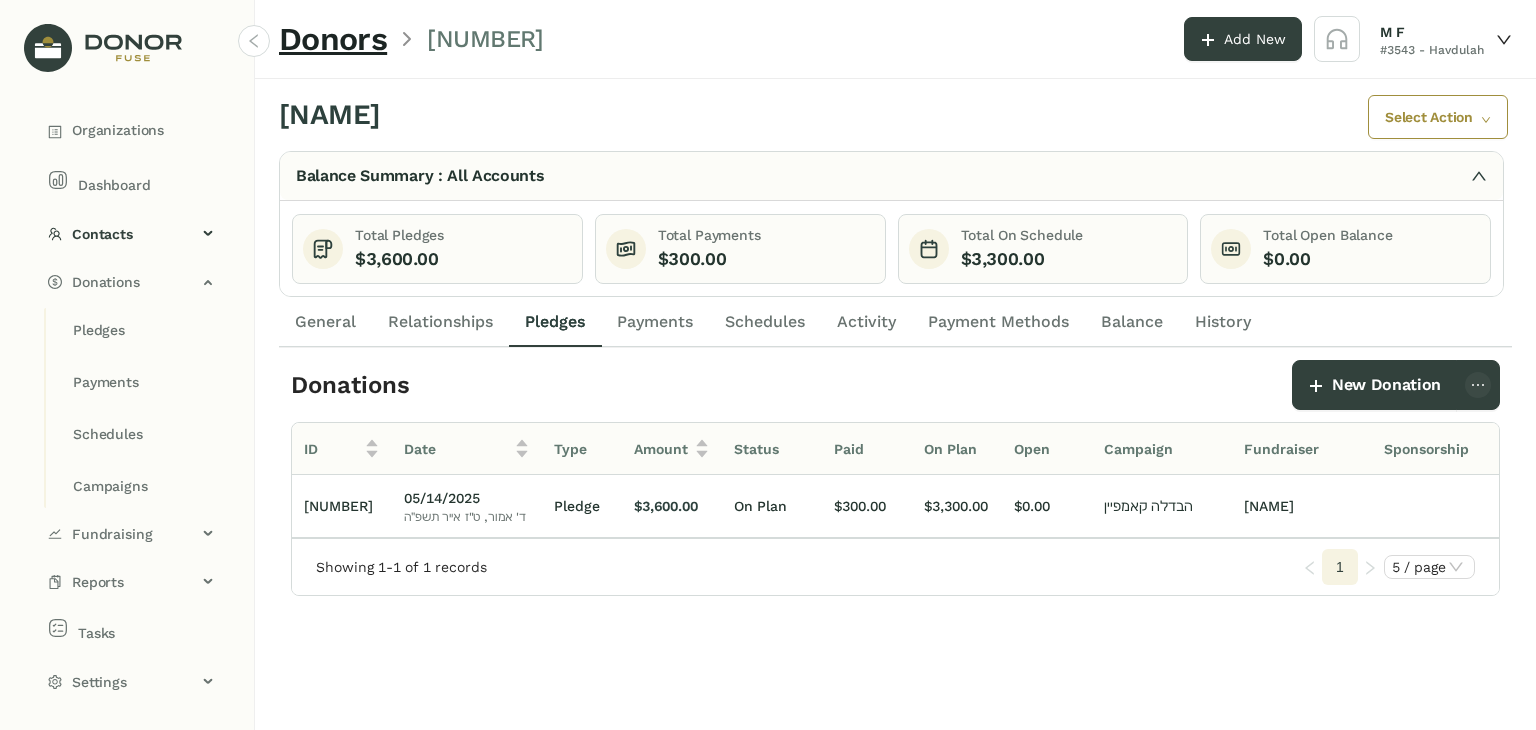 click on "Payments" 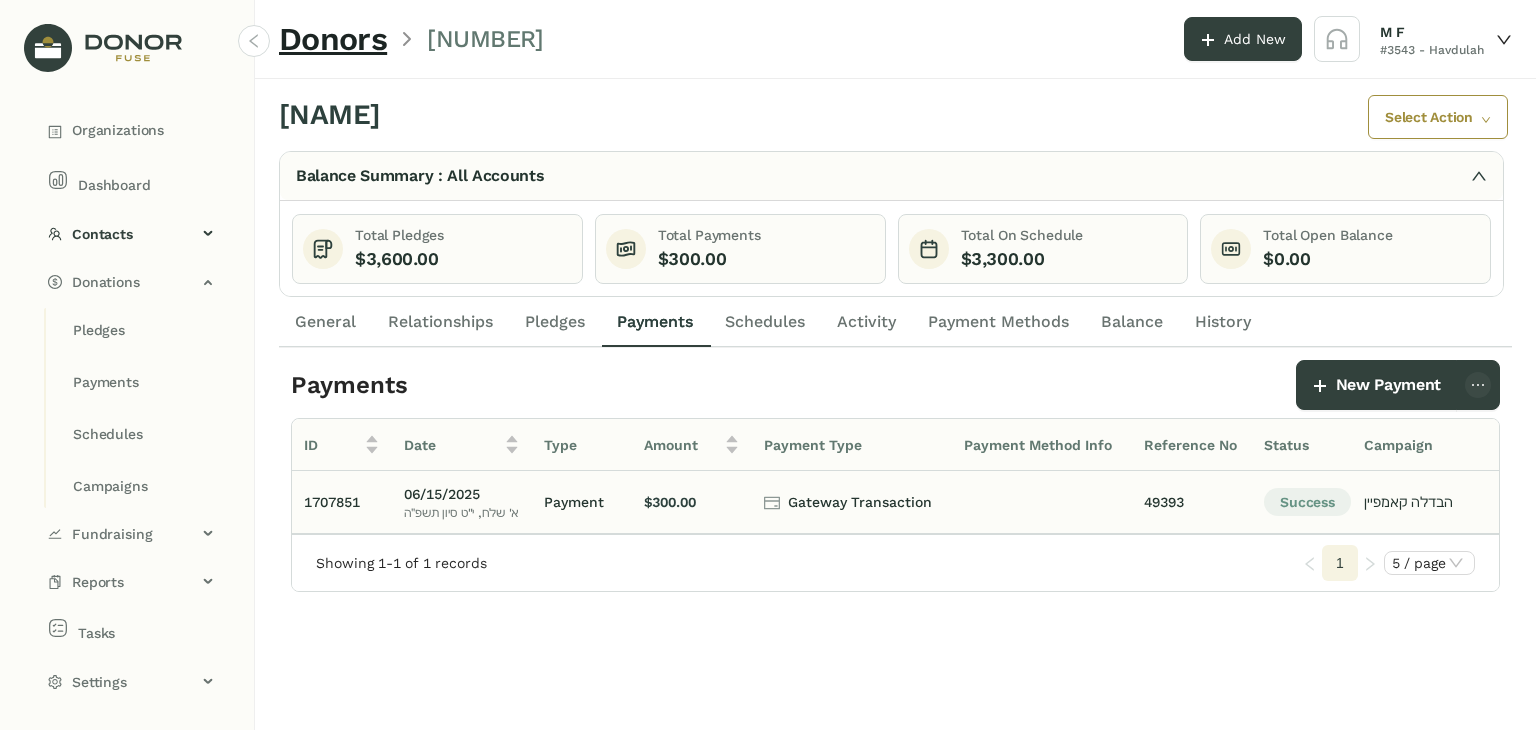 click on "49393" 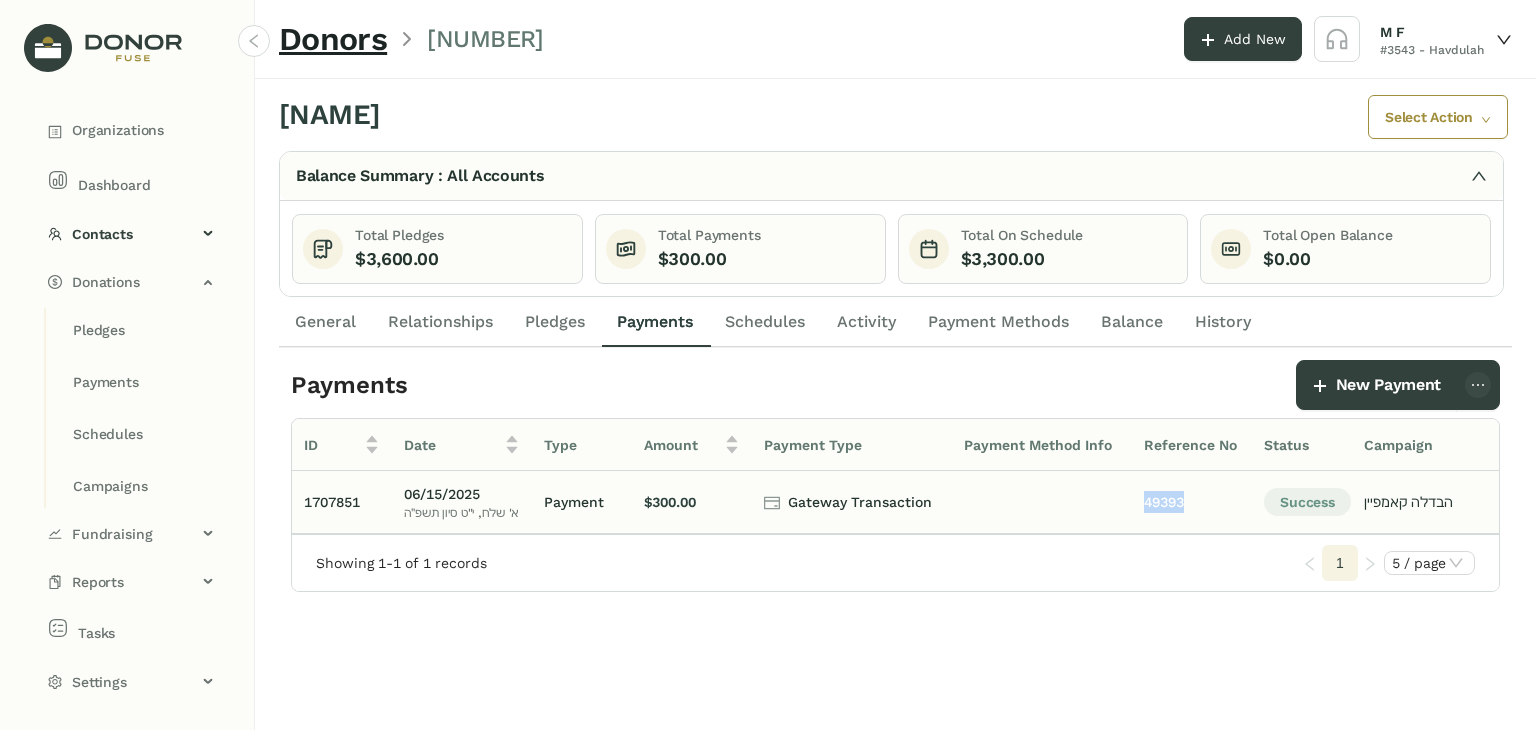 click on "49393" 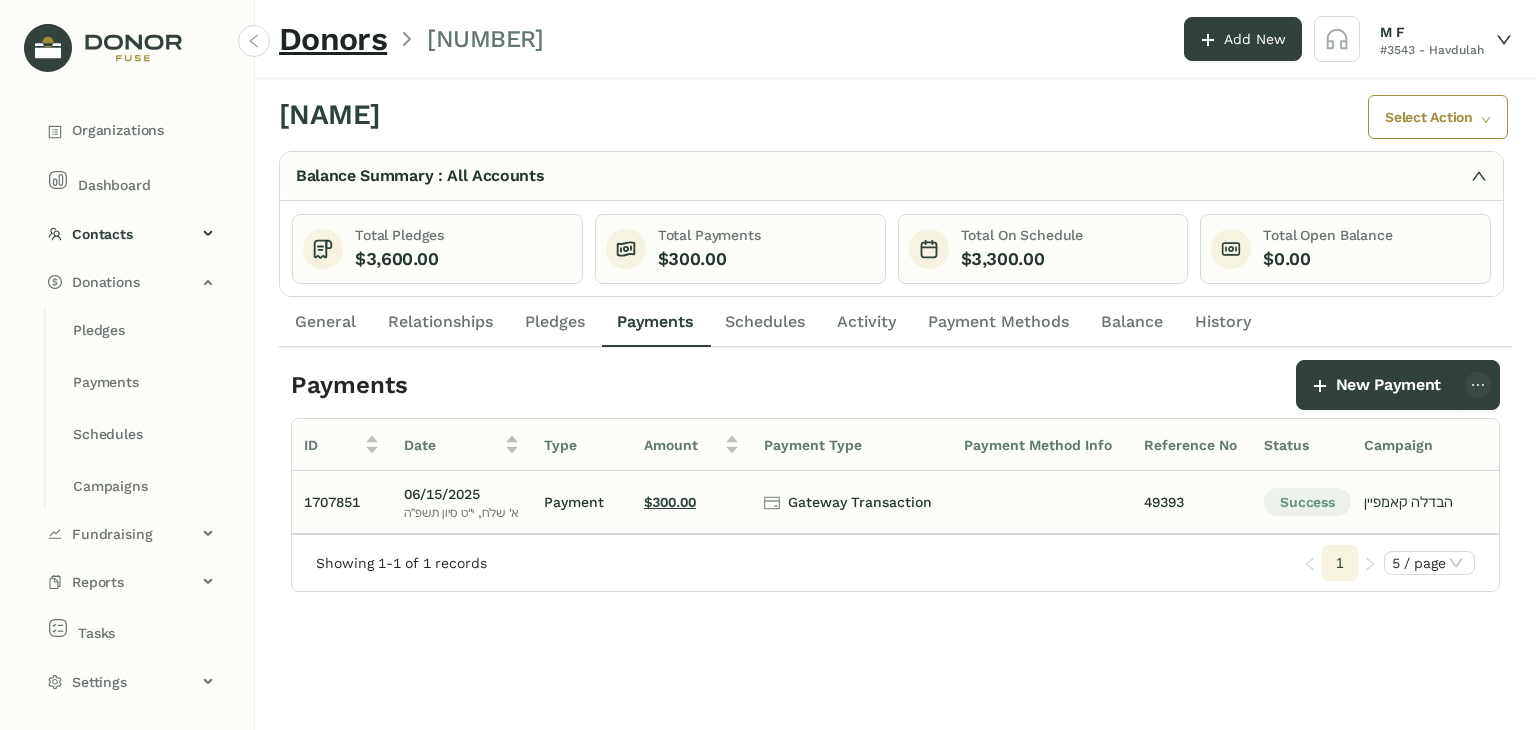click on "$300.00" 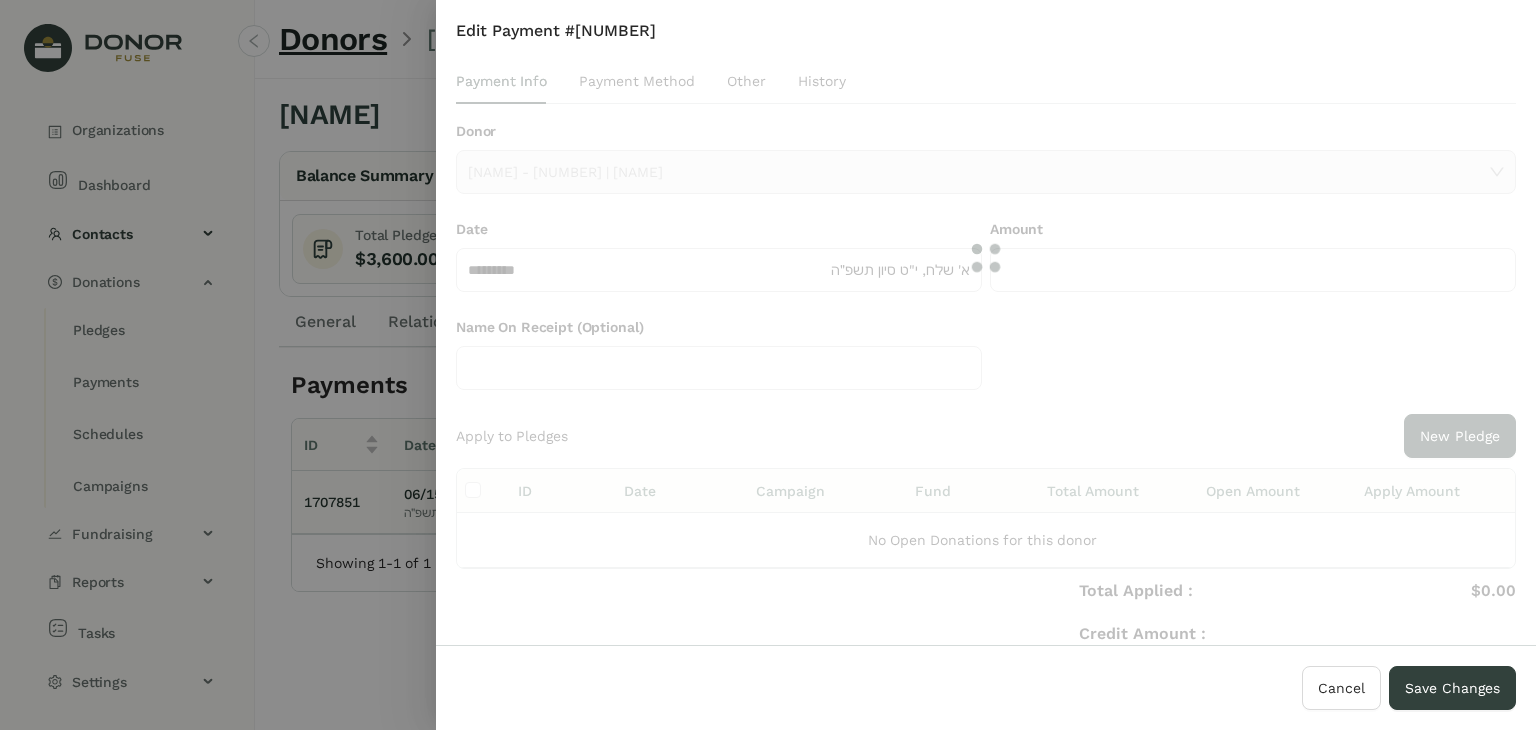 type on "*******" 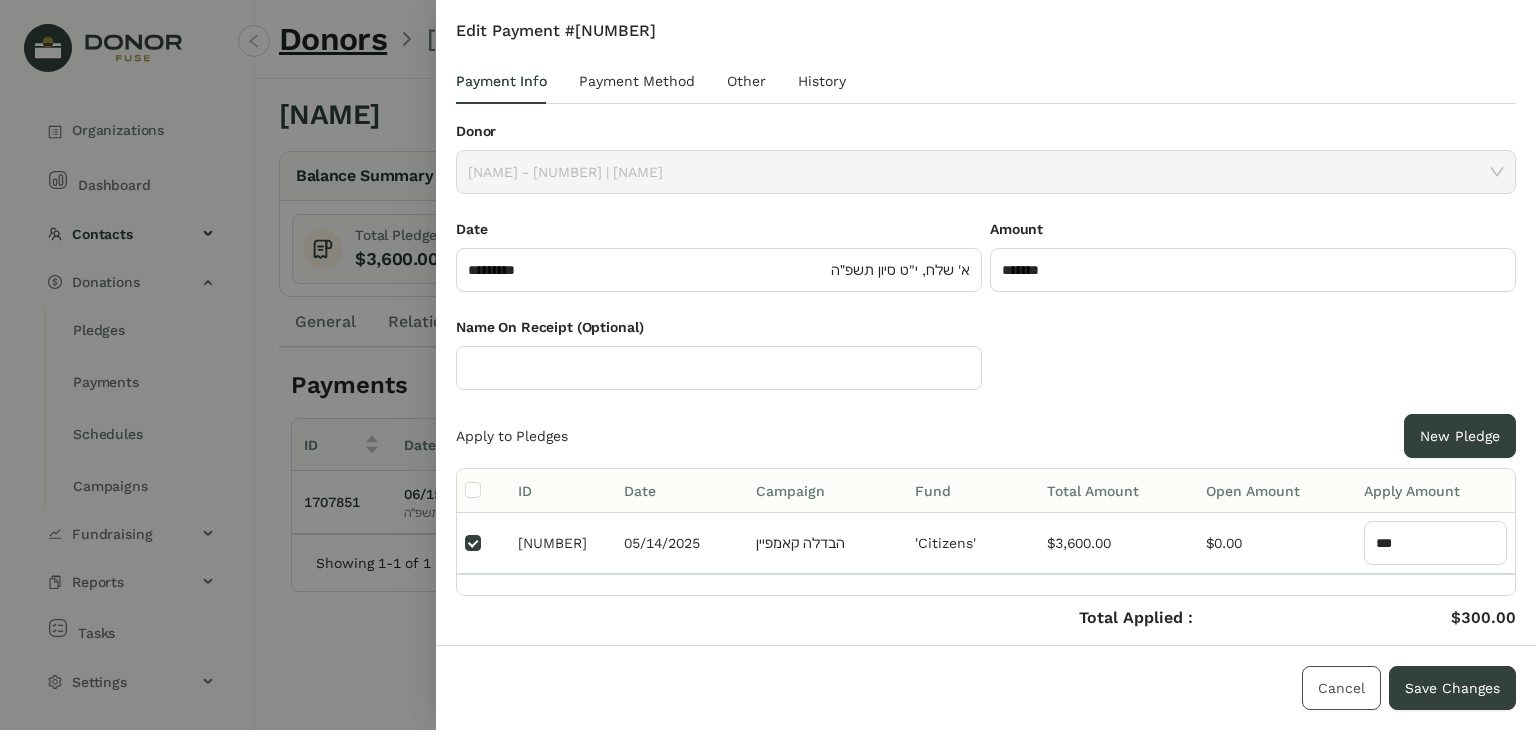 click on "Cancel" at bounding box center (1341, 688) 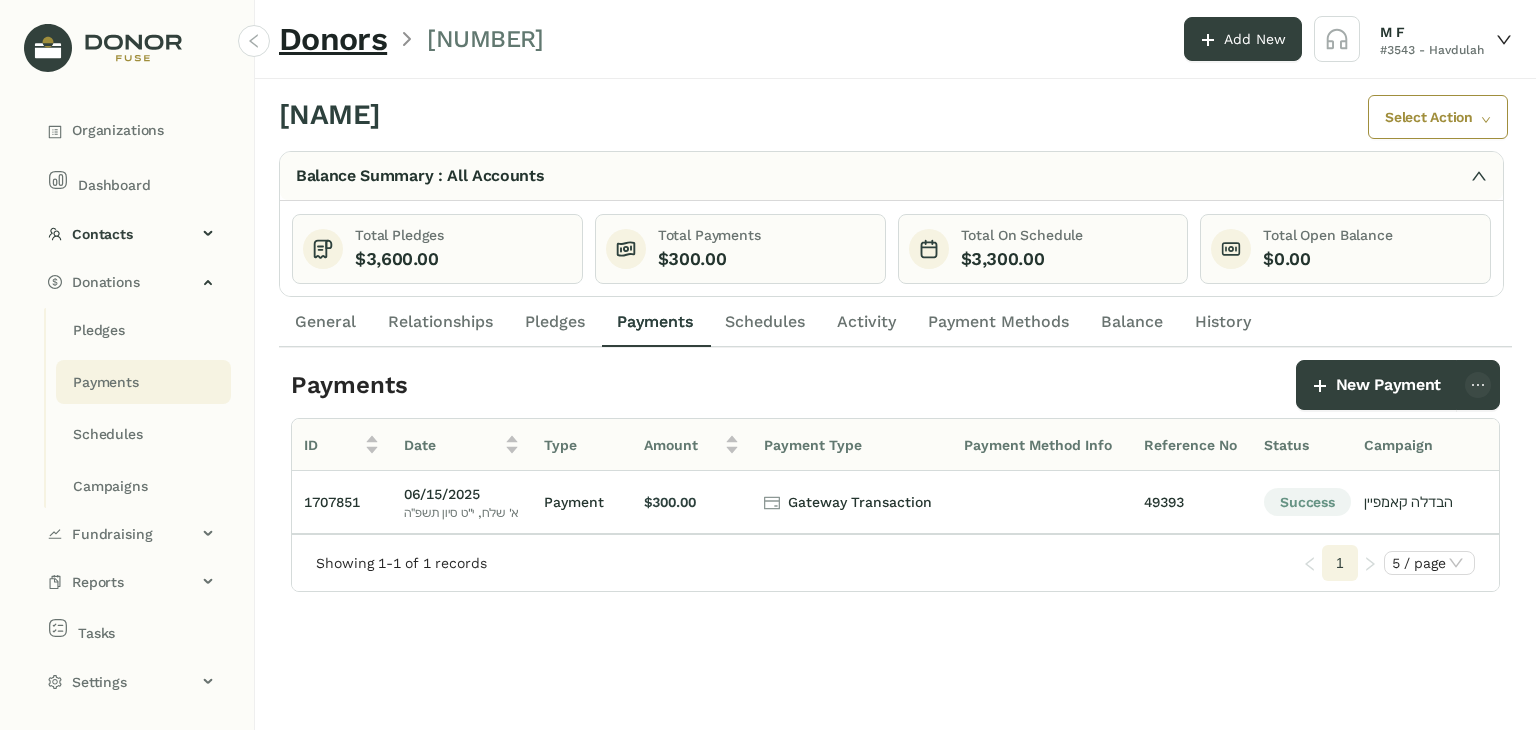 click on "Payments" 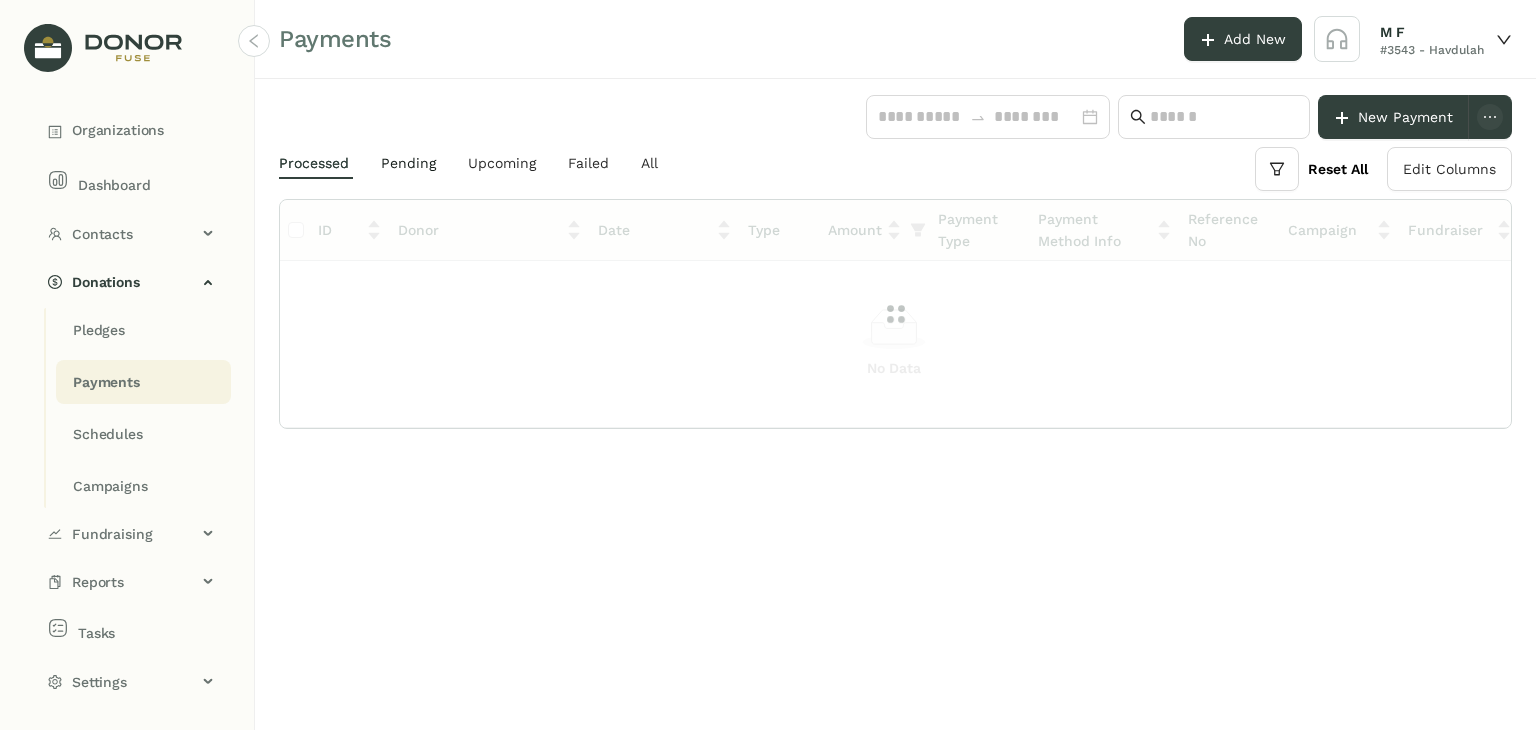click on "Pending" 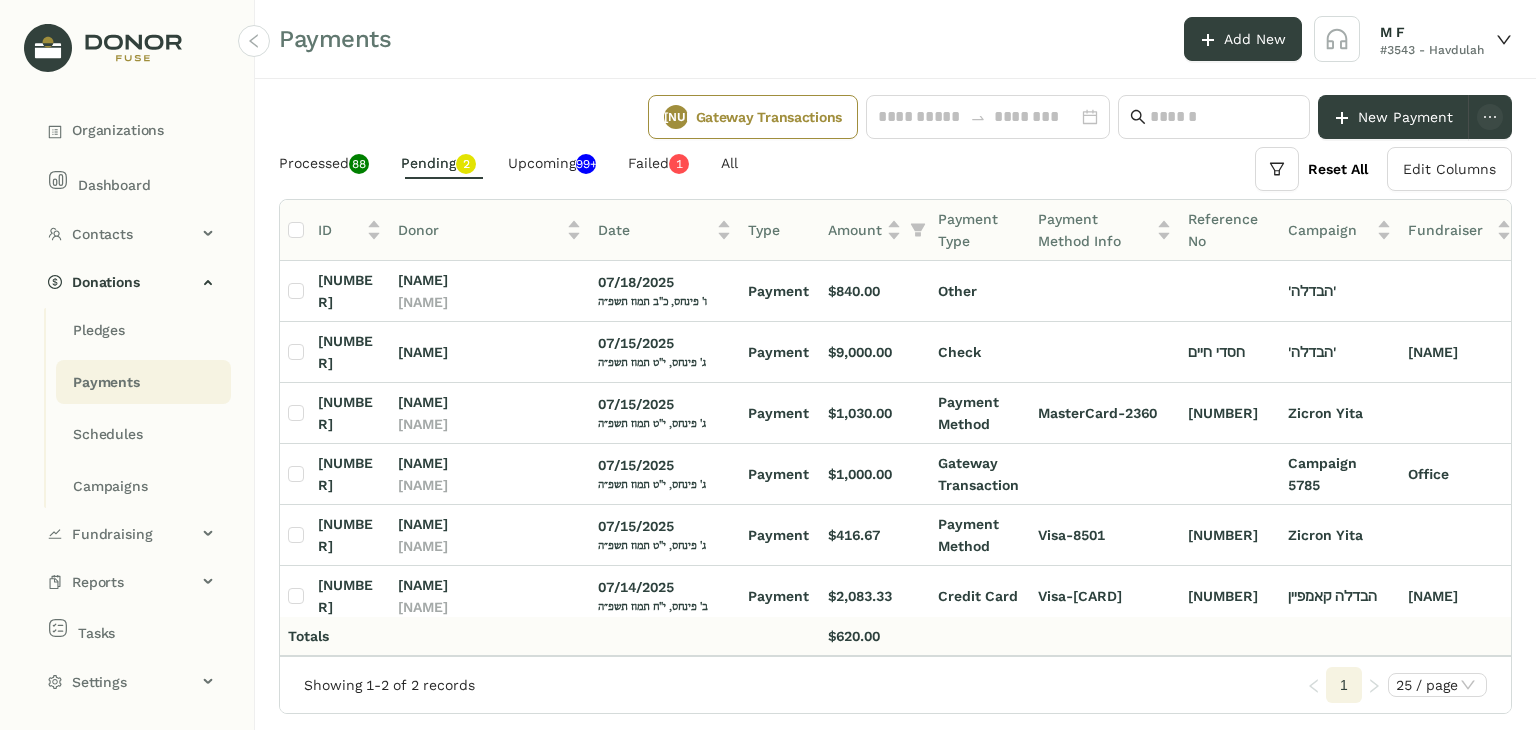 click on "Pending   0   1   2   3   4   5   6   7   8   9" 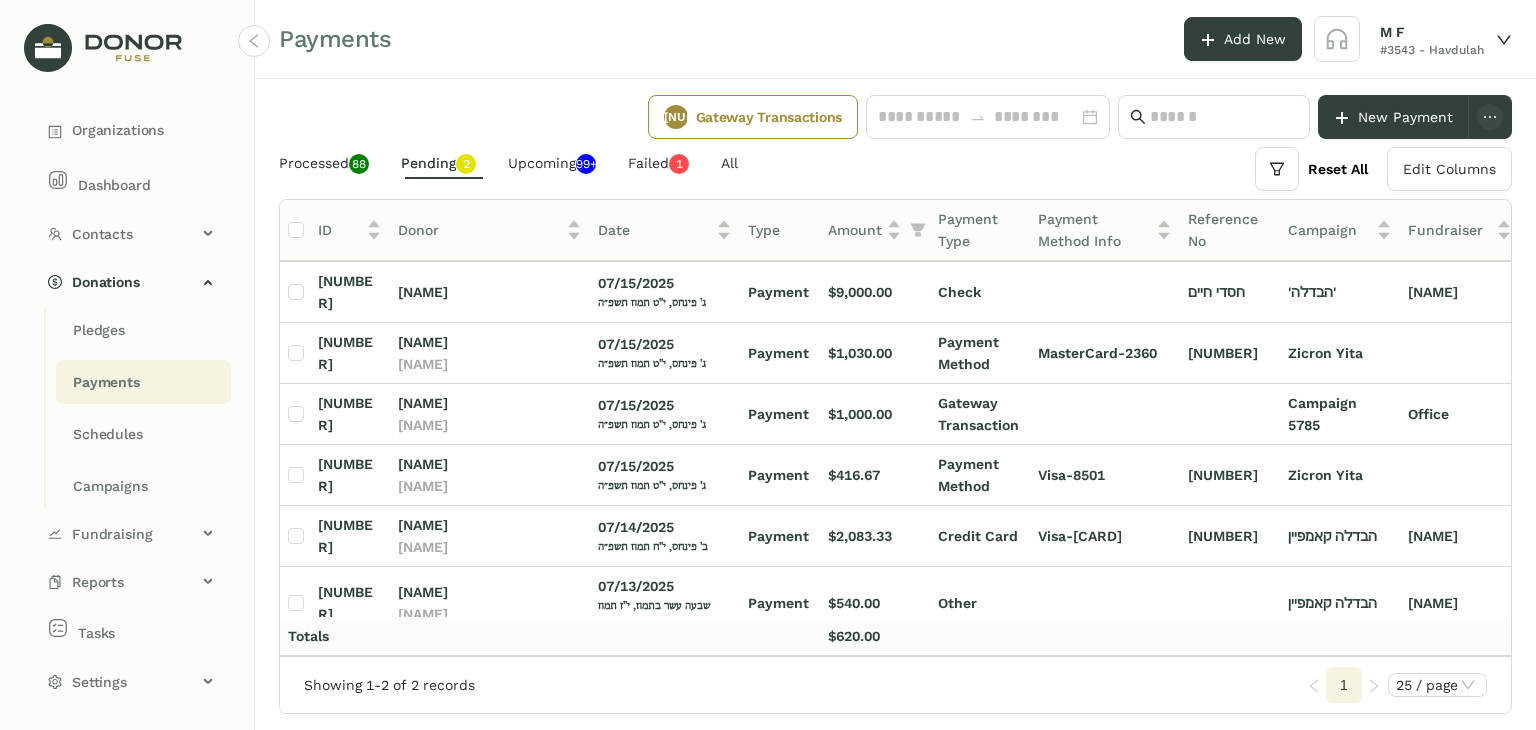 scroll, scrollTop: 0, scrollLeft: 0, axis: both 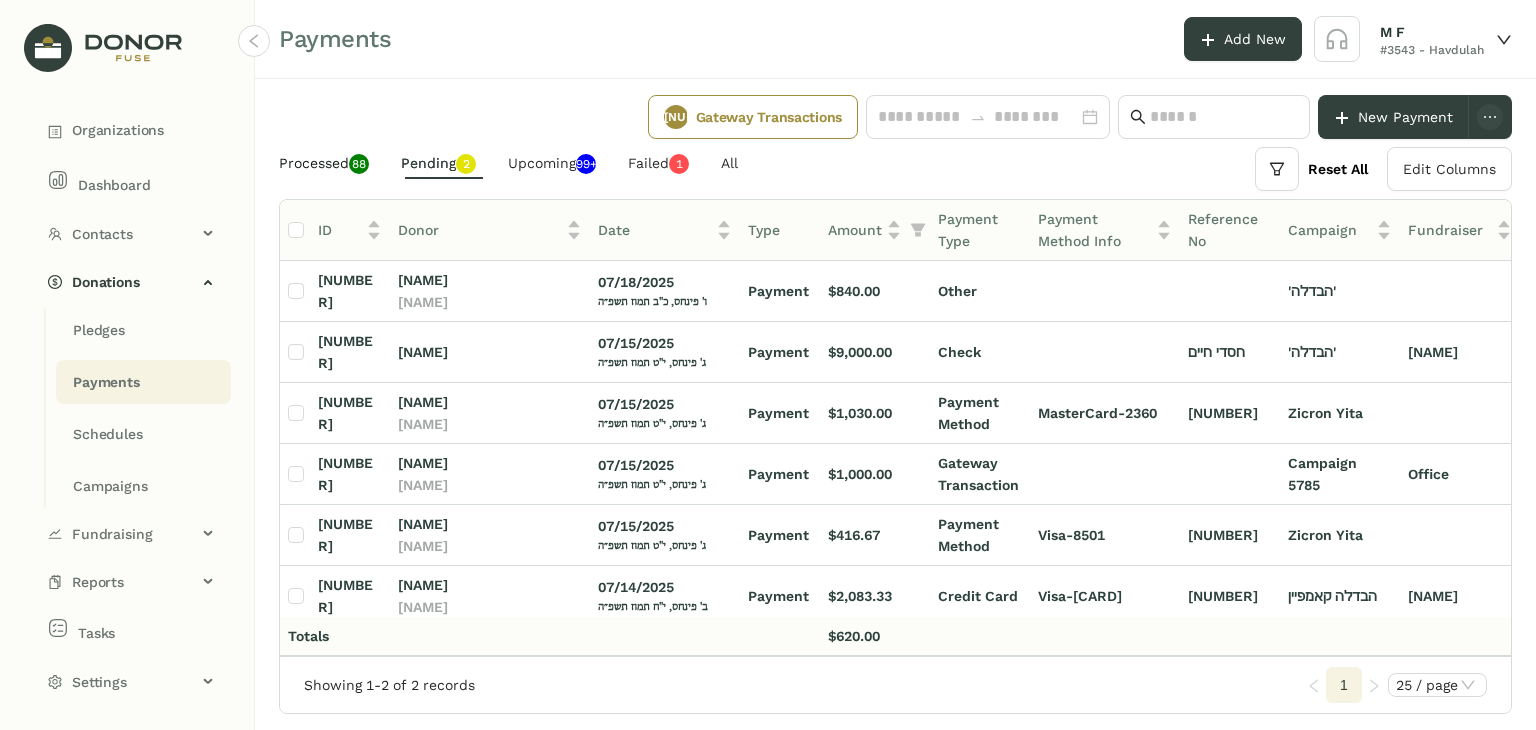 click on "Processed   0   1   2   3   4   5   6   7   8   9   0   1   2   3   4   5   6   7   8   9" 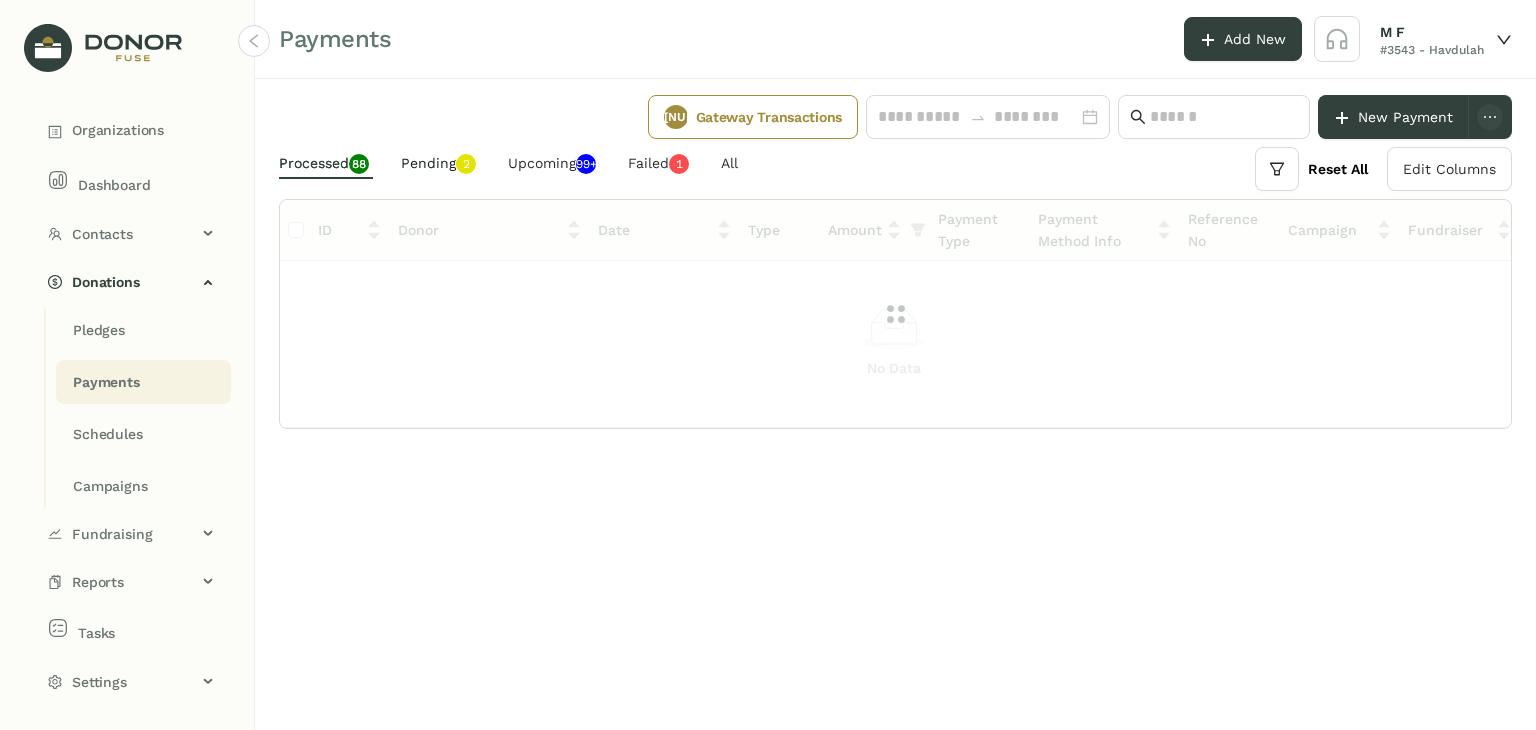 click on "Pending   0   1   2   3   4   5   6   7   8   9" 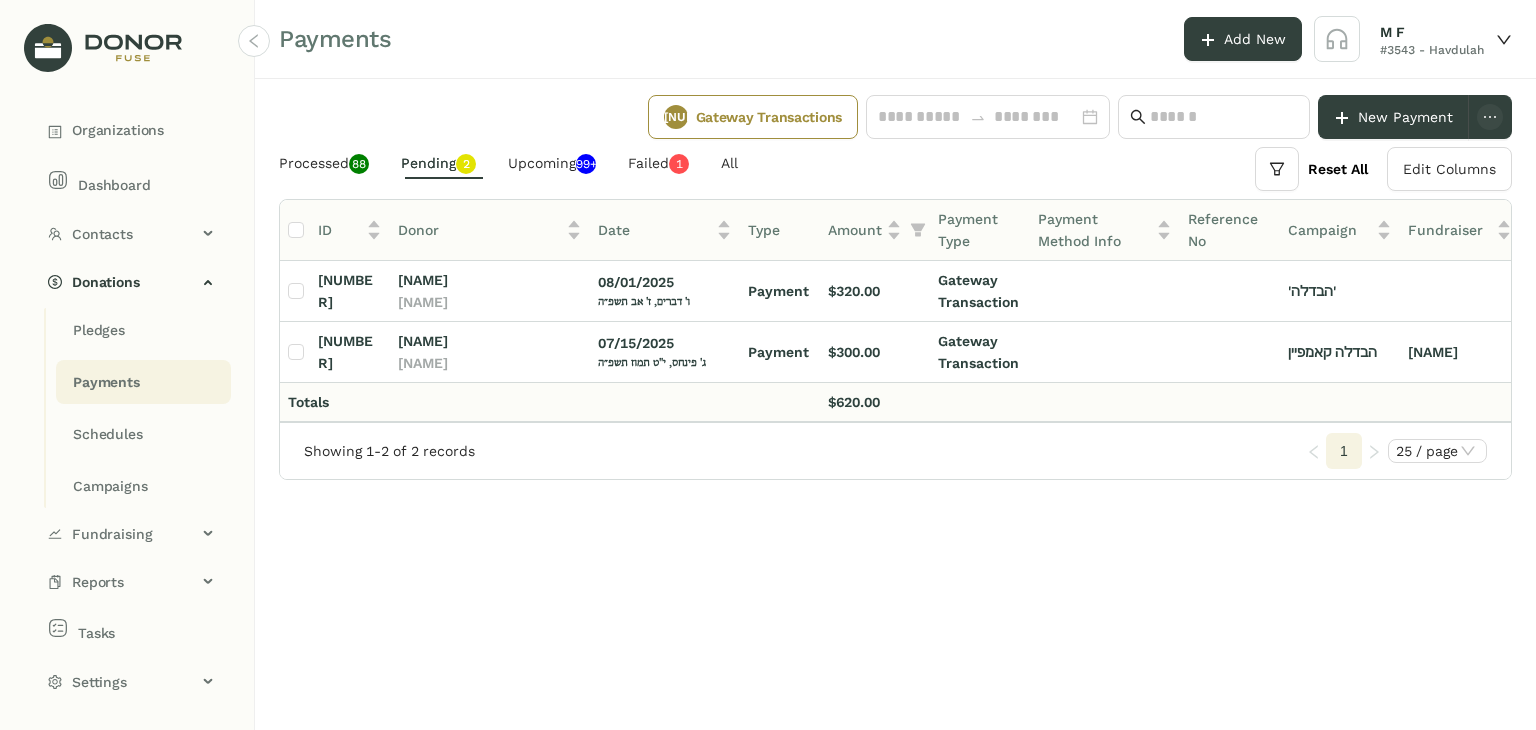 scroll, scrollTop: 0, scrollLeft: 172, axis: horizontal 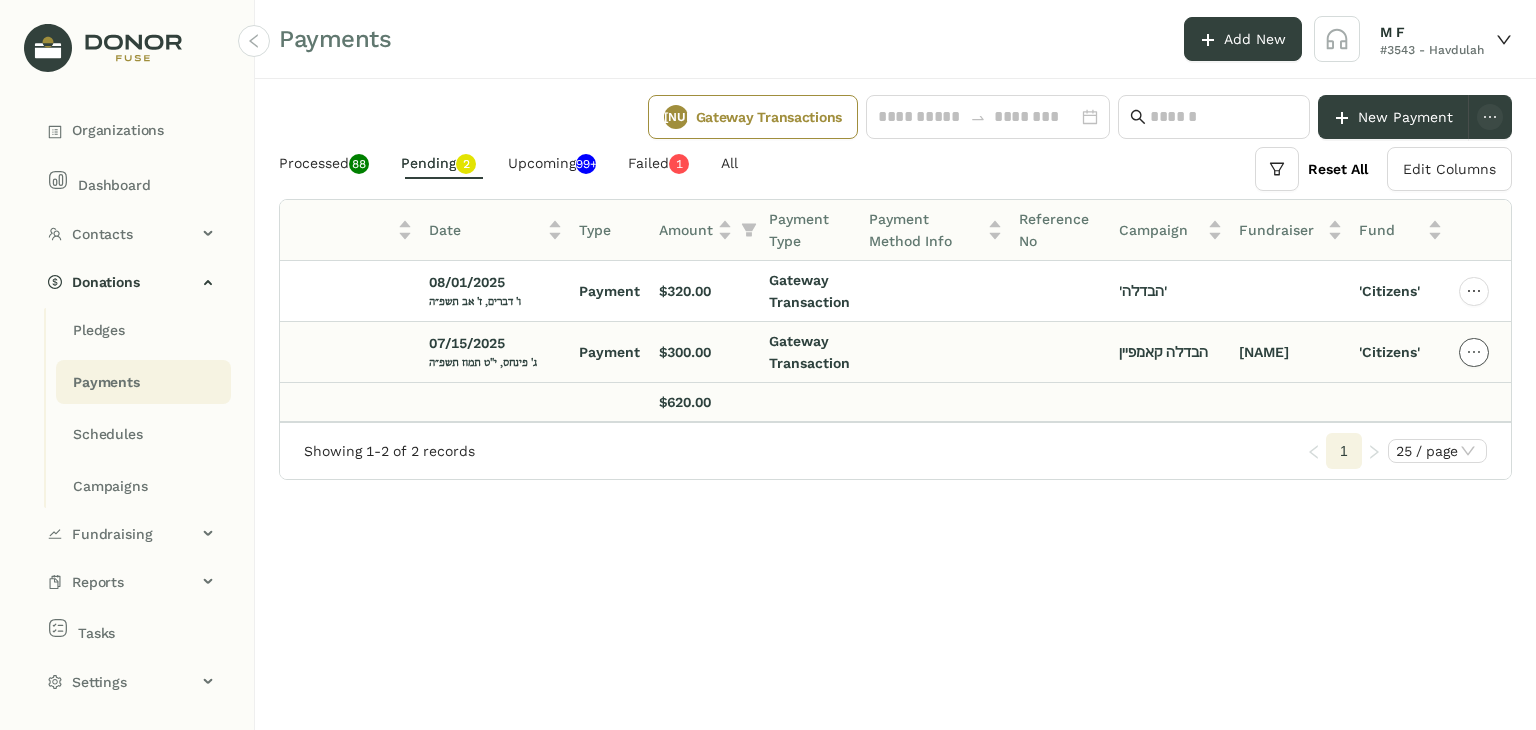 click 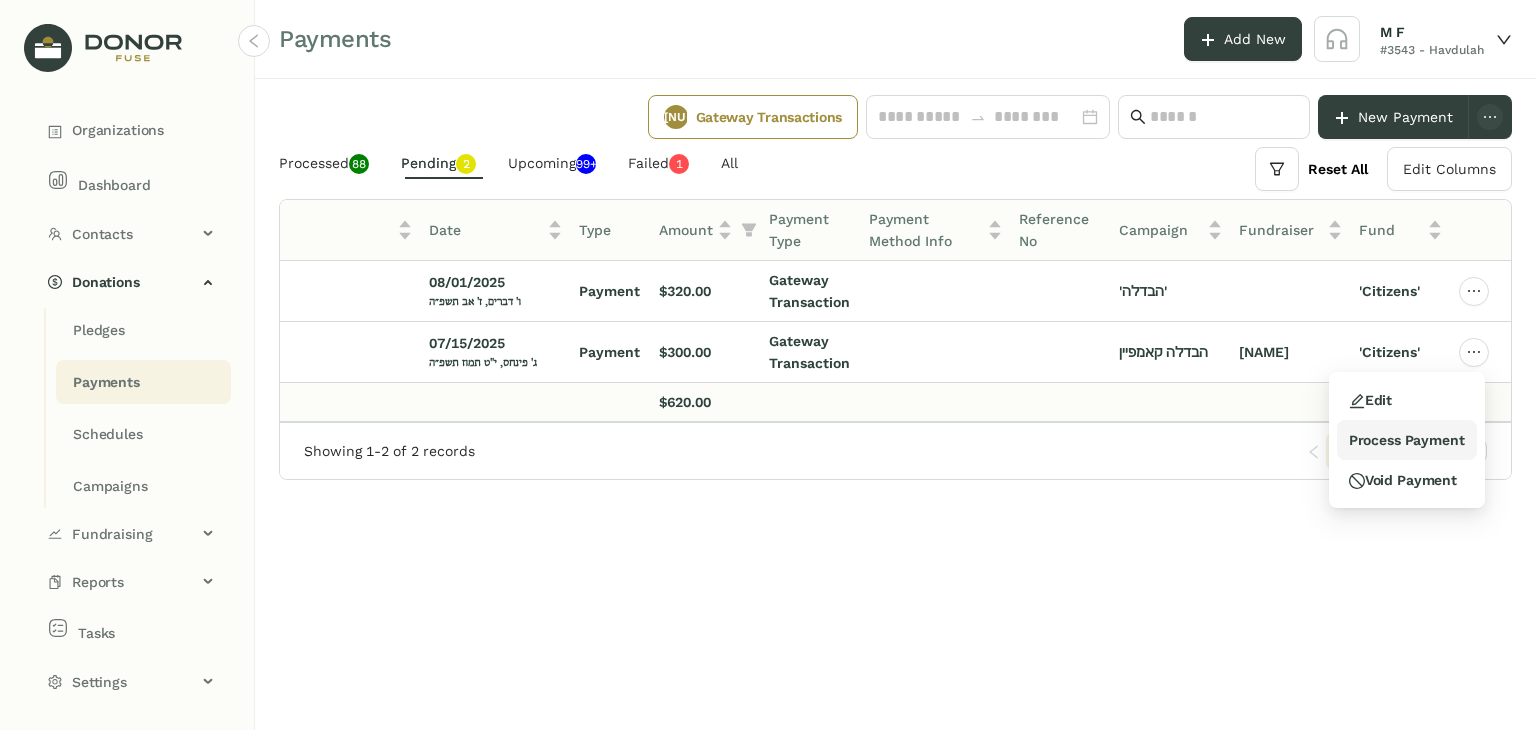 click on "Process Payment" at bounding box center [1407, 440] 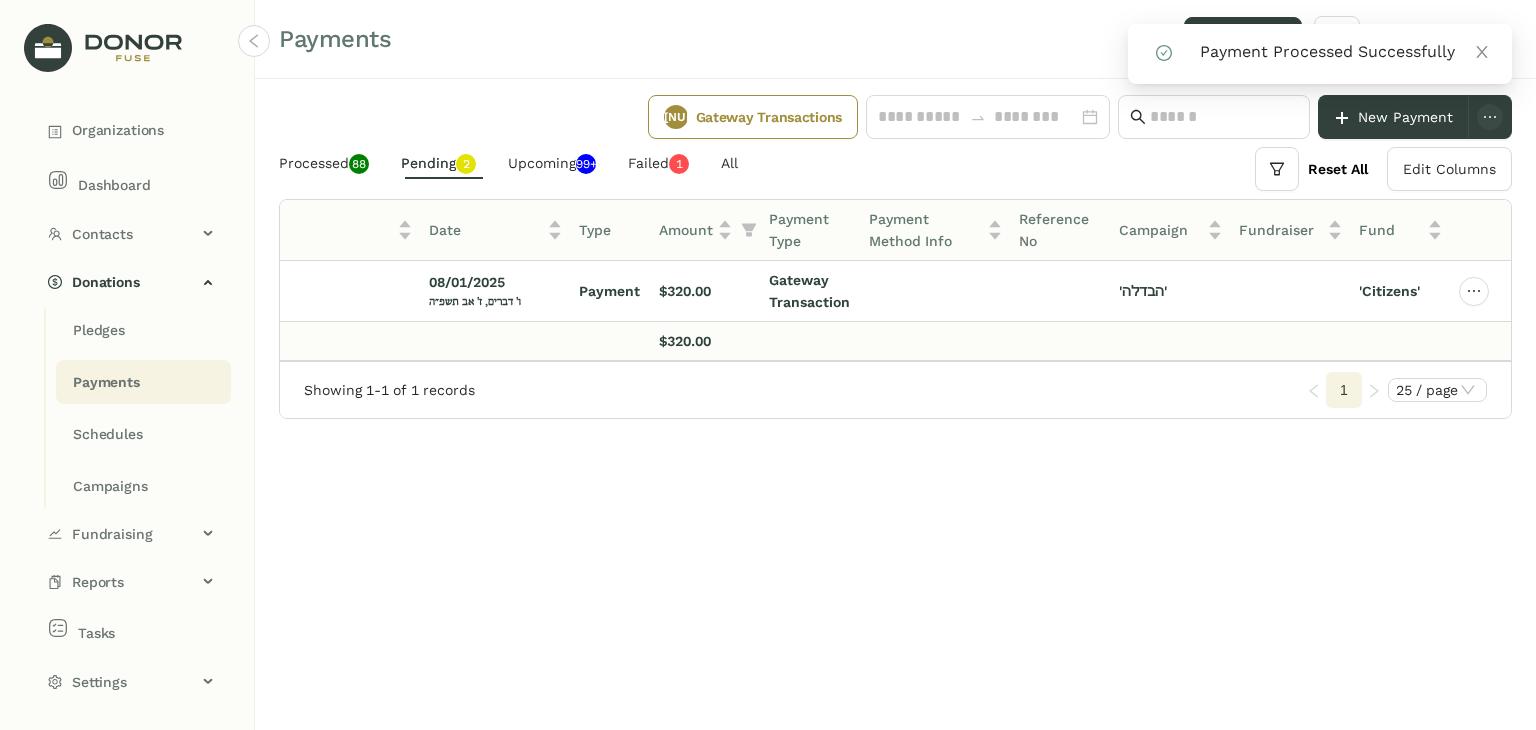drag, startPoint x: 599, startPoint y: 369, endPoint x: 440, endPoint y: 365, distance: 159.05031 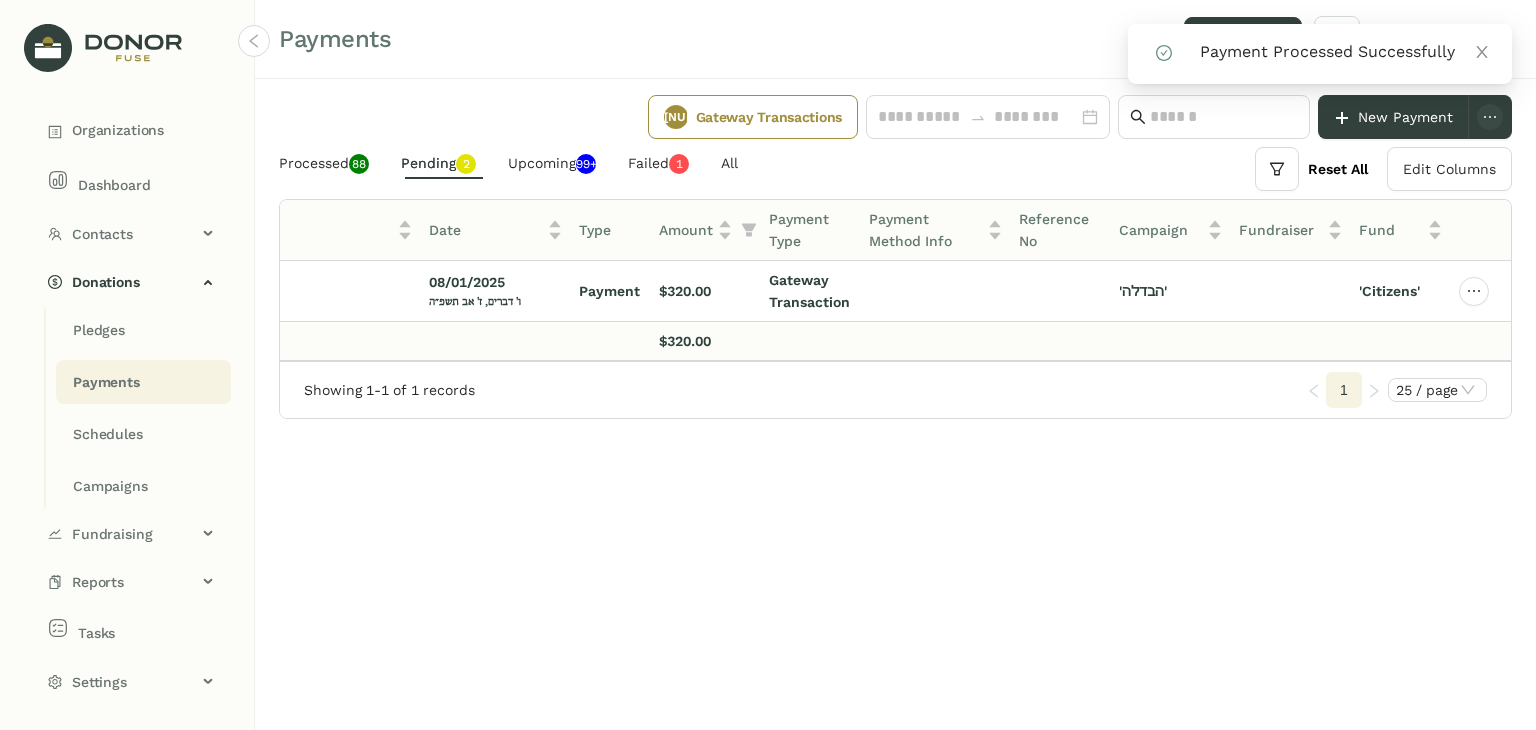 click on "ID  Donor   Date   Type   Amount   Payment Type   Payment Method Info   Reference No   Campaign   Fundraiser   Fund  1803354 Abraham Samuel אברהם חיים סעמיולס 08/01/2025 ו' דברים, ז' אב תשפ״ה Payment $320.00 Gateway Transaction 'הבדלה' 'Citizens'  Totals $320.00  Showing 1-1 of 1 records  1 25 / page" 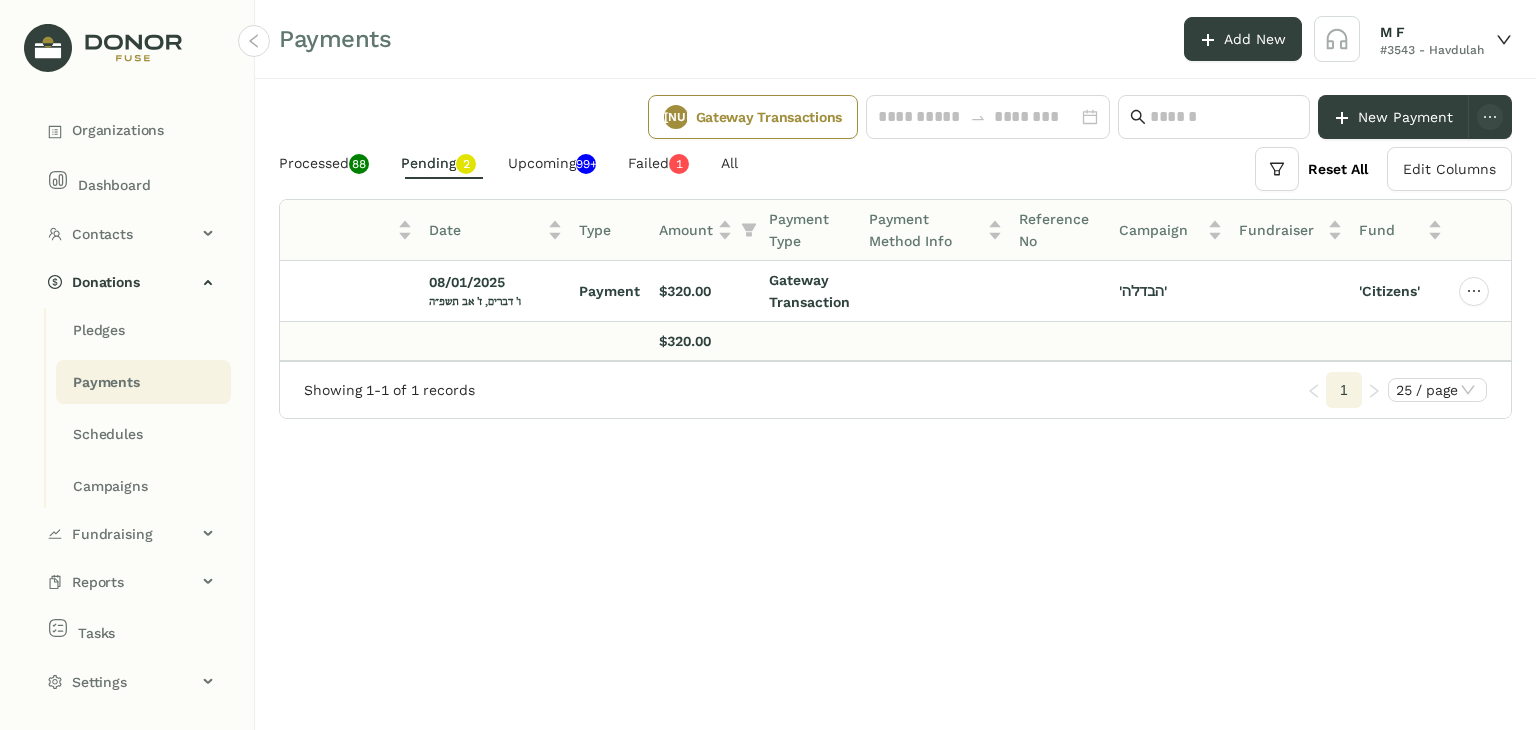 scroll, scrollTop: 0, scrollLeft: 76, axis: horizontal 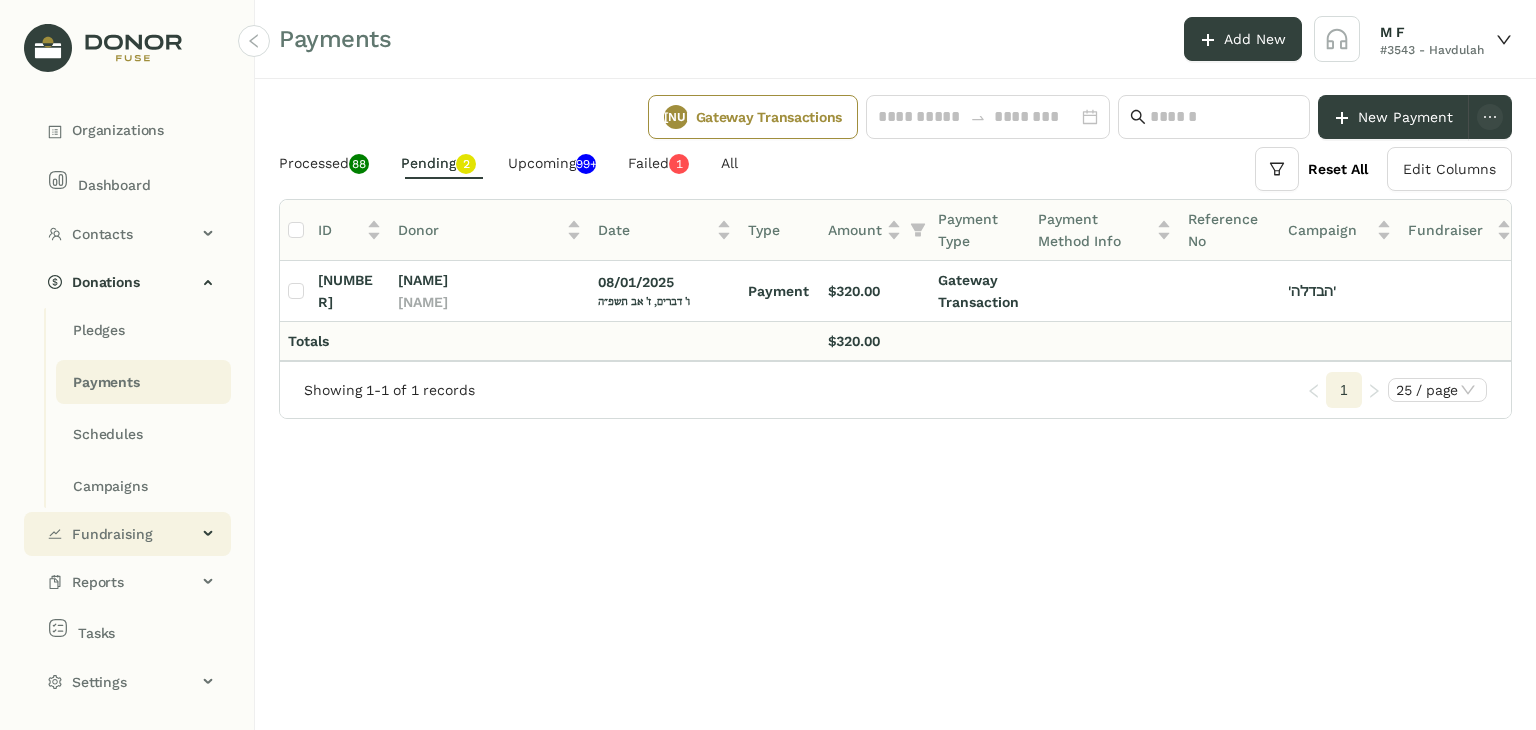 click on "Fundraising" 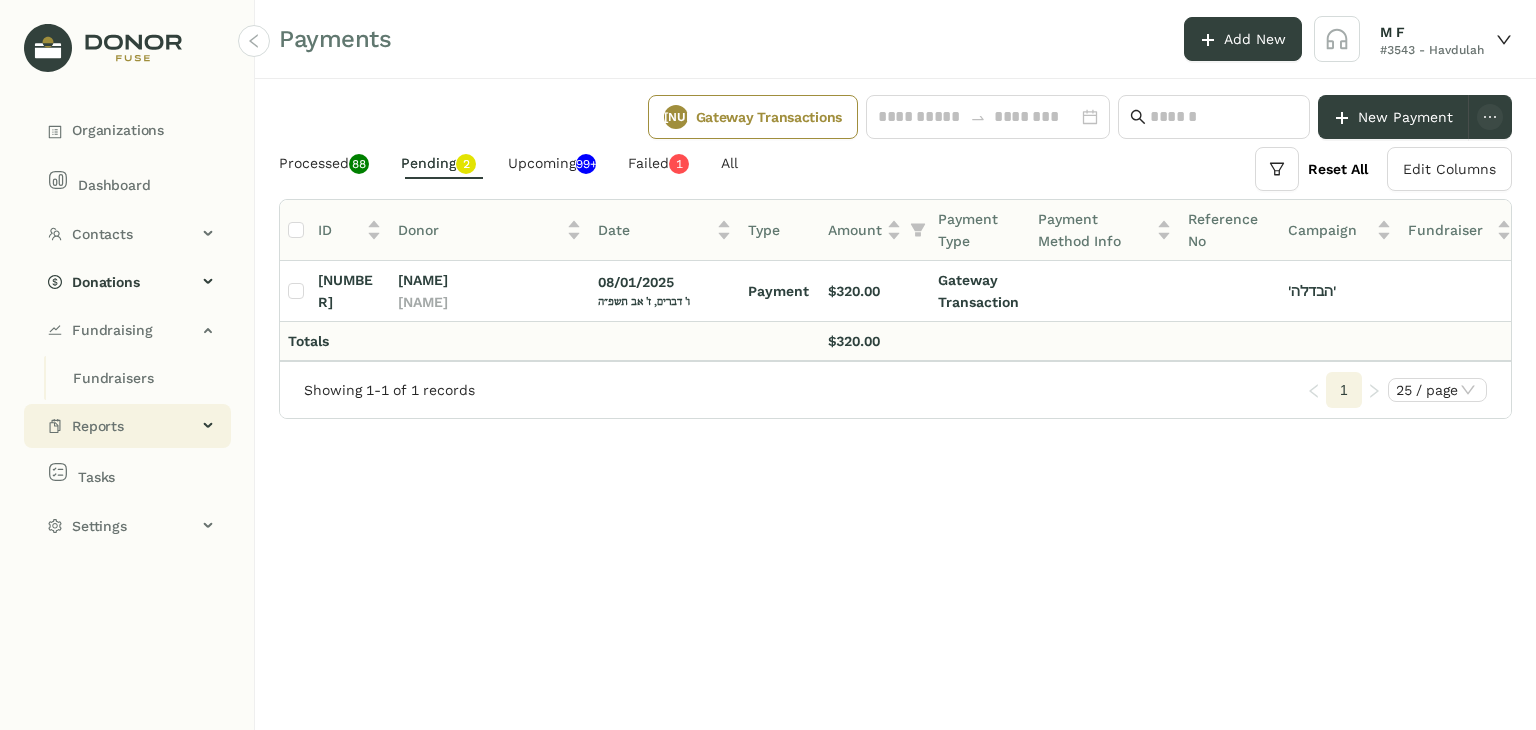 click on "Reports" 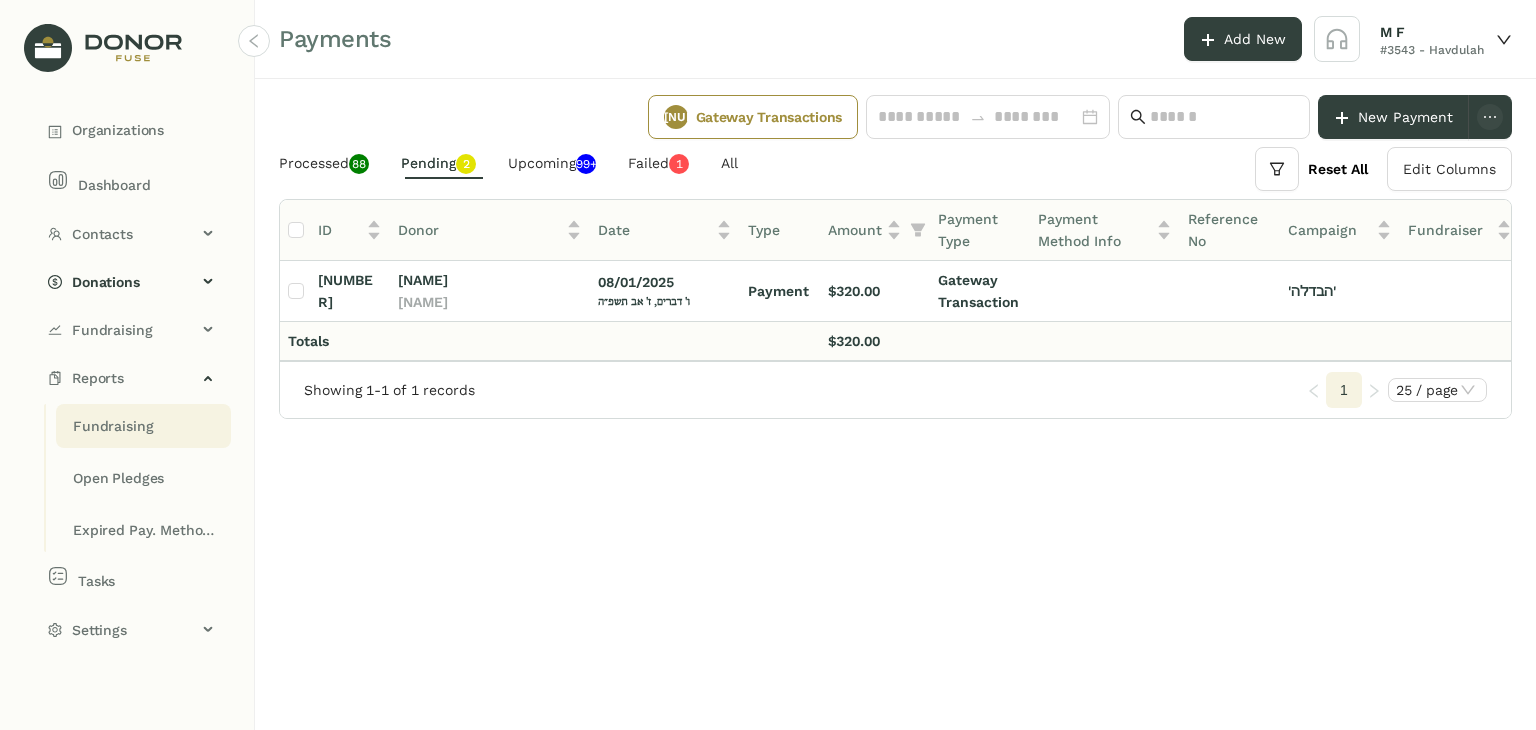 click on "Fundraising" 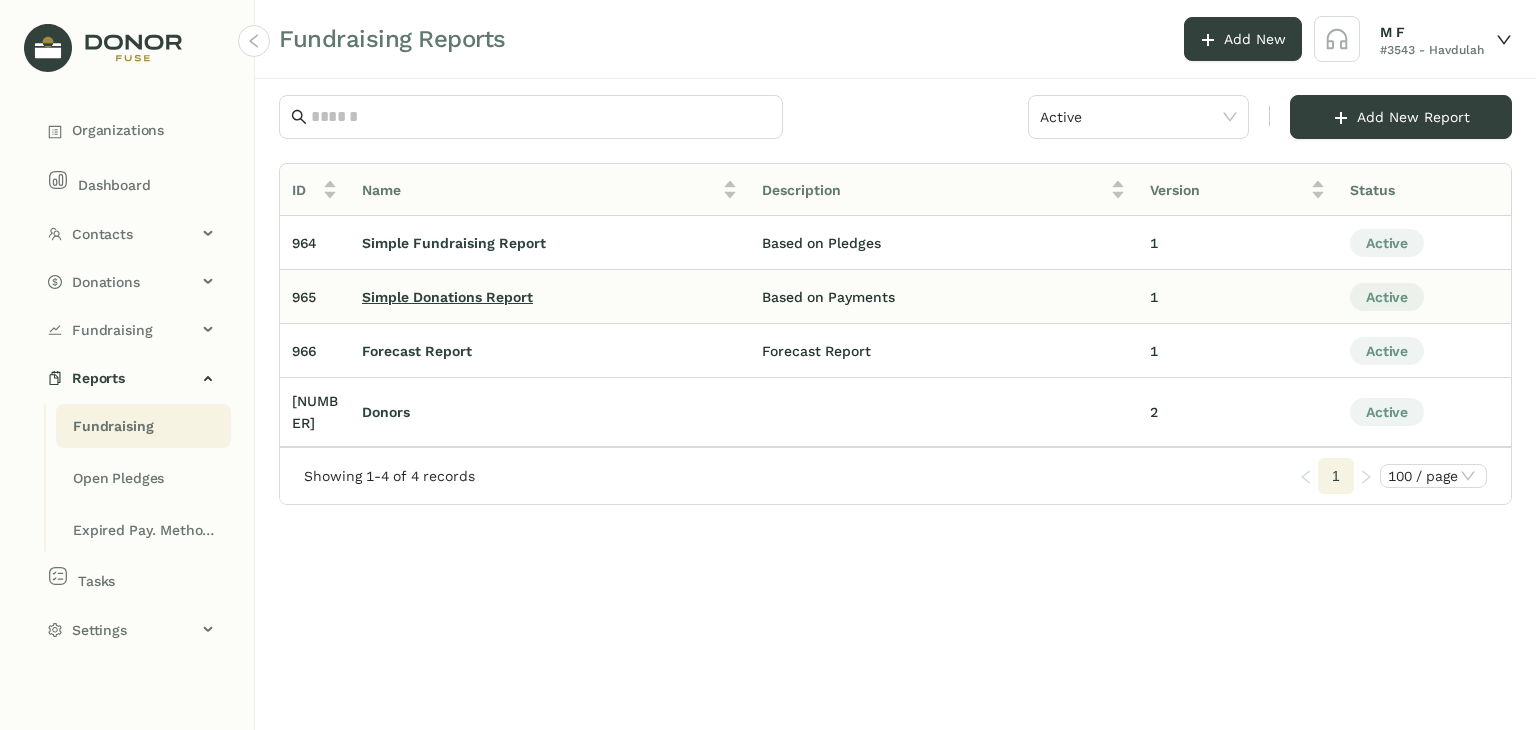 click on "Simple Donations Report" 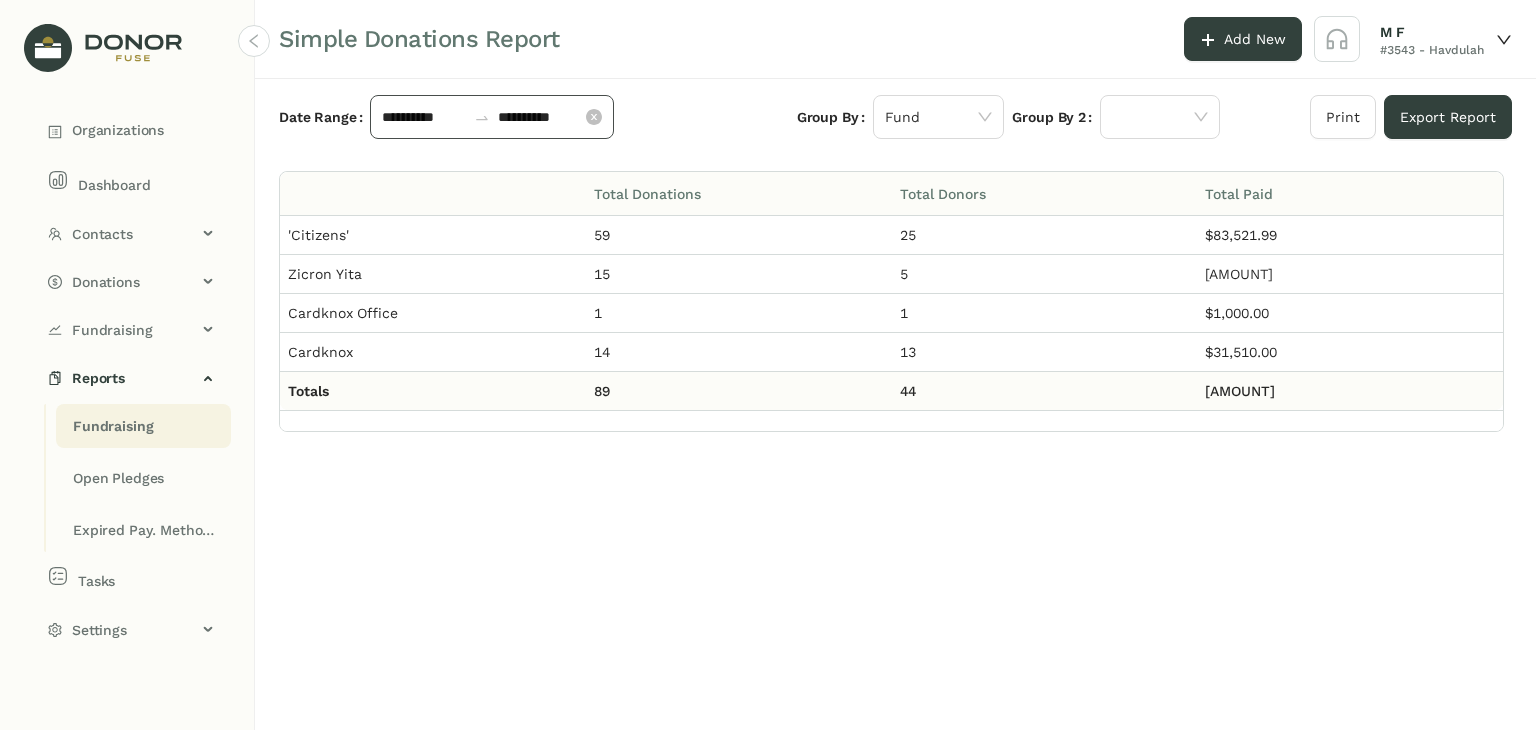 click on "**********" 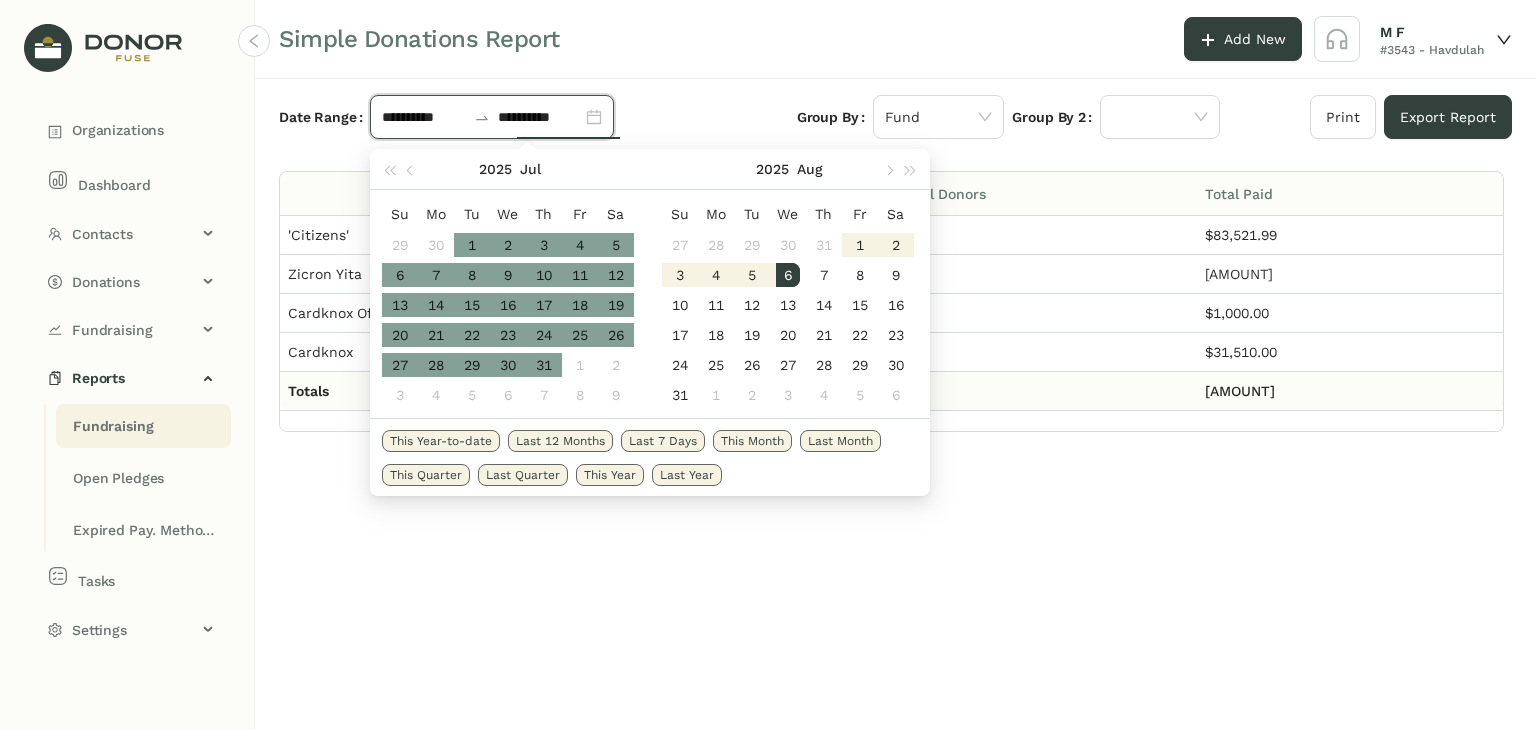 click on "Last Month" at bounding box center [840, 441] 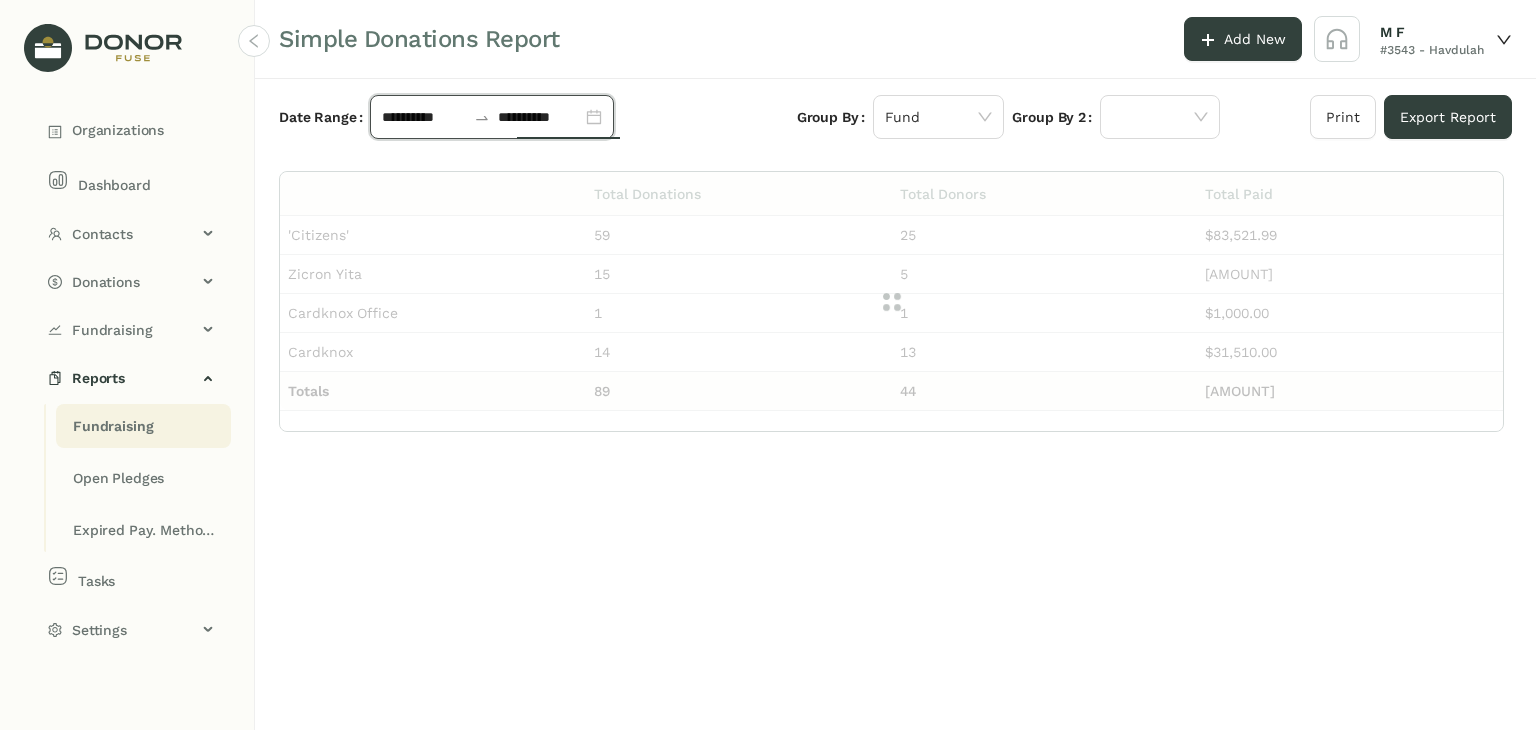 type on "**********" 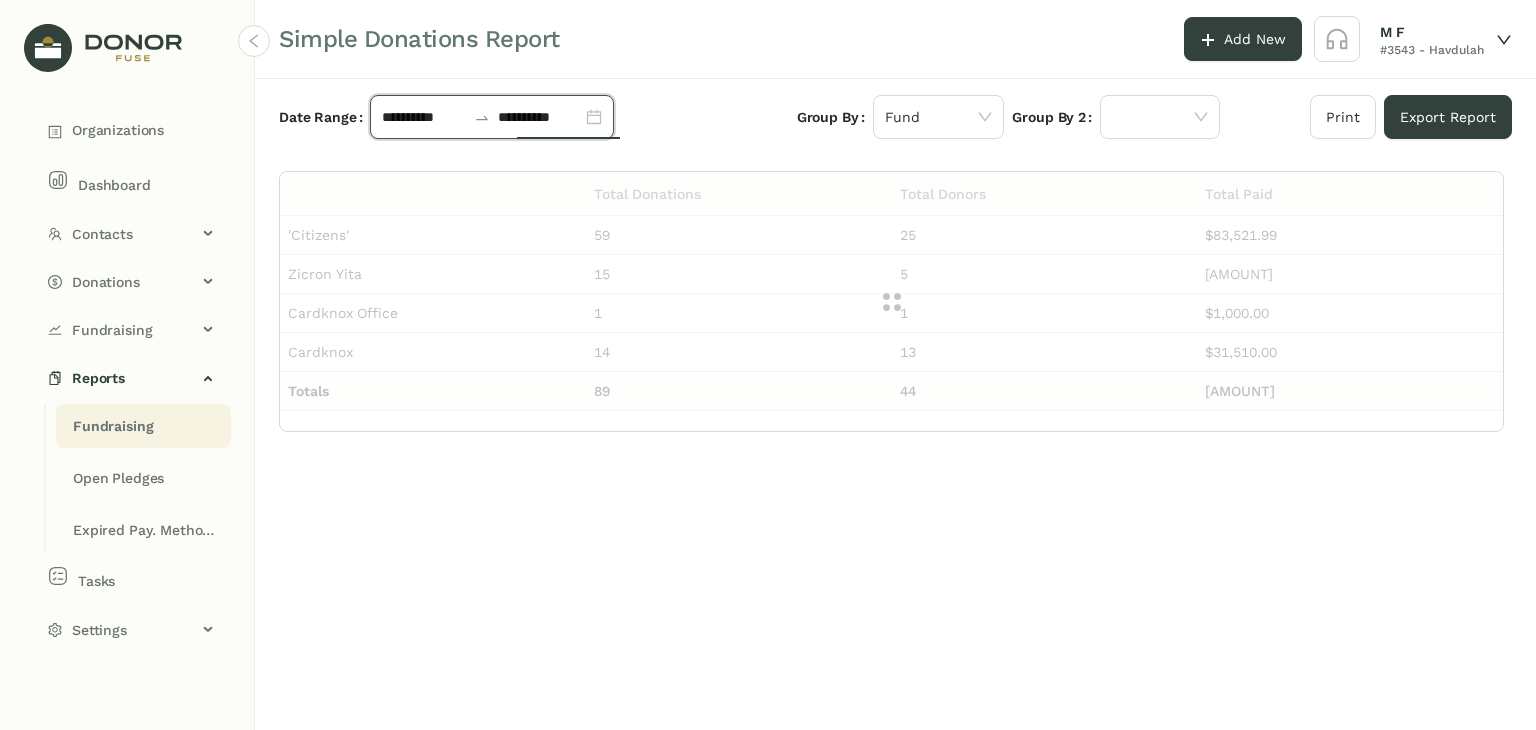 type on "**********" 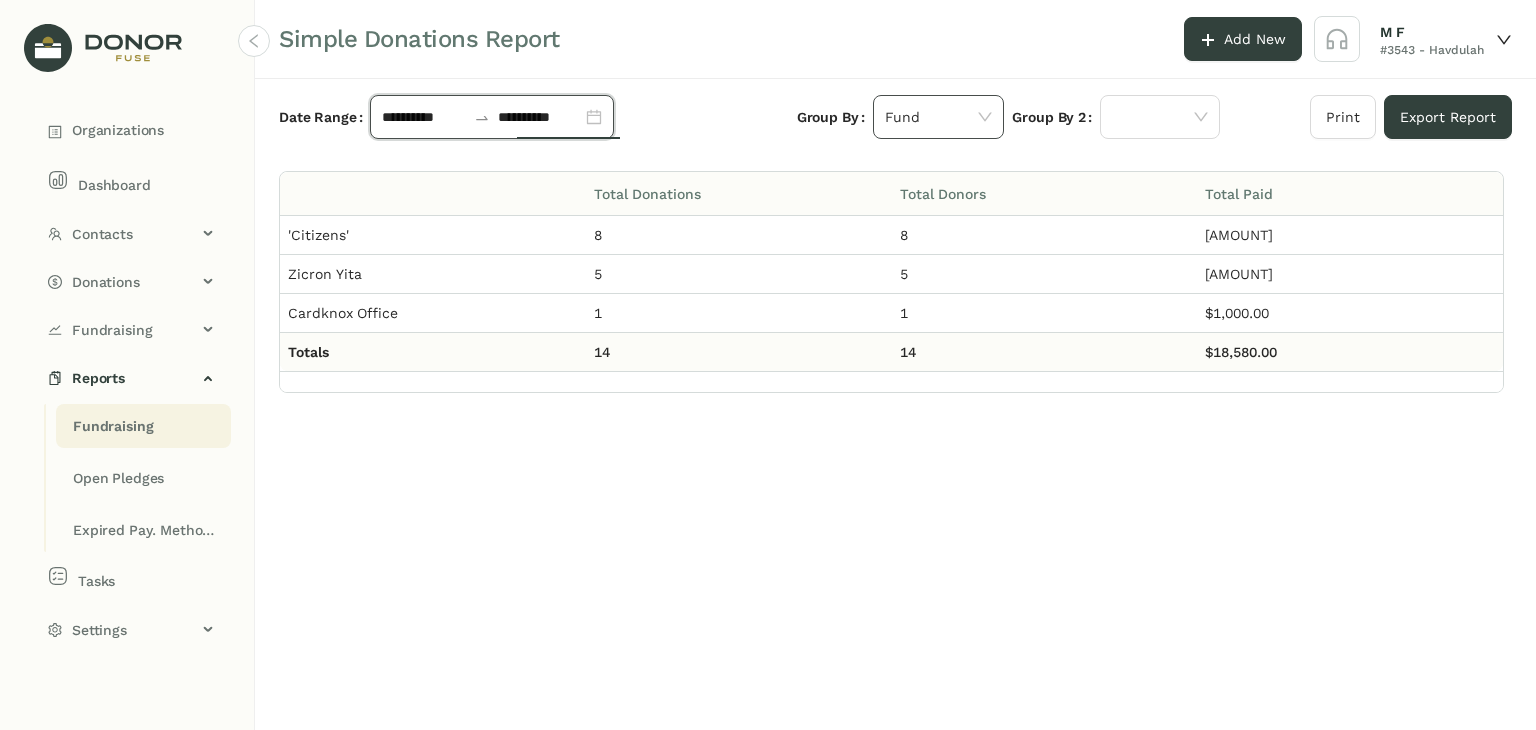 click on "Fund" 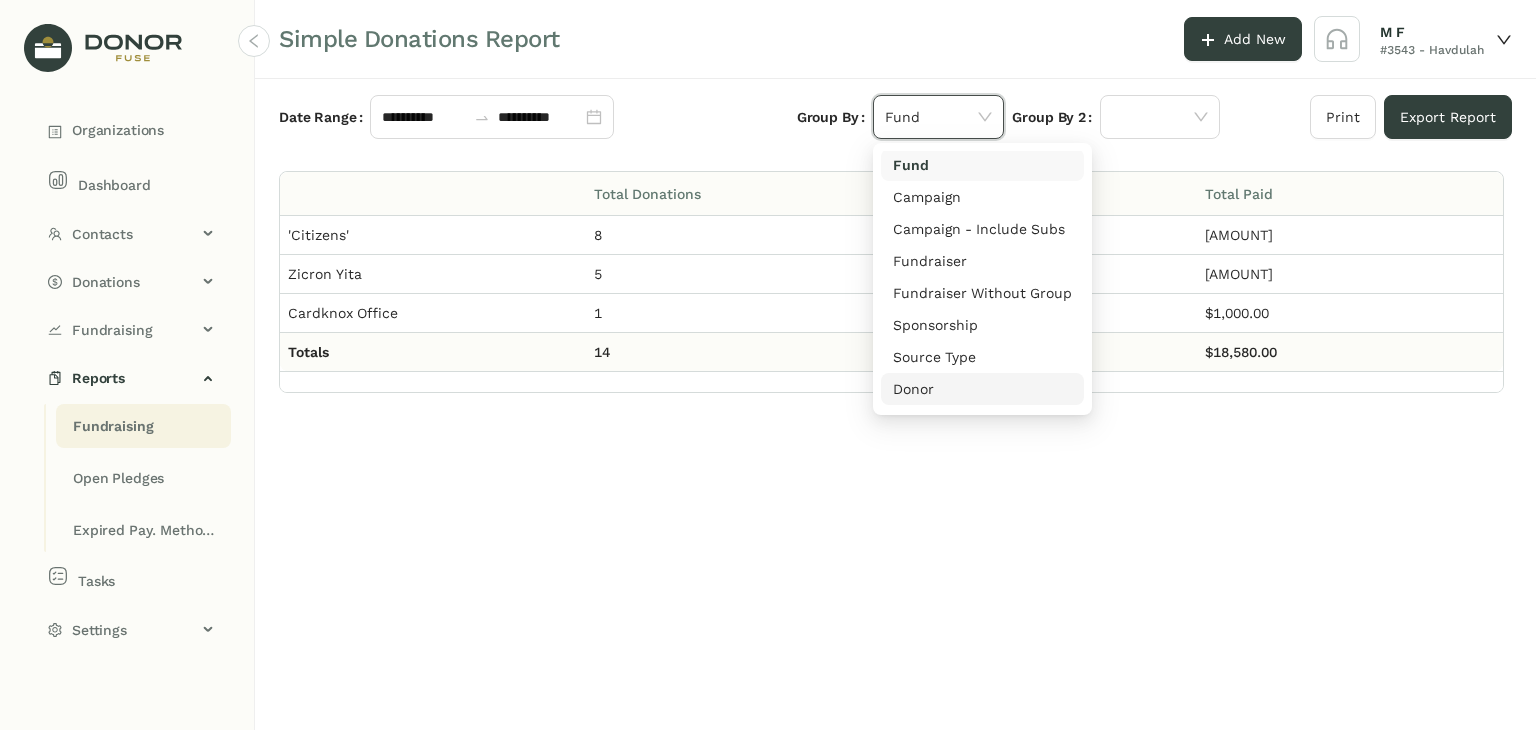 scroll, scrollTop: 0, scrollLeft: 0, axis: both 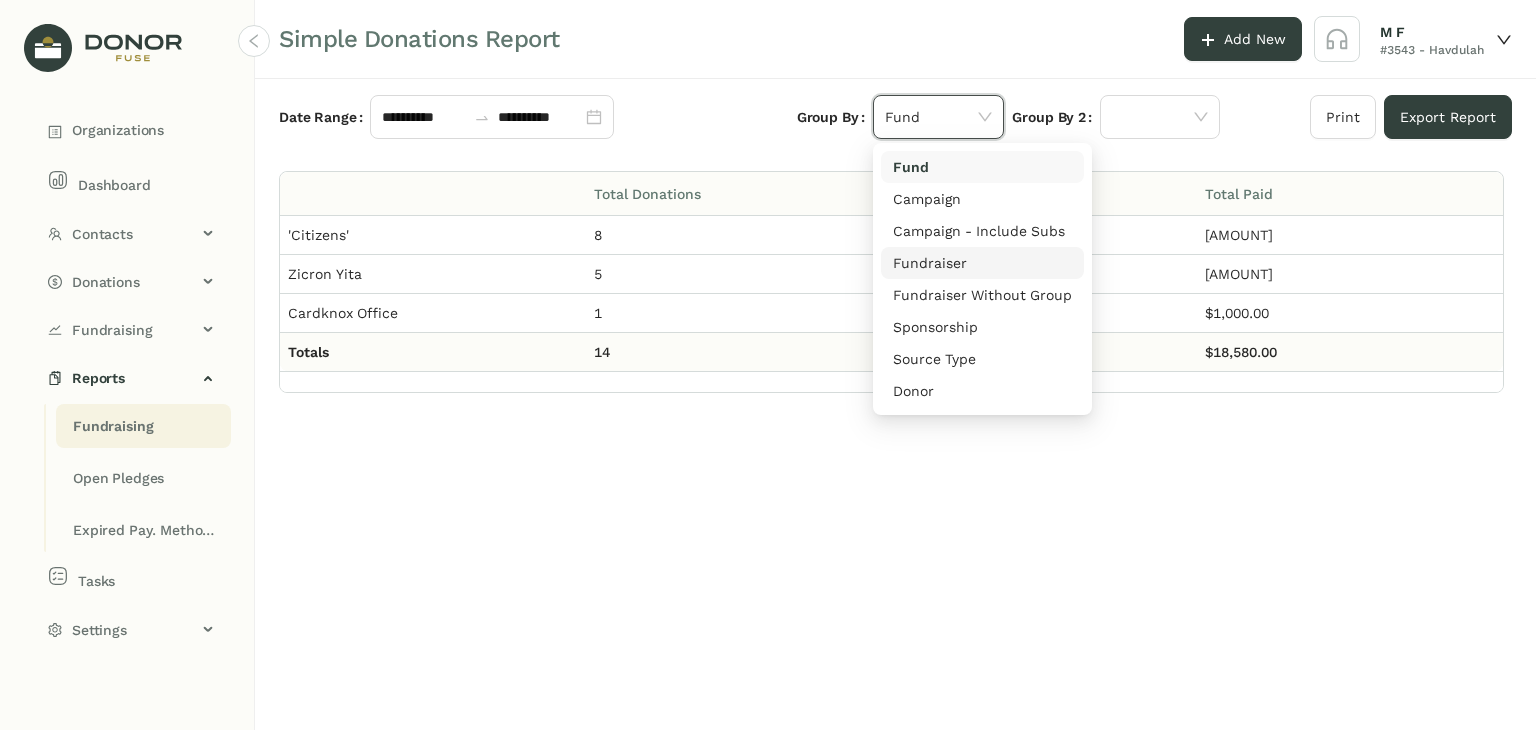 click on "Fundraiser" at bounding box center [982, 263] 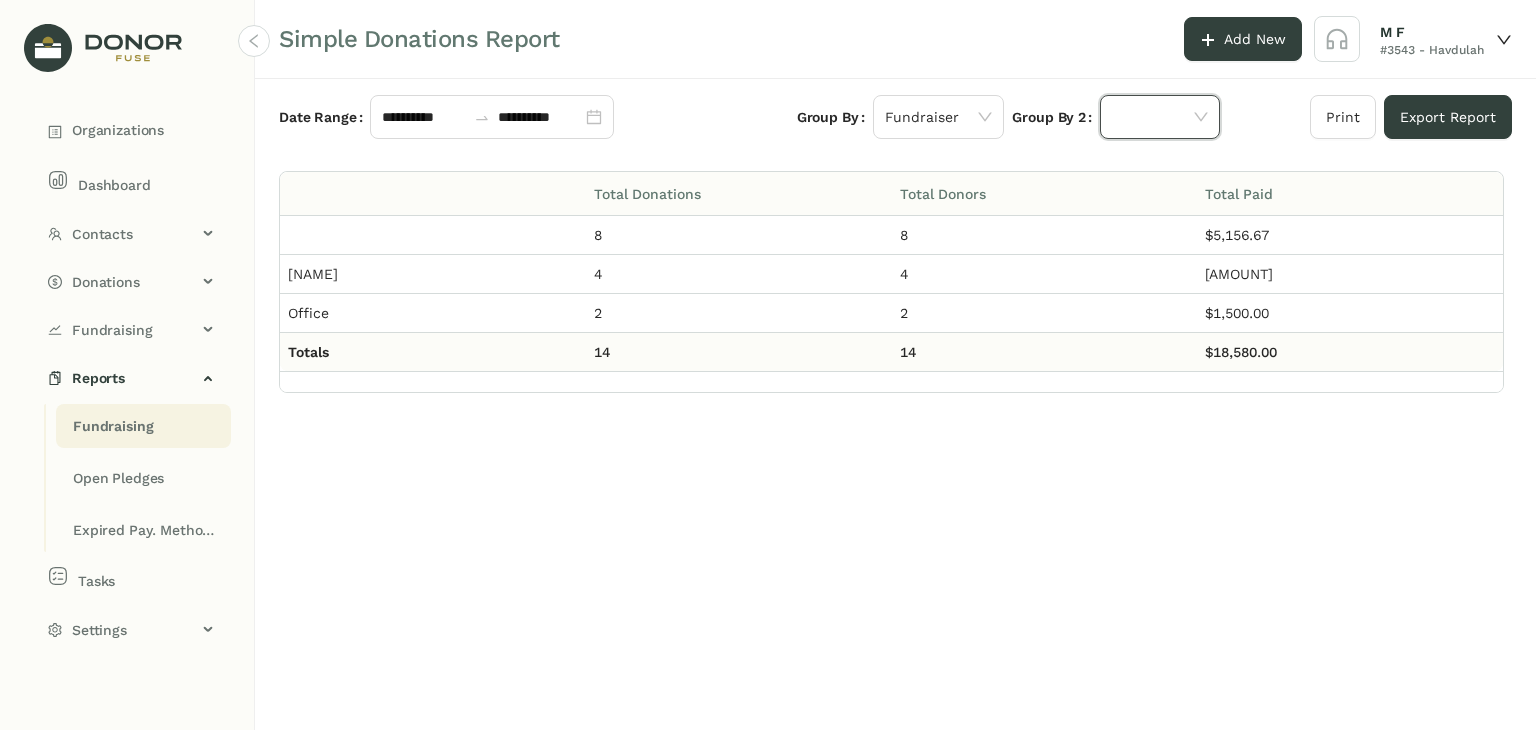 click 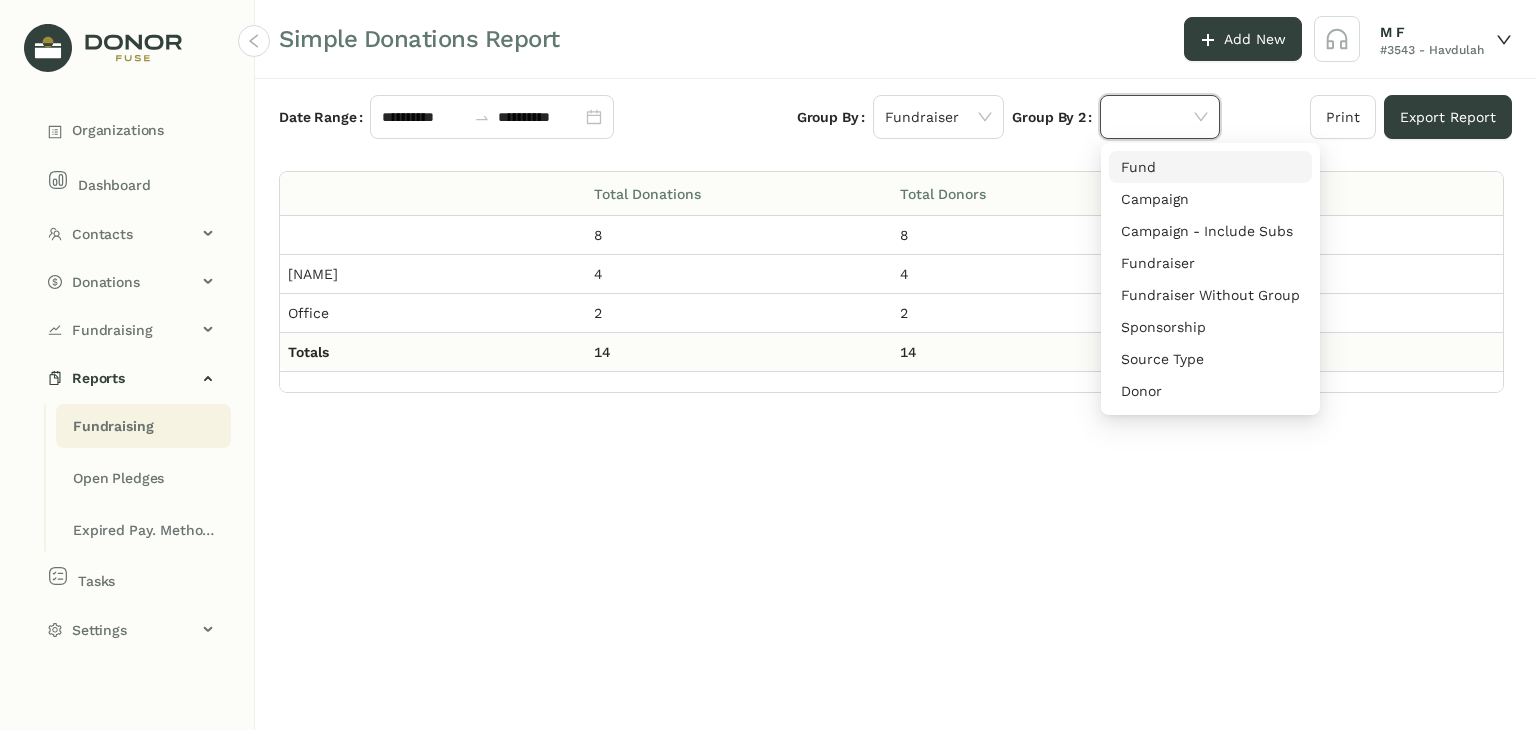 click on "Simple Donations Report Add New M F #3543 - Havdulah" 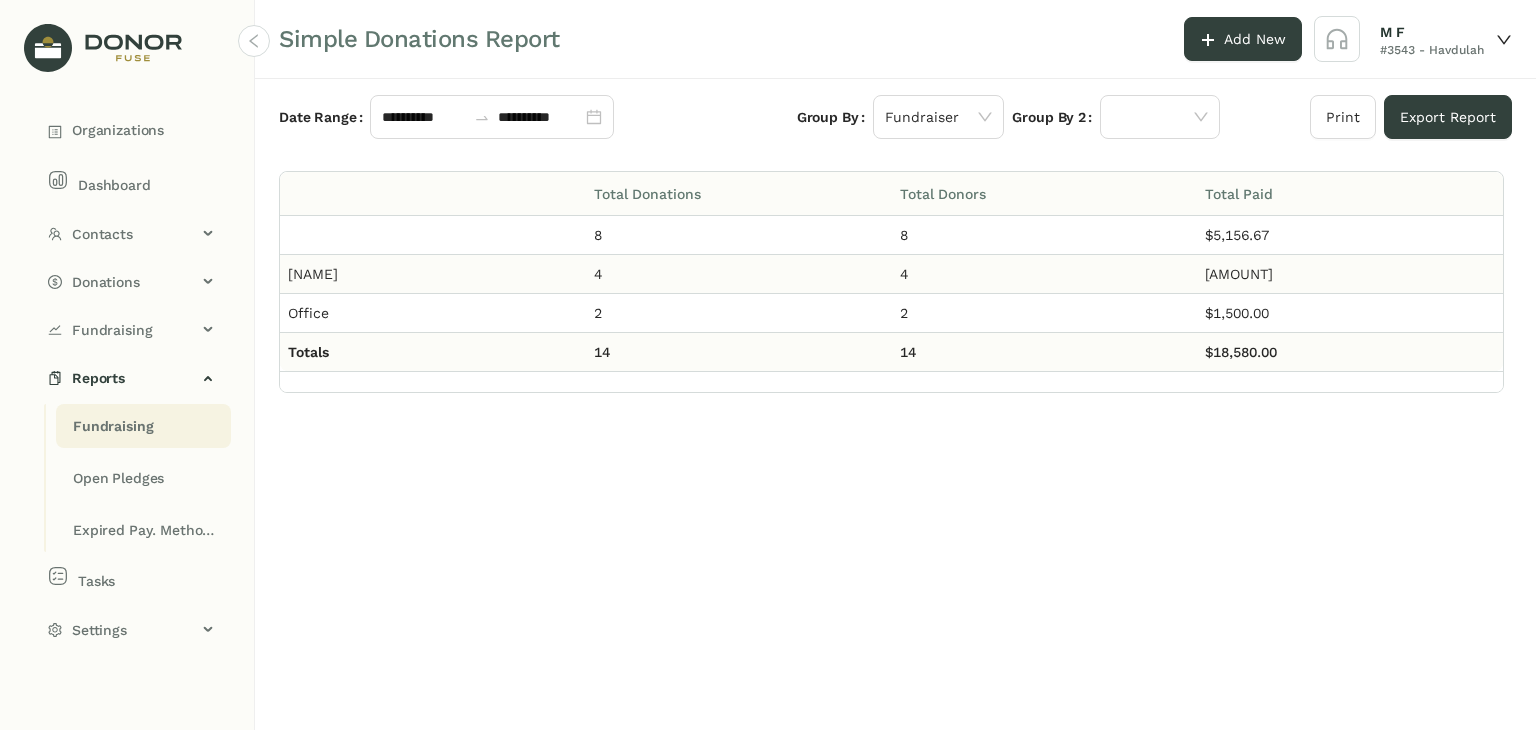 click on "$11,923.33" at bounding box center [1350, 274] 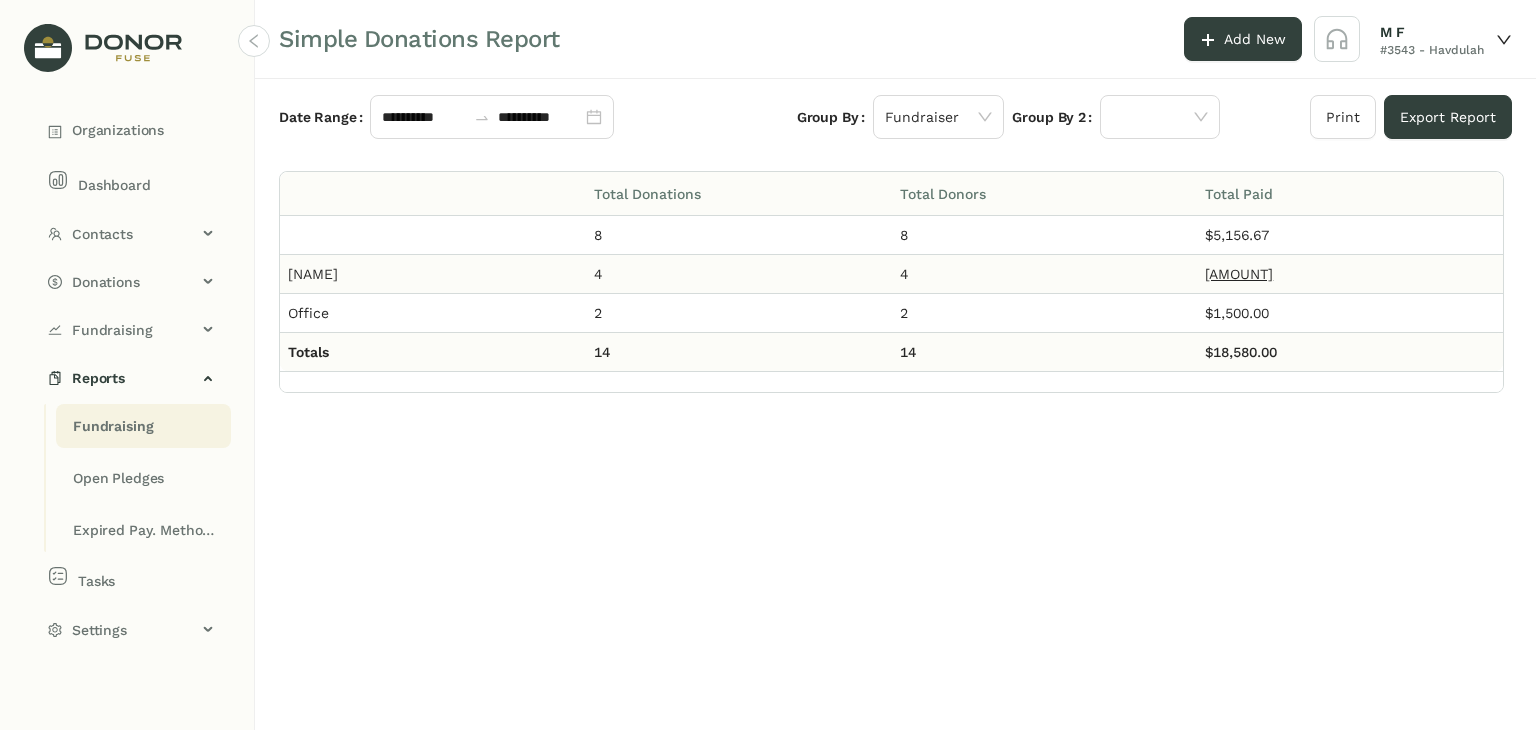 click on "$11,923.33" at bounding box center (1239, 274) 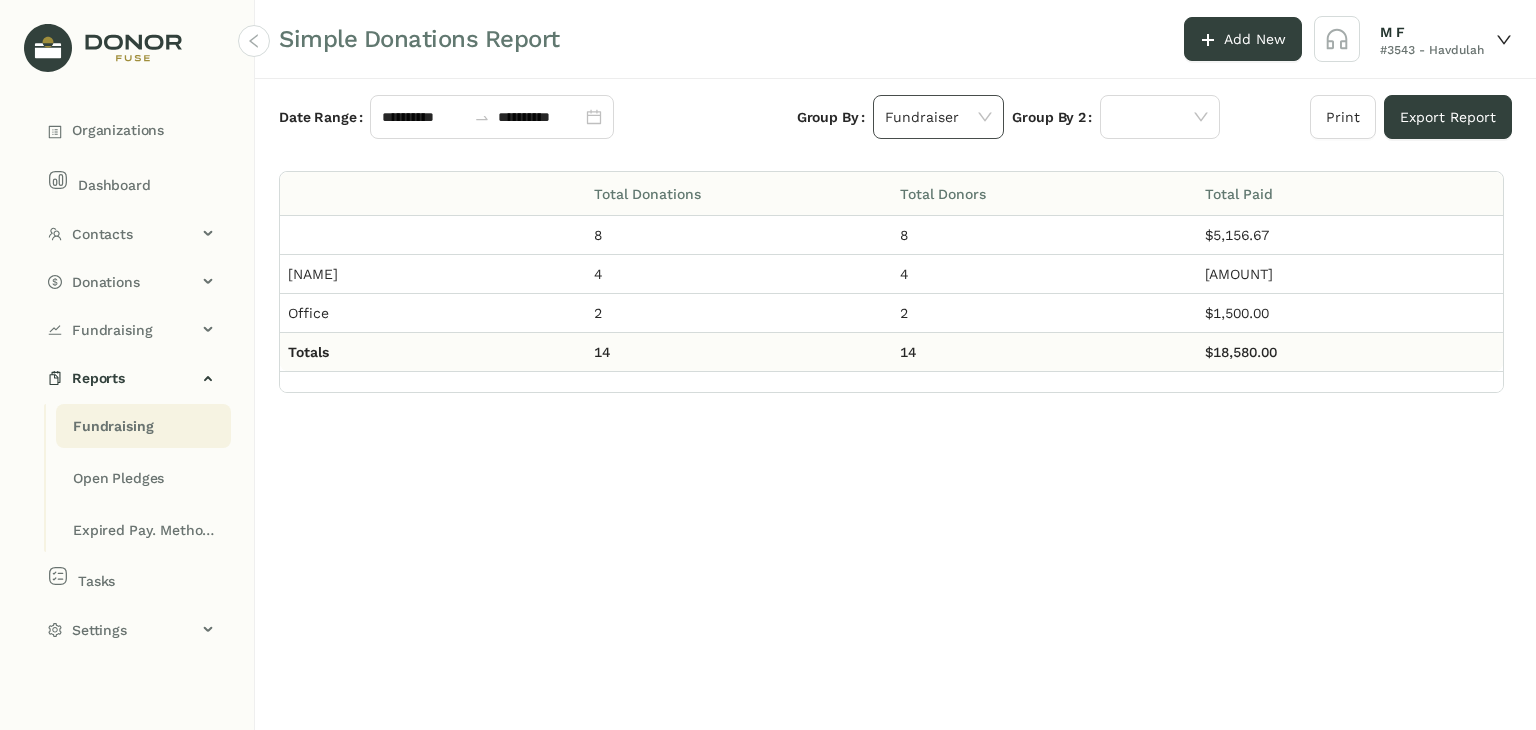 click on "Fundraiser" 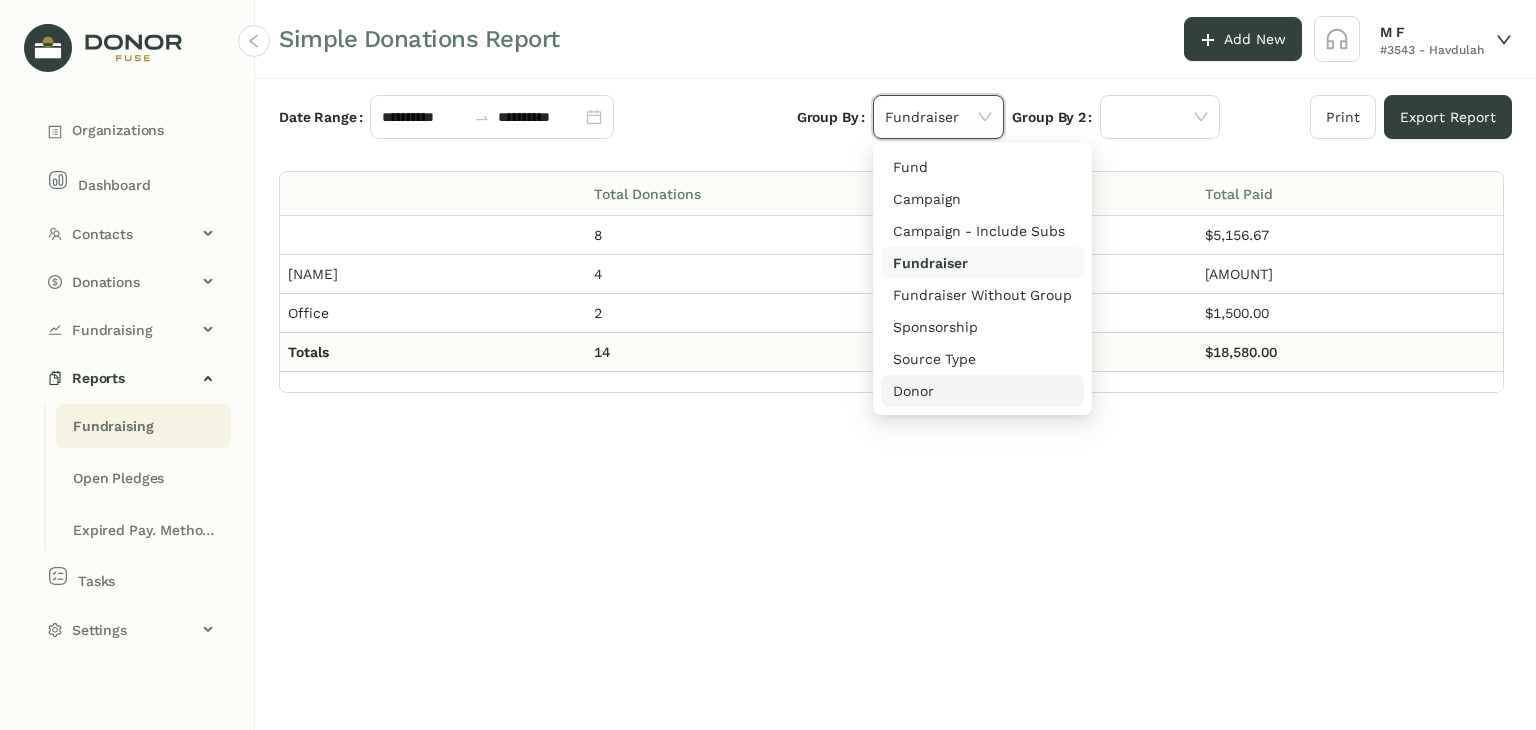 click on "Donor" at bounding box center (982, 391) 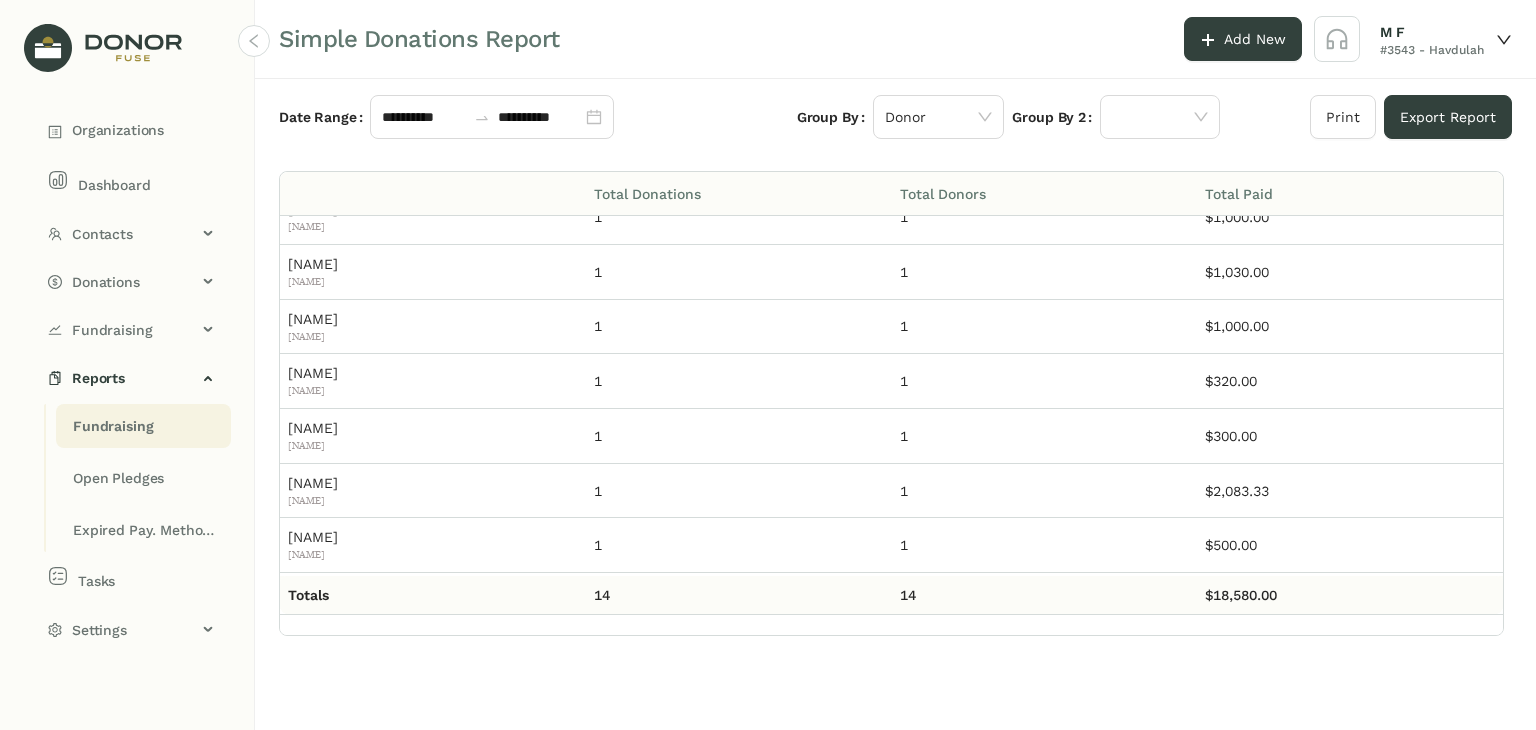 scroll, scrollTop: 388, scrollLeft: 0, axis: vertical 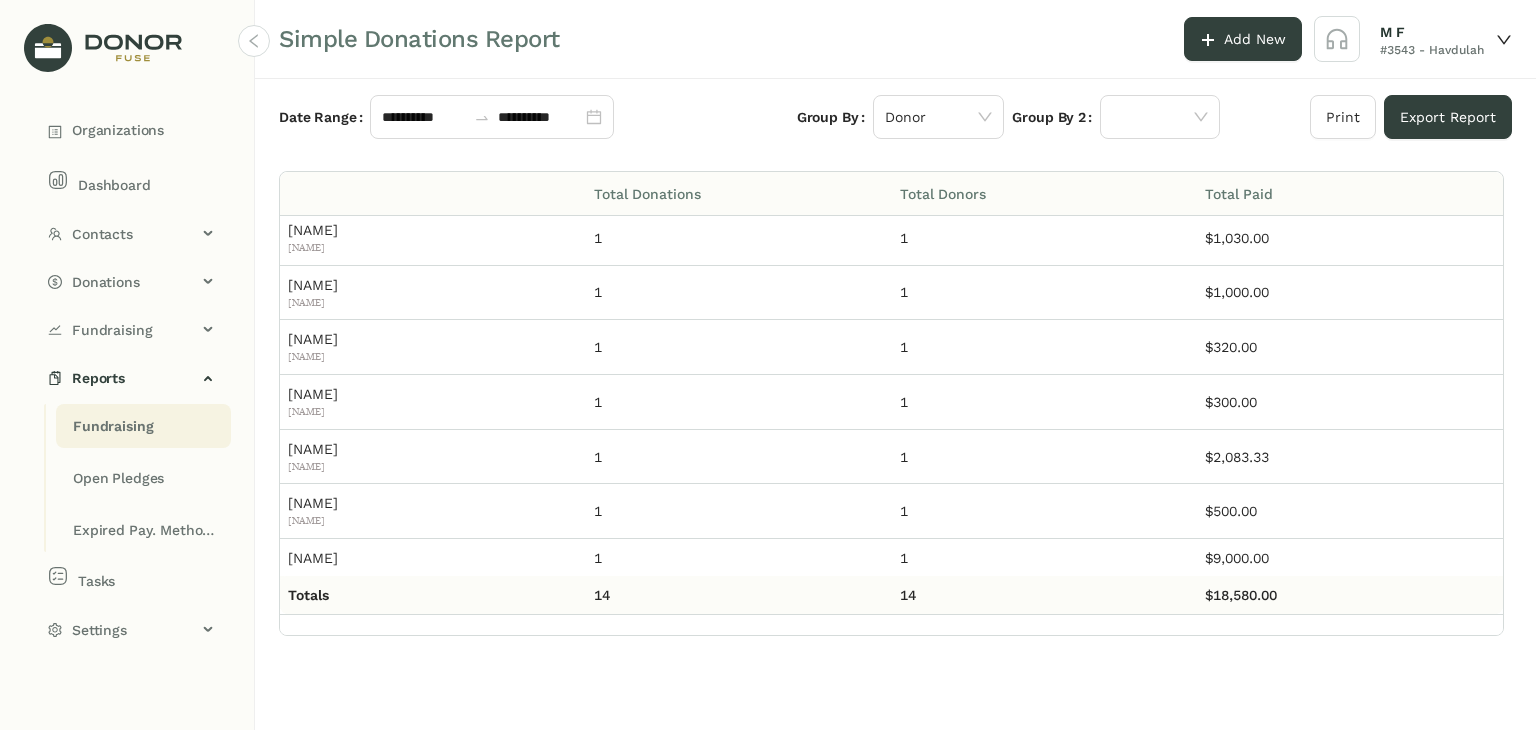 click on "Fundraising" 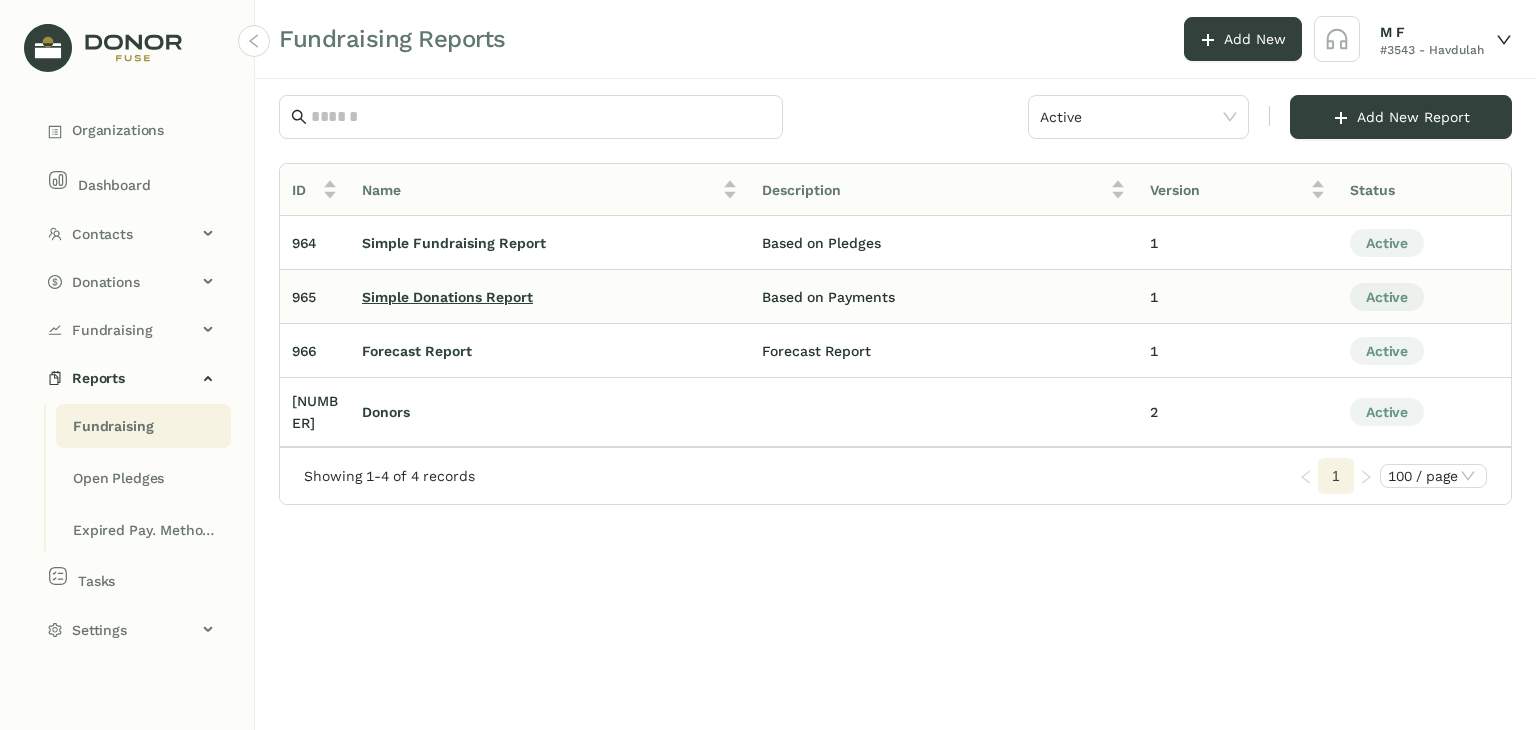 click on "Simple Donations Report" 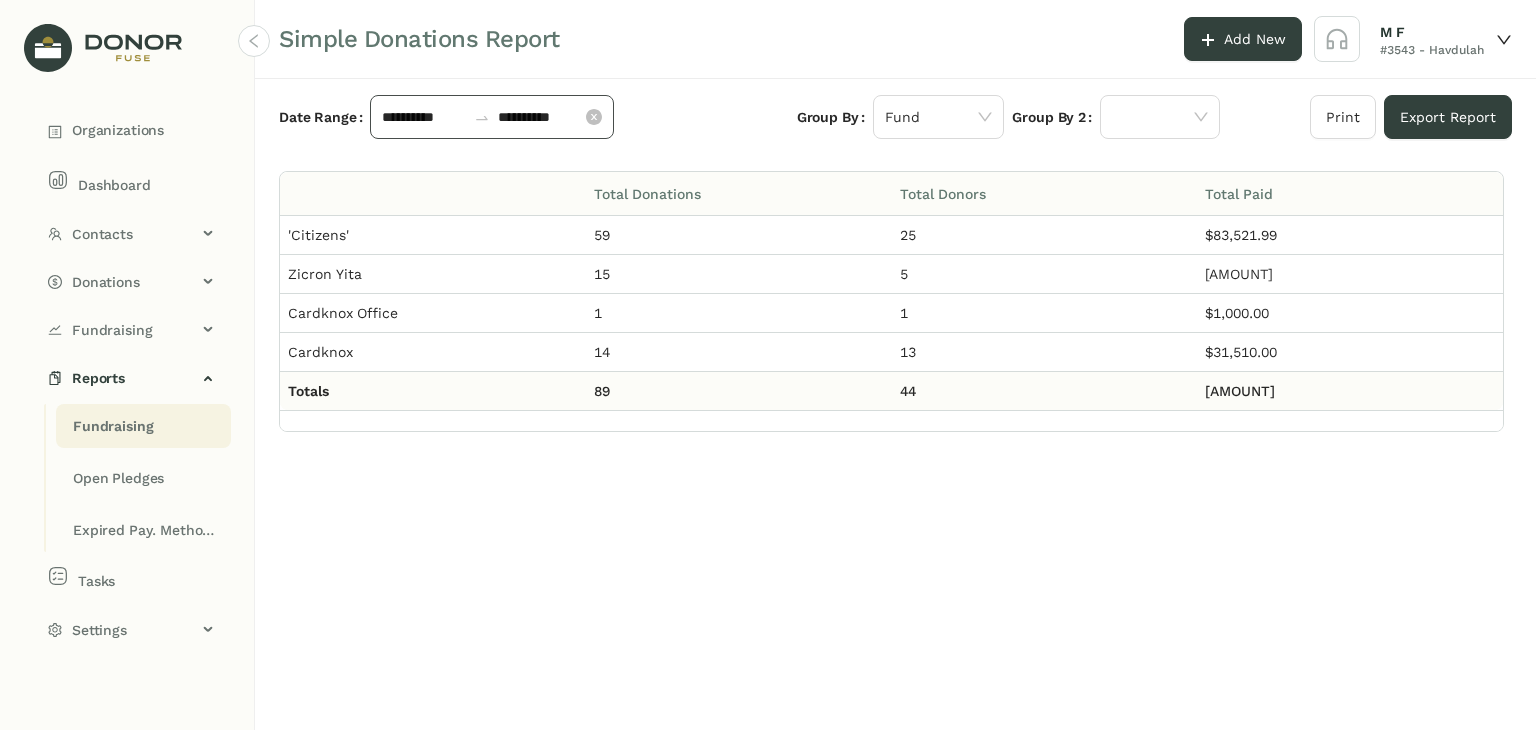 click on "**********" 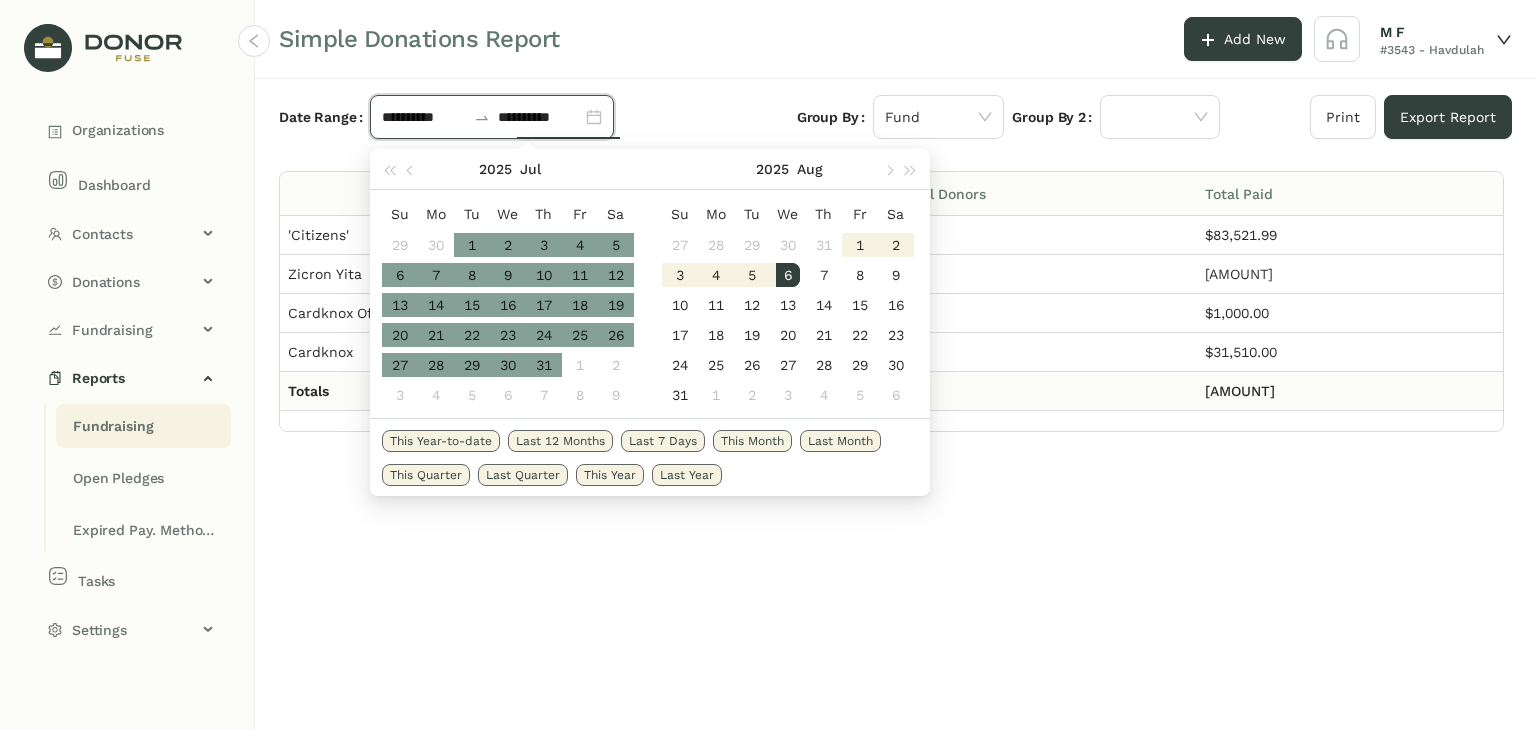 click on "Last Month" at bounding box center [840, 441] 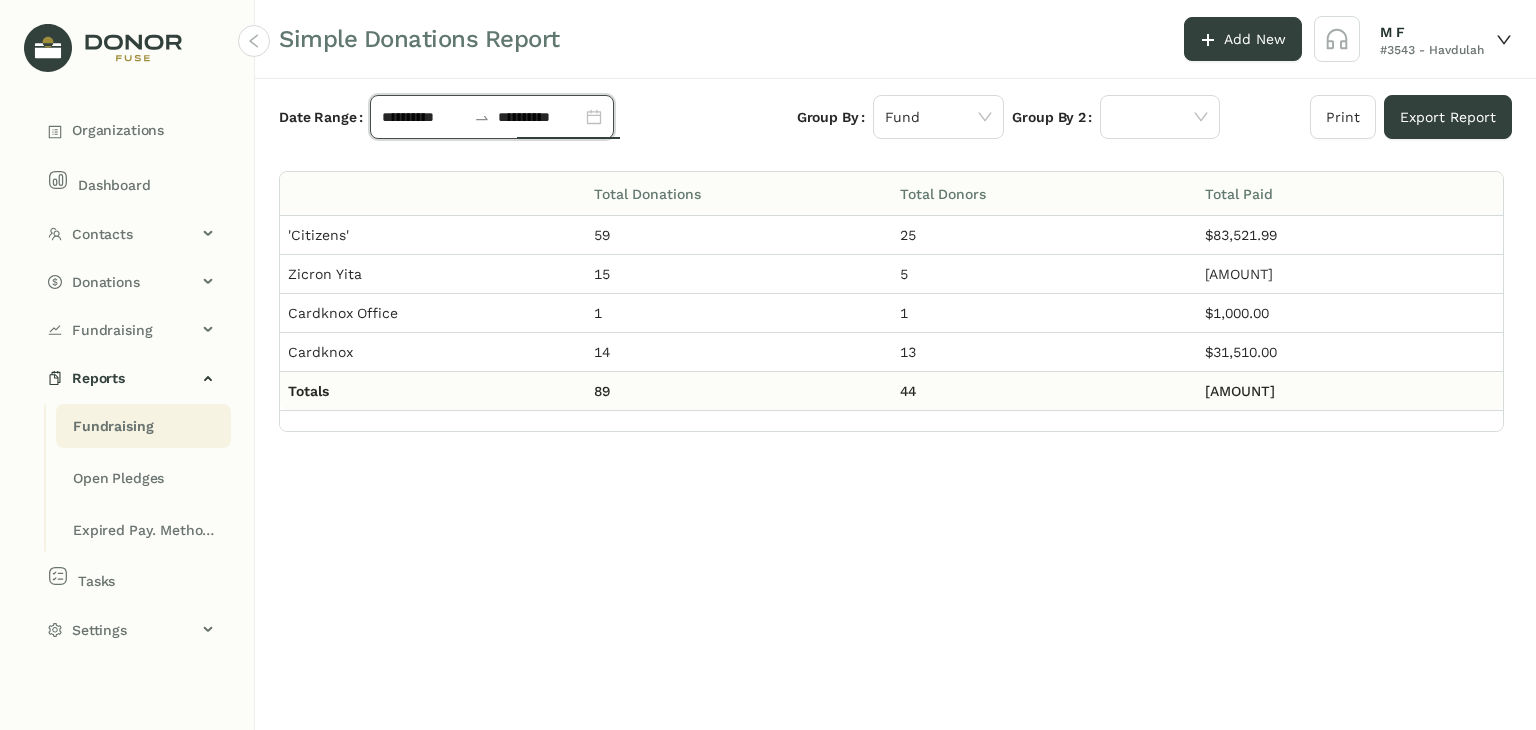 type on "**********" 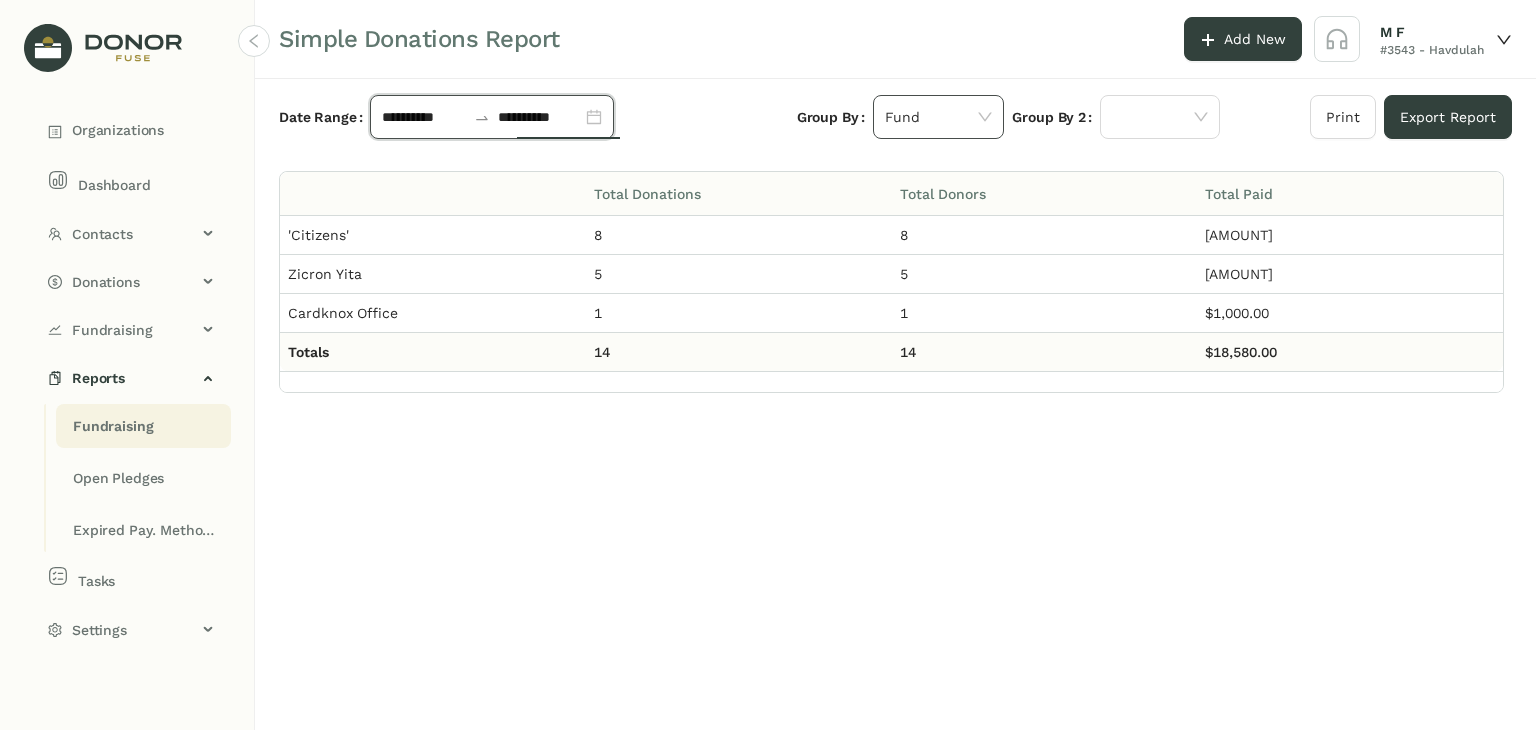 click 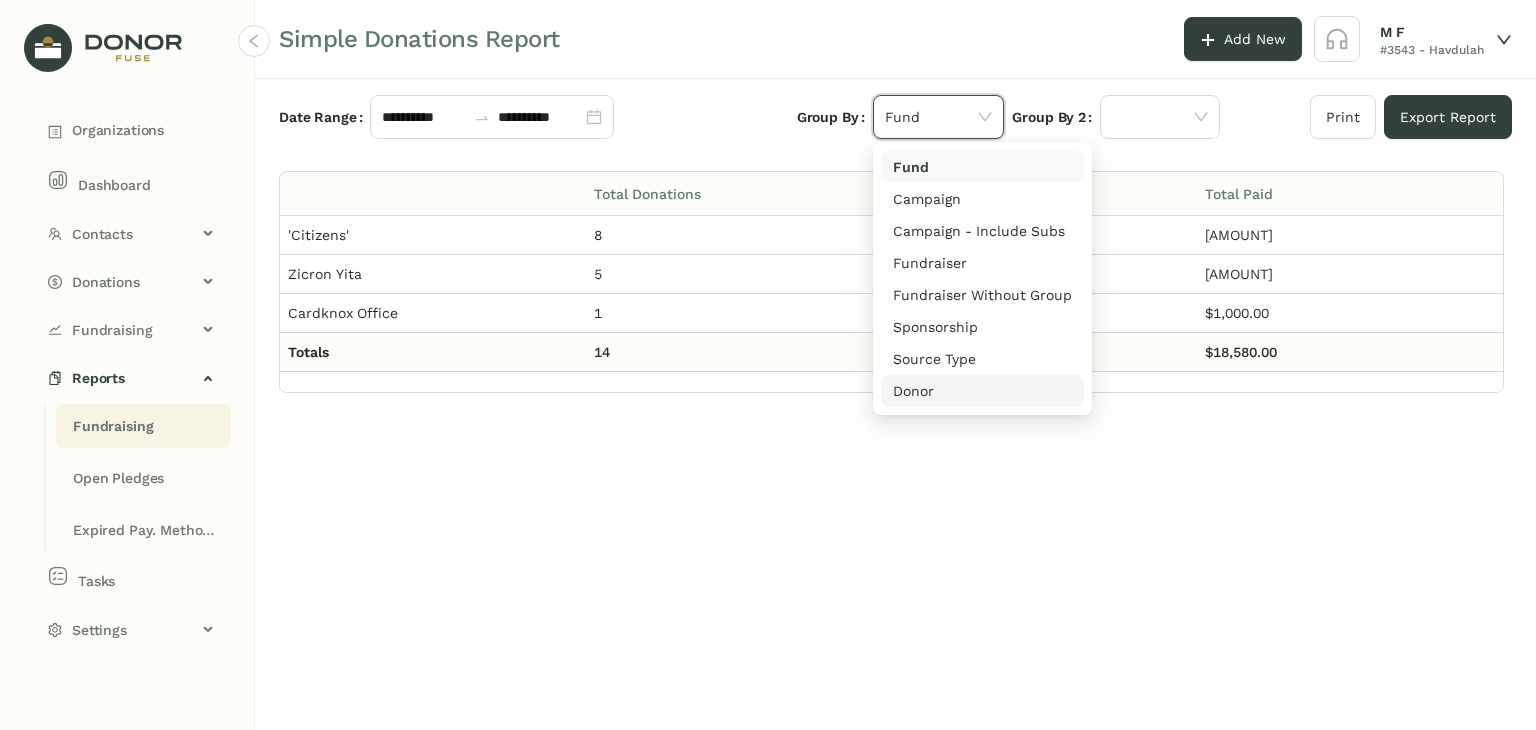 click on "Donor" at bounding box center (982, 391) 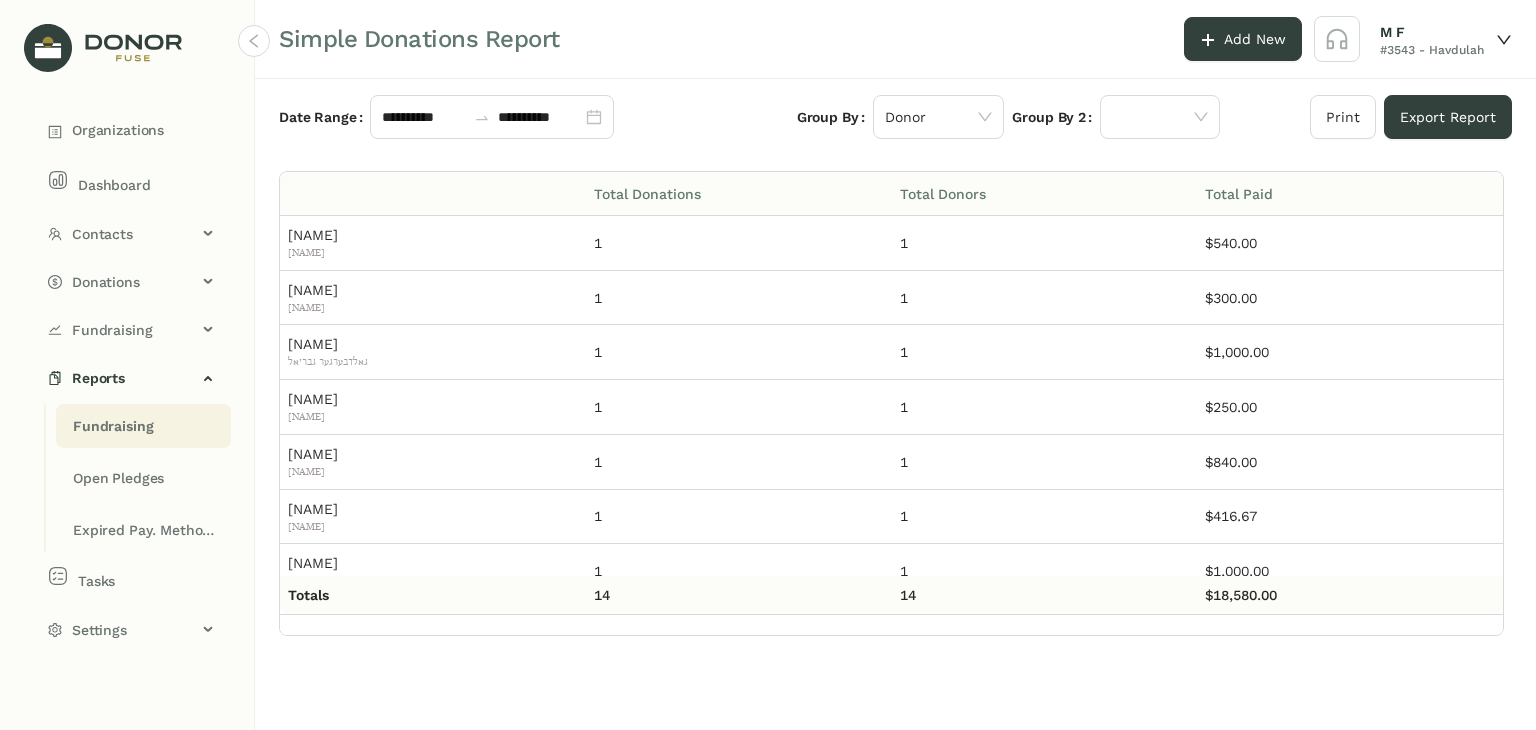 drag, startPoint x: 729, startPoint y: 628, endPoint x: 1075, endPoint y: 575, distance: 350.0357 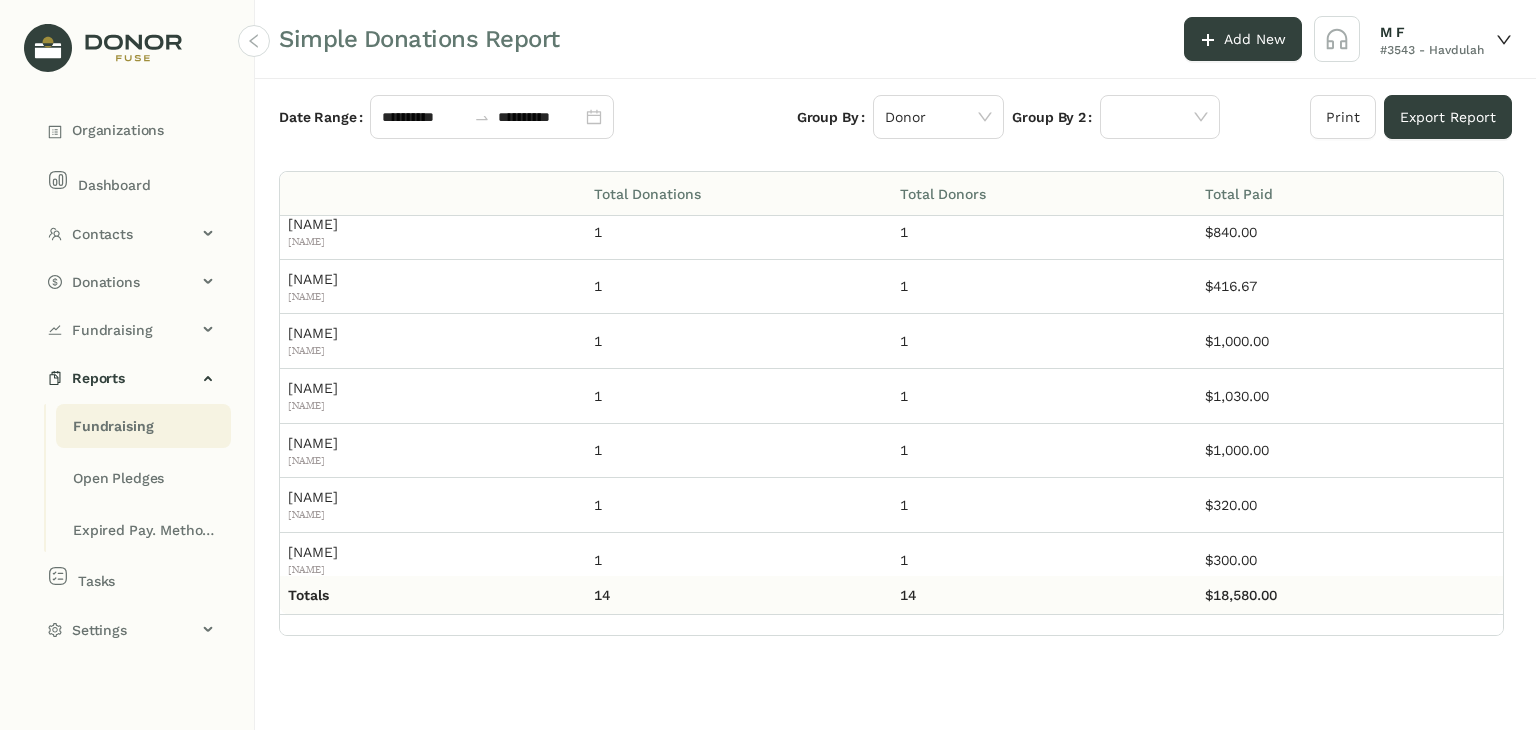 scroll, scrollTop: 0, scrollLeft: 0, axis: both 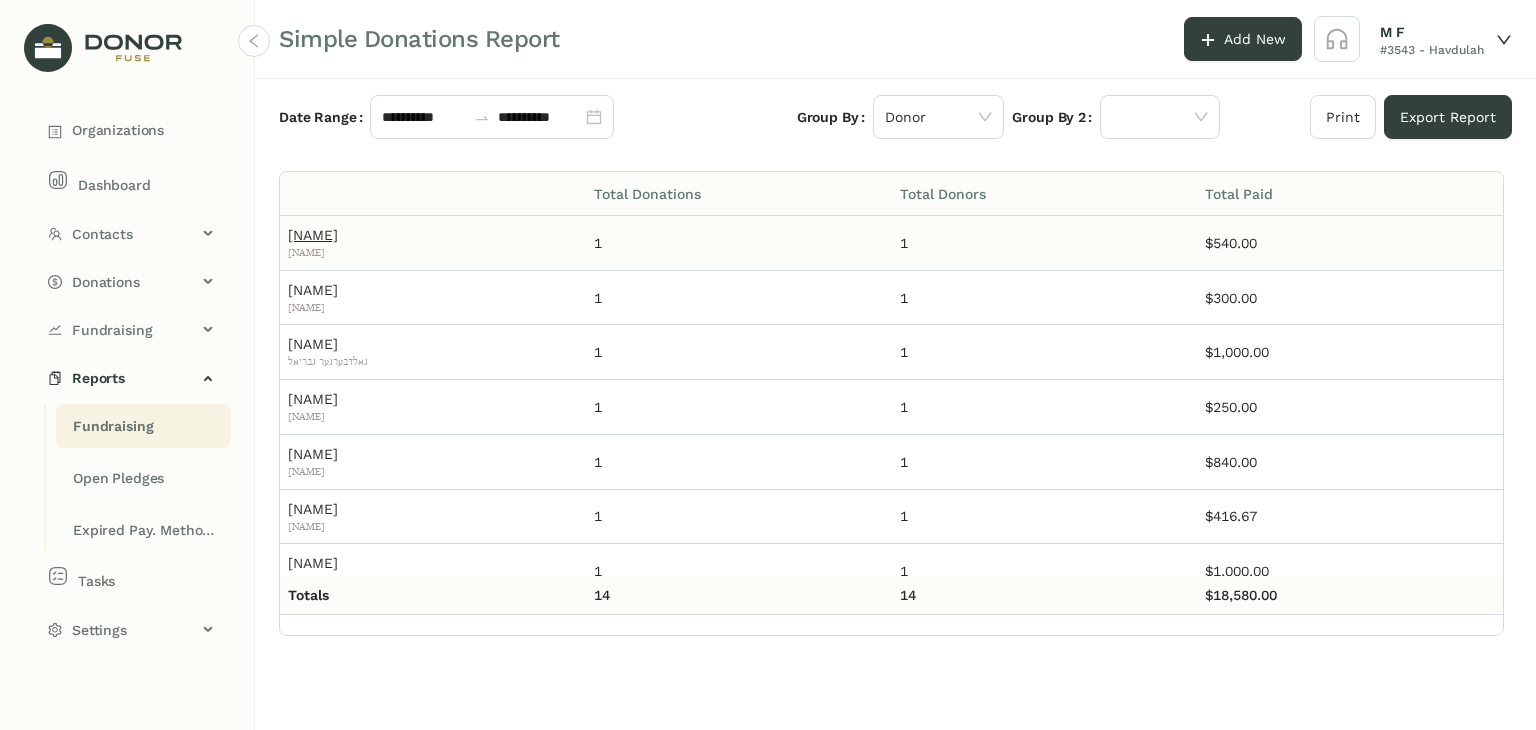 click on "[FIRST] [LAST]" at bounding box center (313, 235) 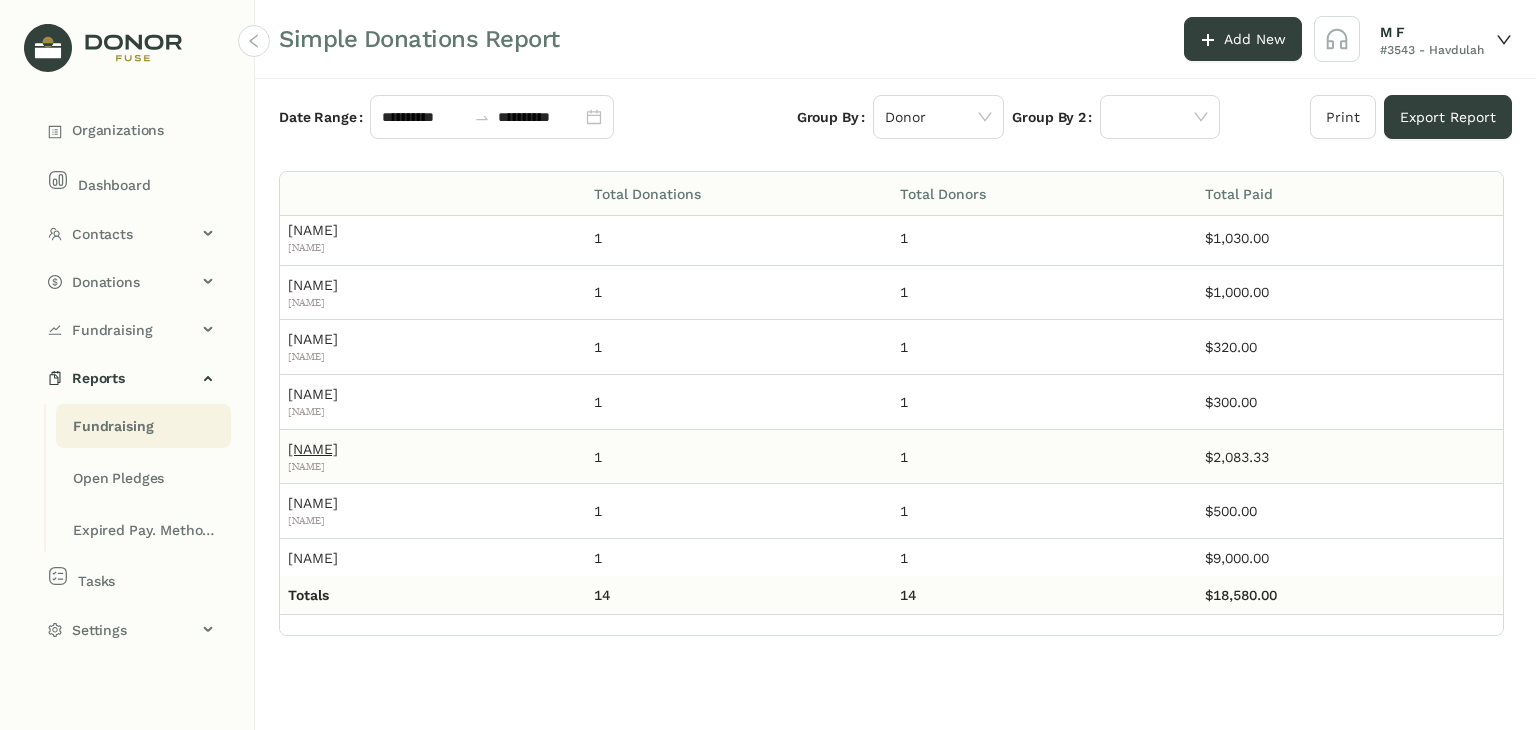 scroll, scrollTop: 0, scrollLeft: 0, axis: both 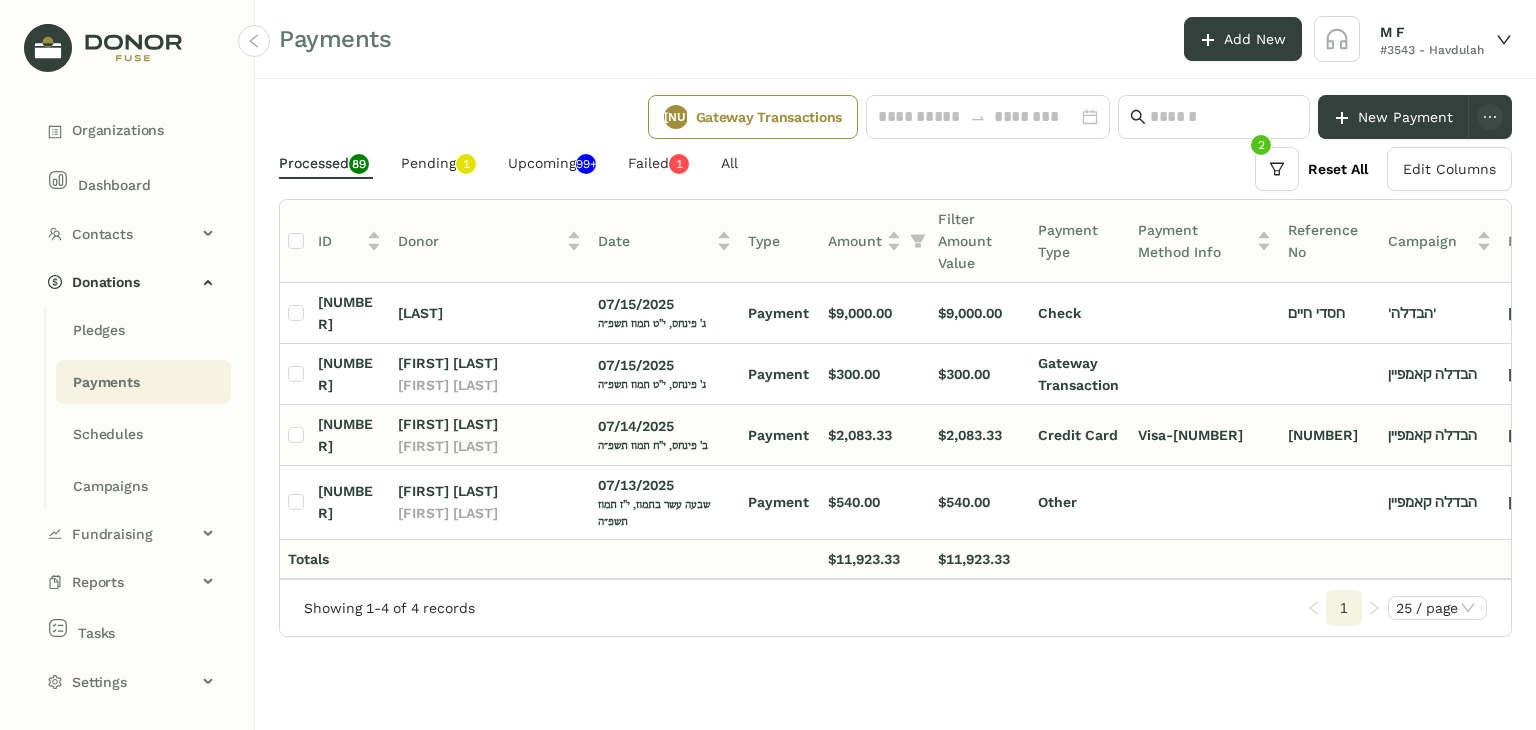 click on "07/14/2025" 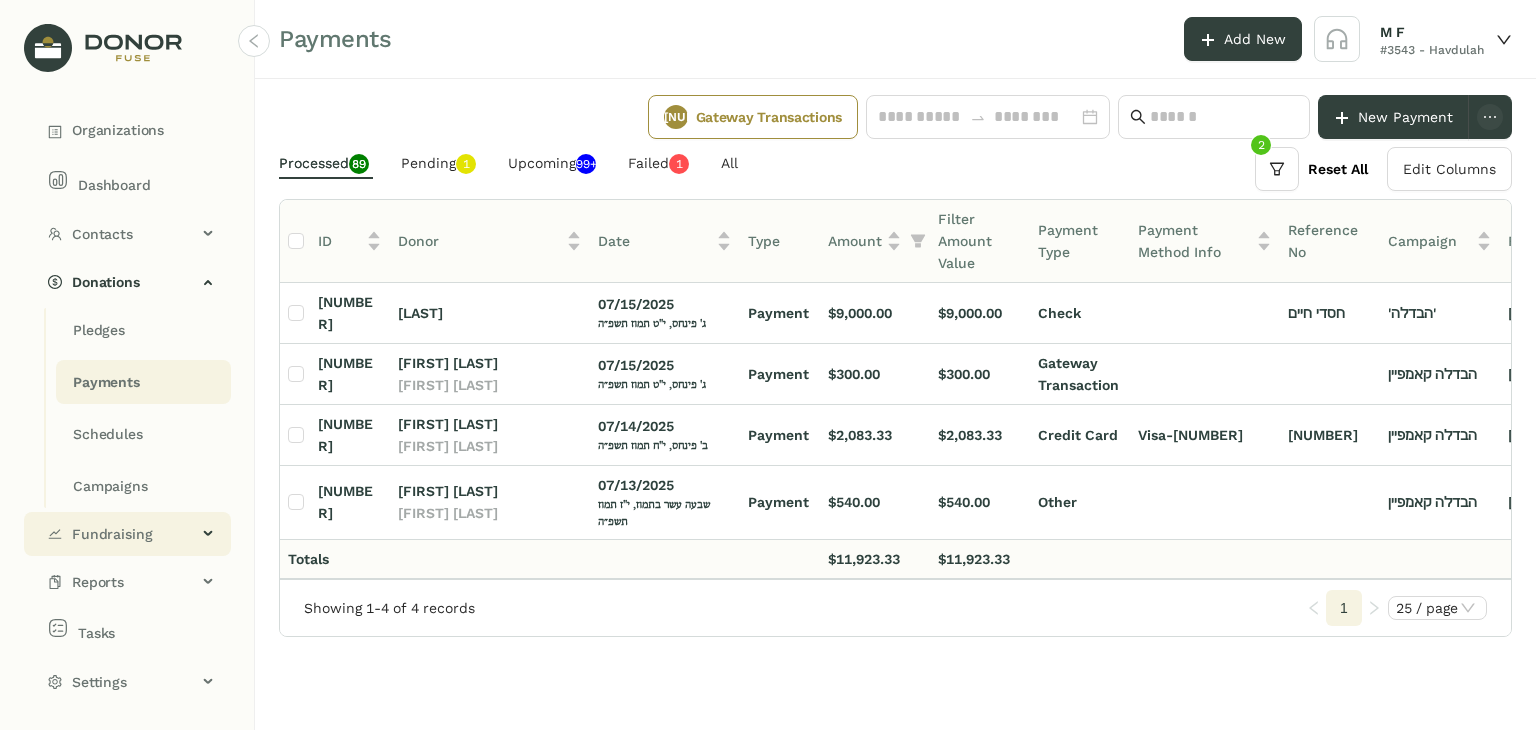 click on "Fundraising" 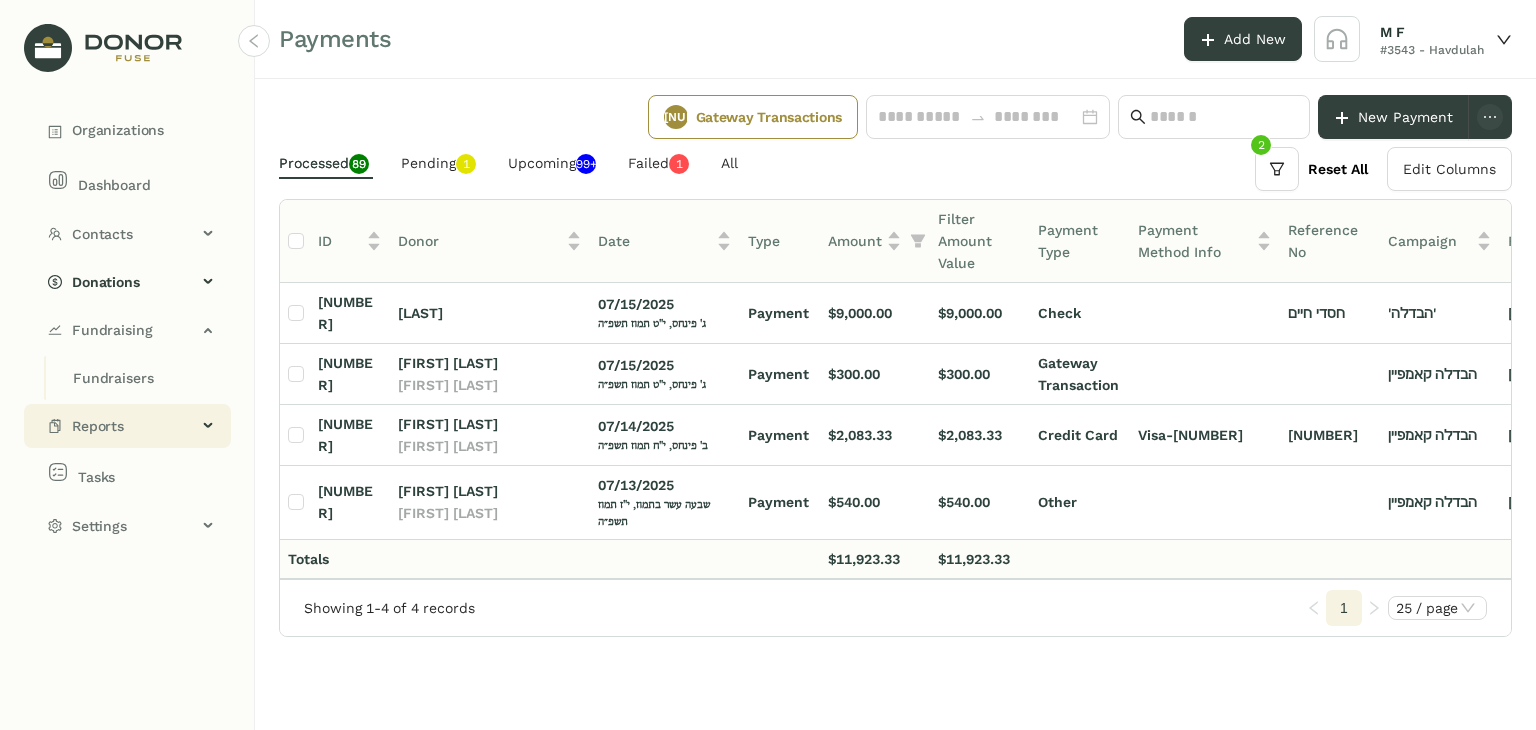 click on "Reports" 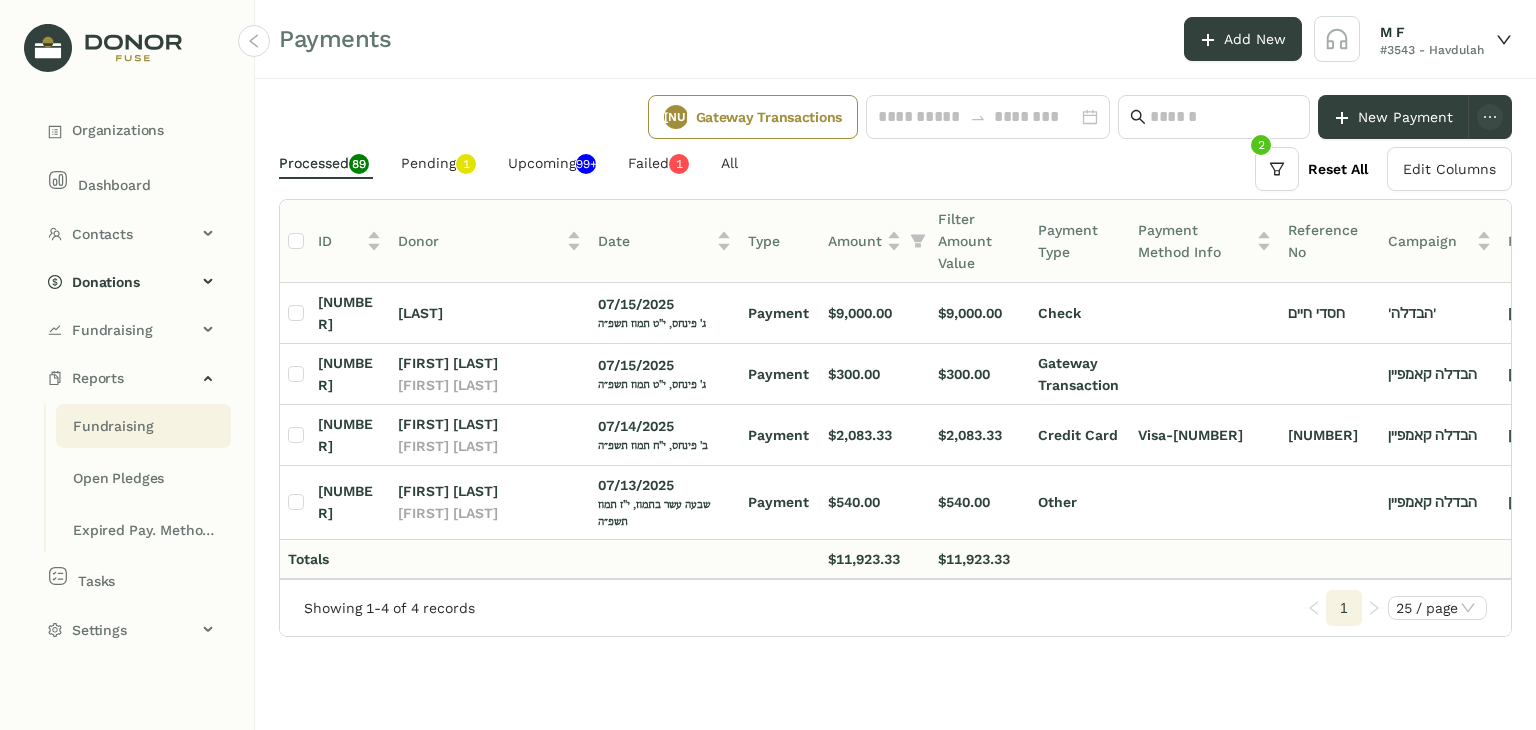 click on "Fundraising" 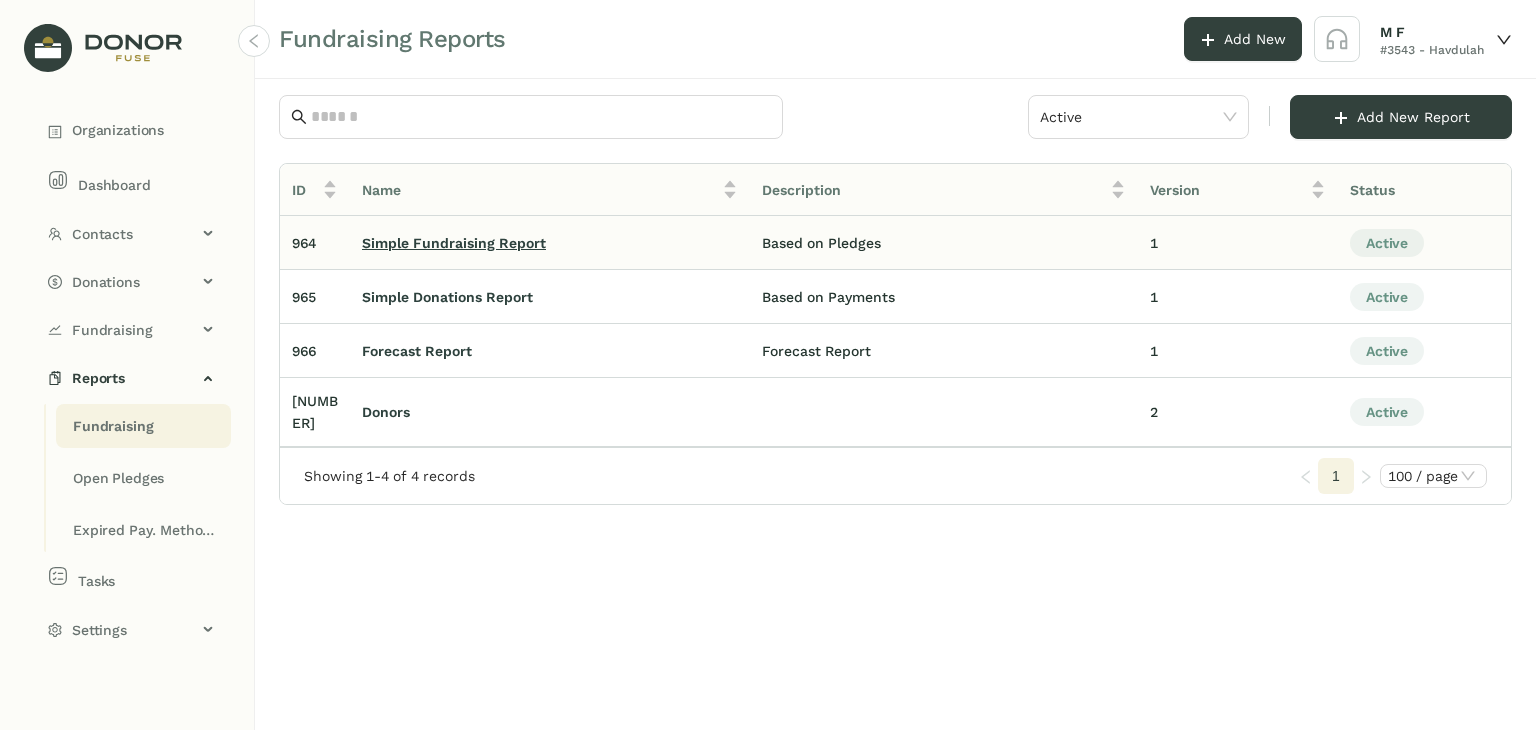 click on "Simple Fundraising Report" 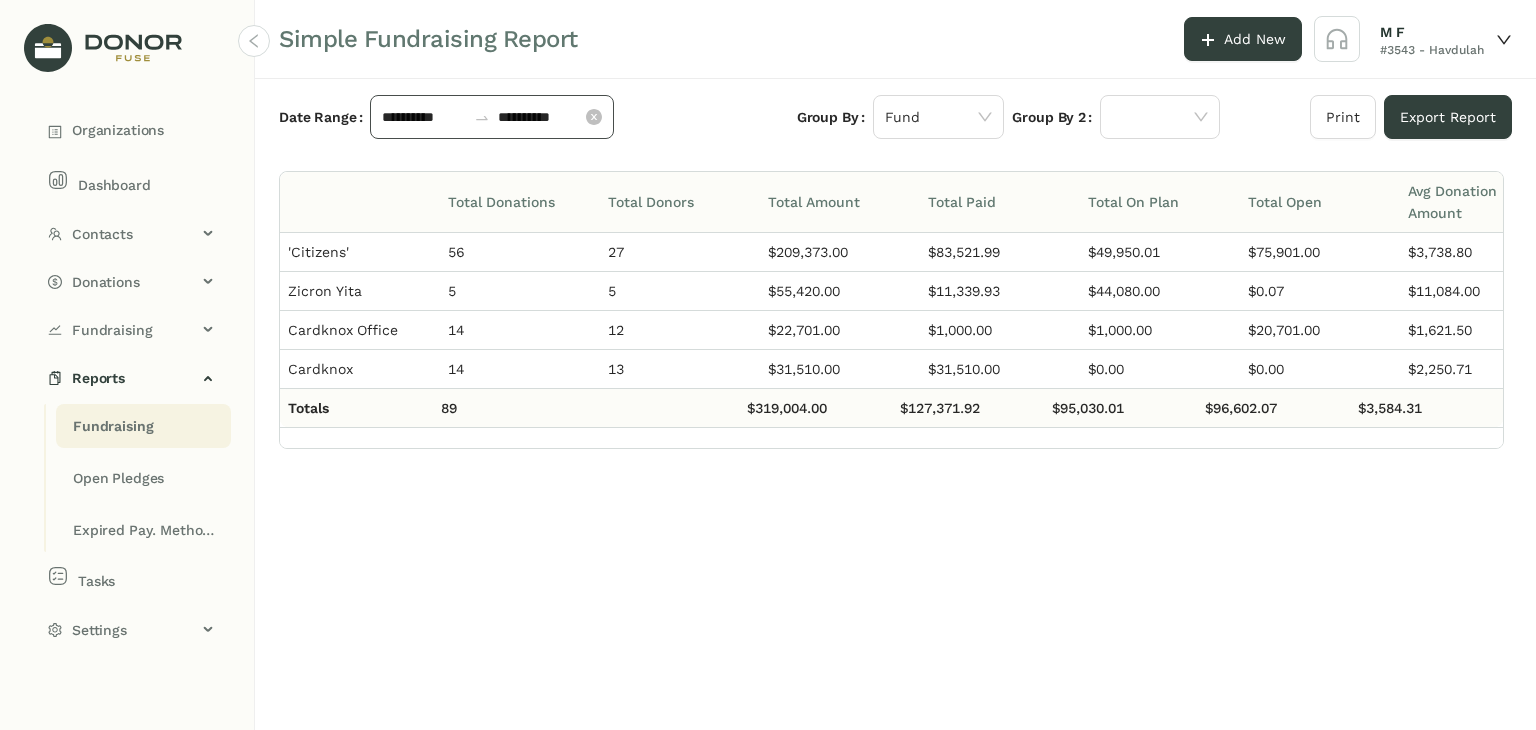 click on "**********" 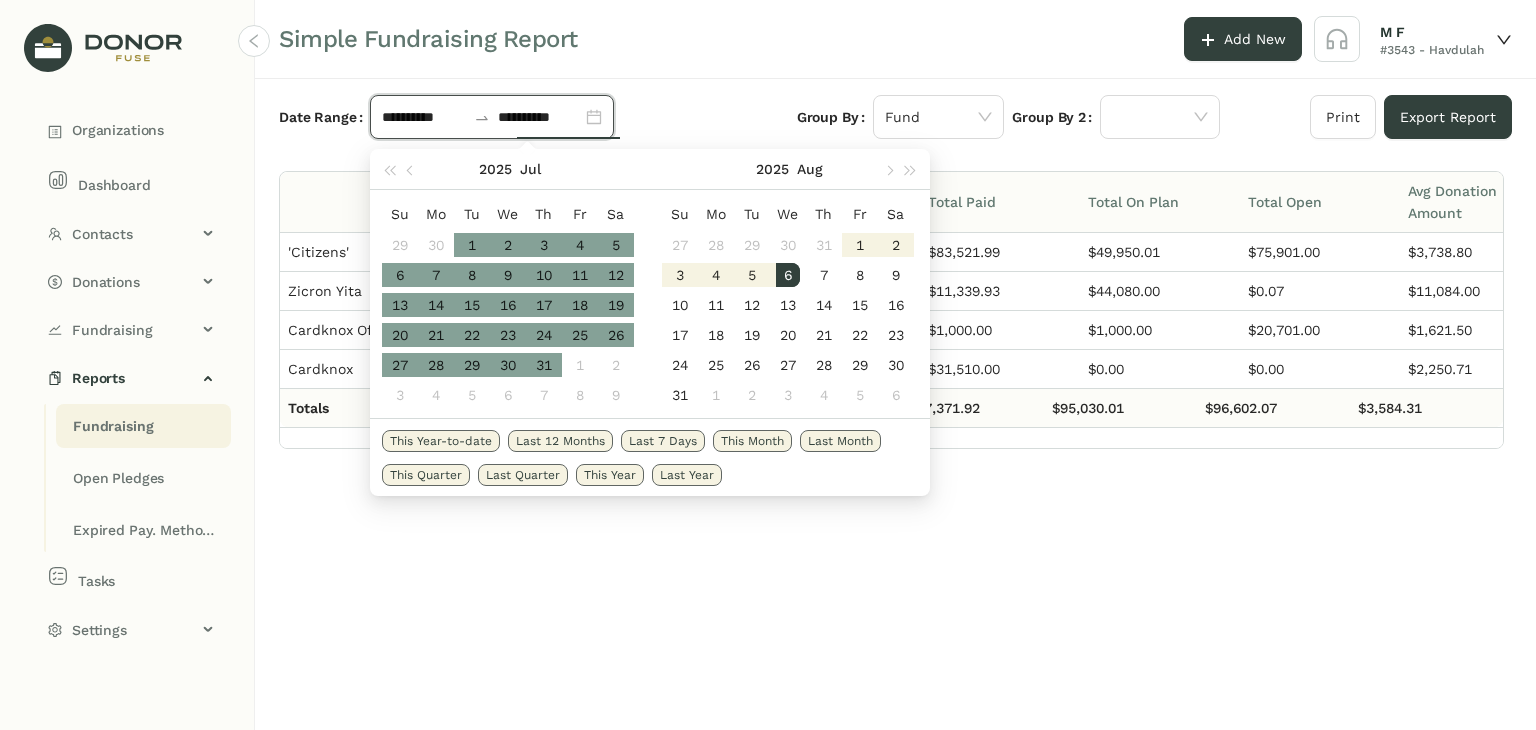 click on "Last Month" at bounding box center (840, 441) 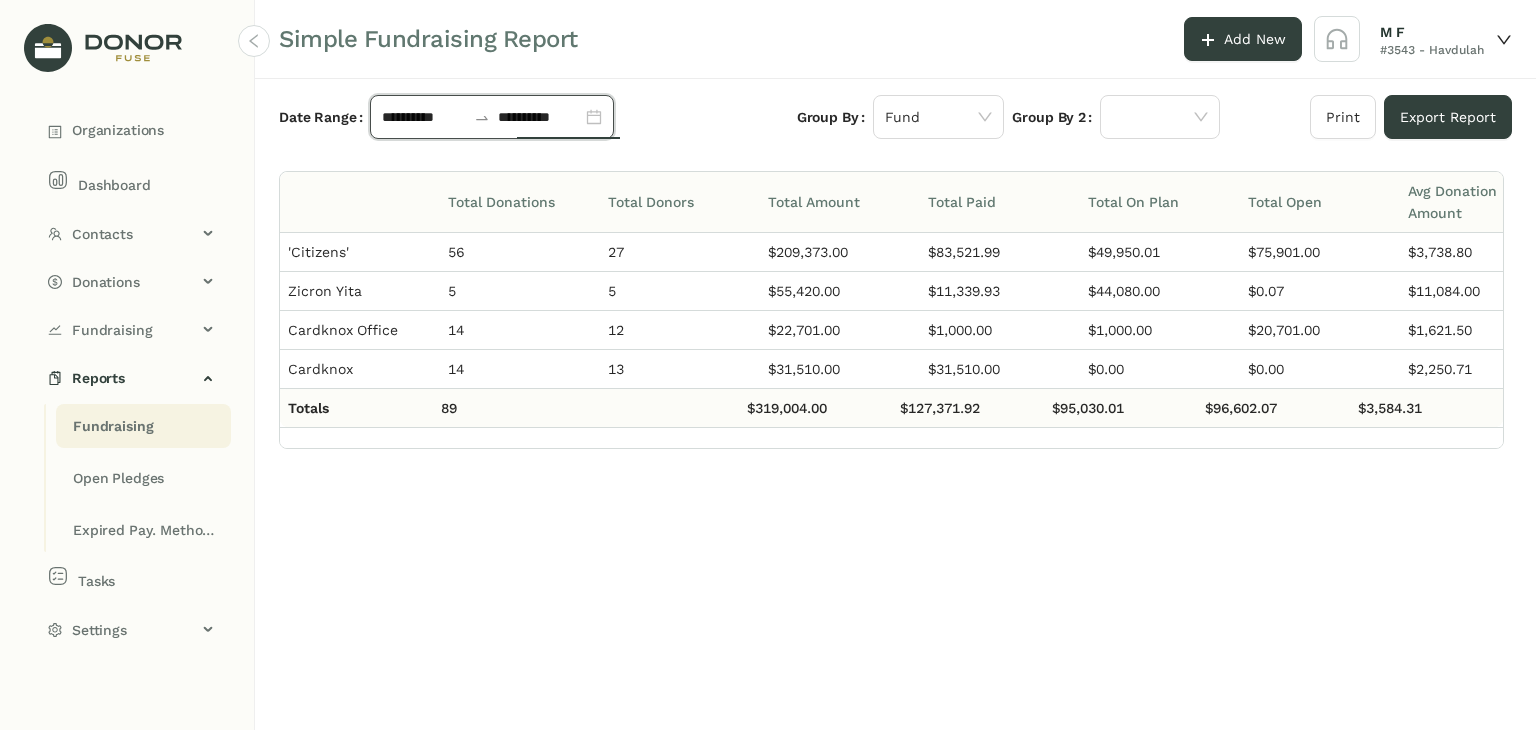 type on "**********" 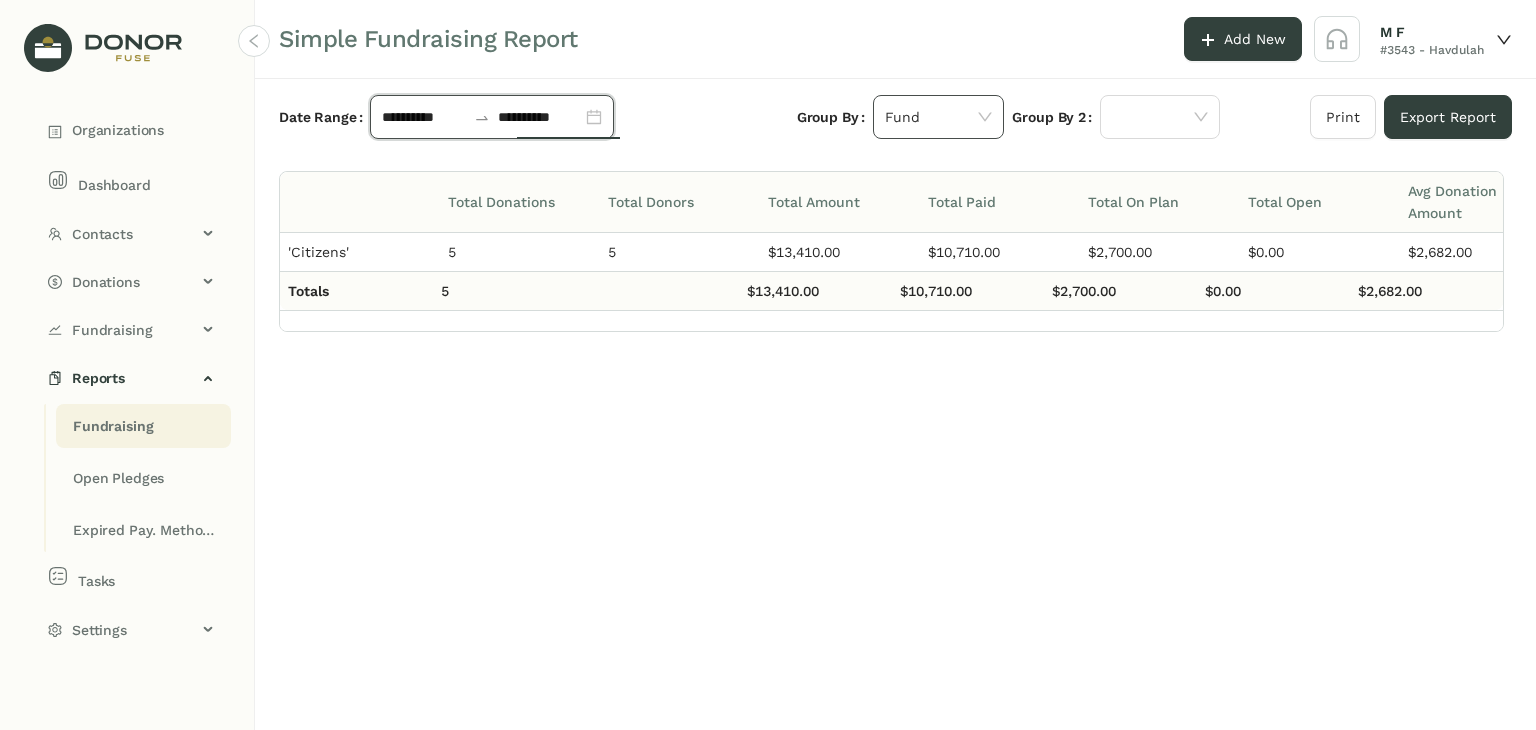 click on "Fund" 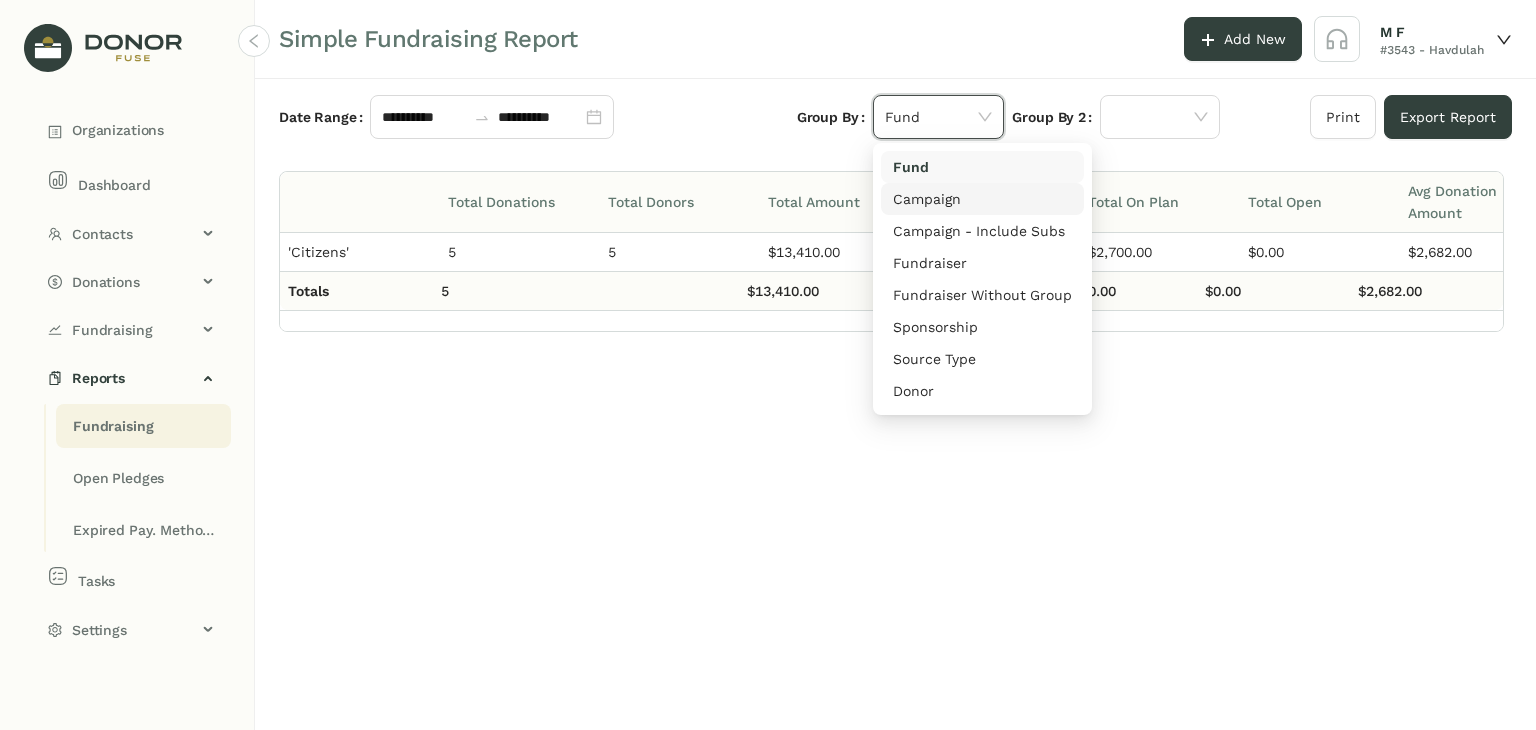 click on "Campaign" at bounding box center (982, 199) 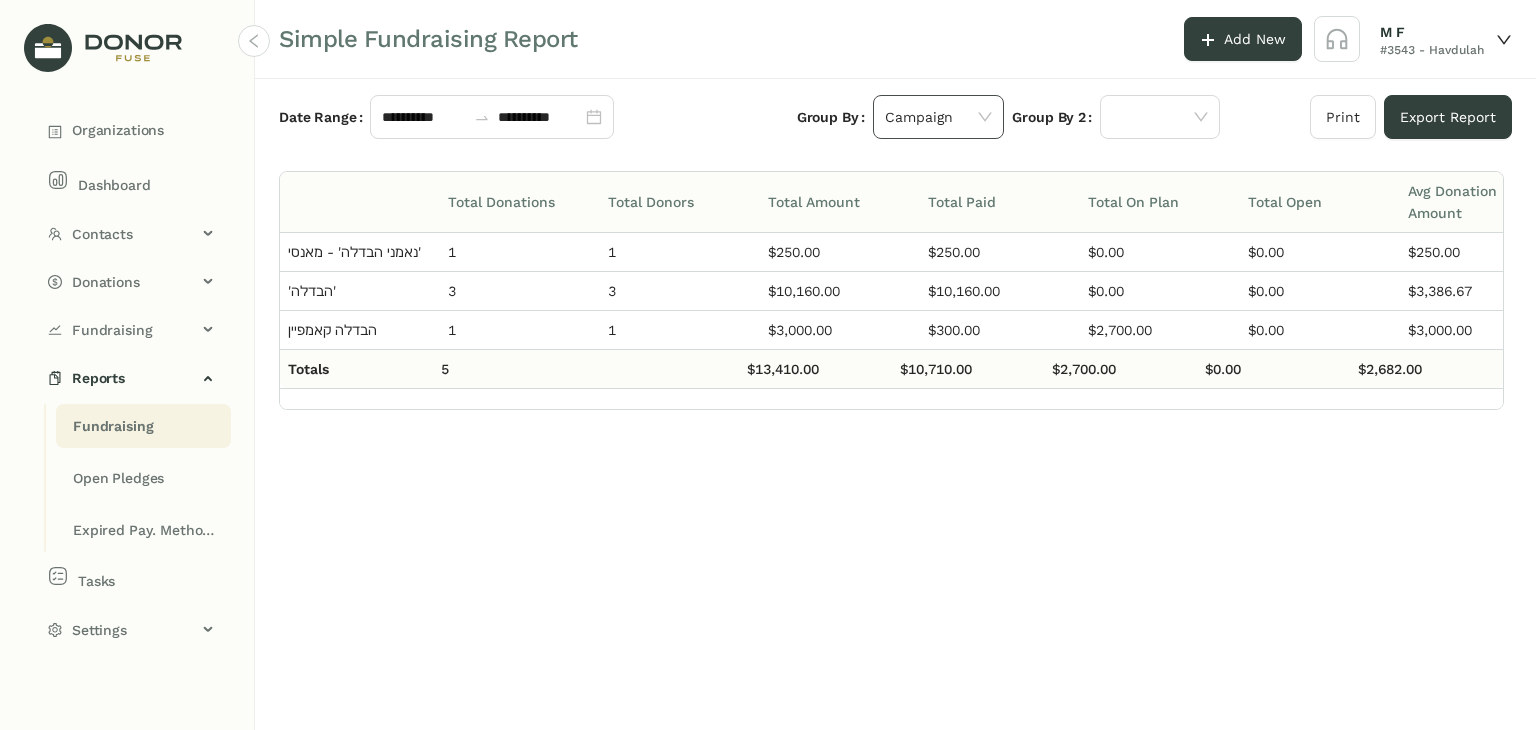 click on "Campaign" 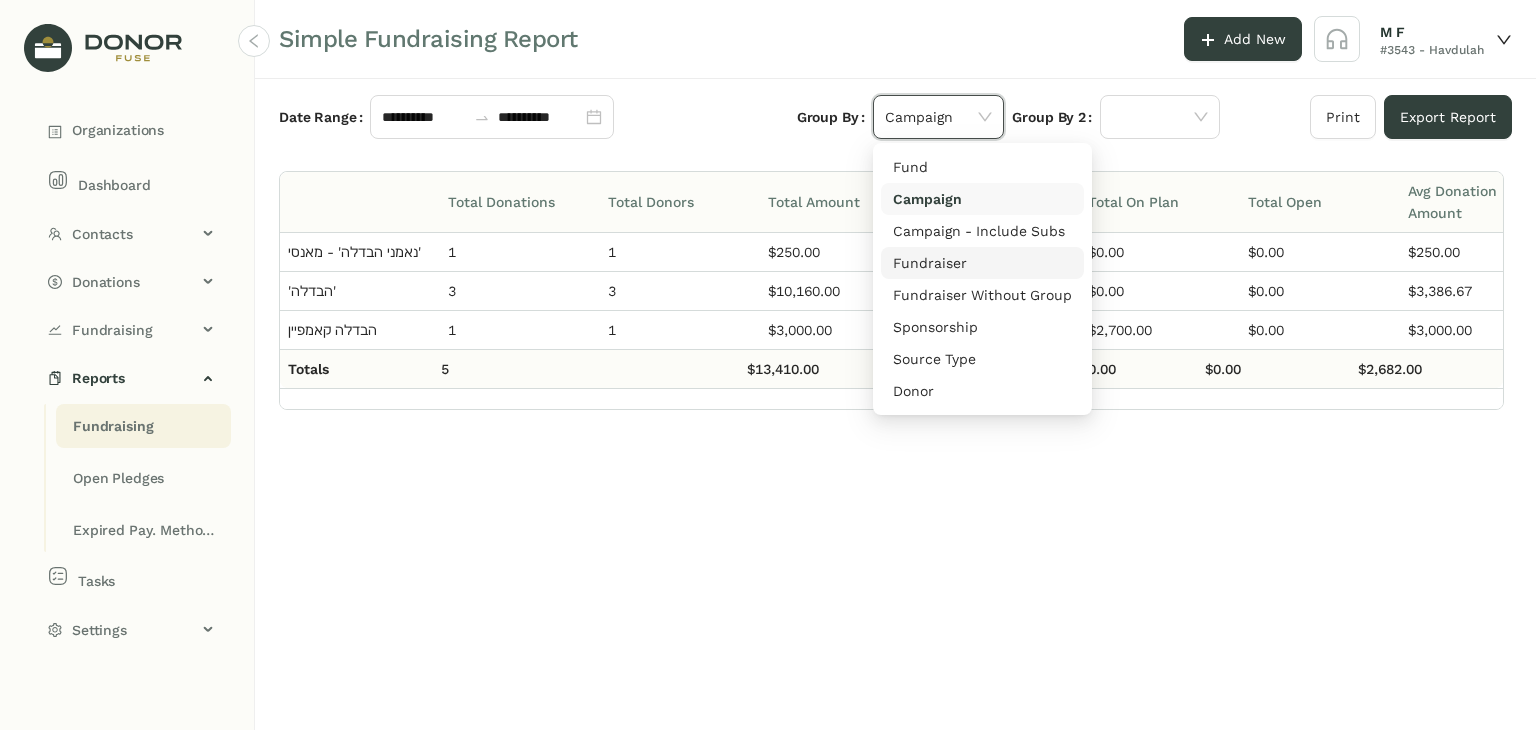 click on "Fundraiser" at bounding box center (982, 263) 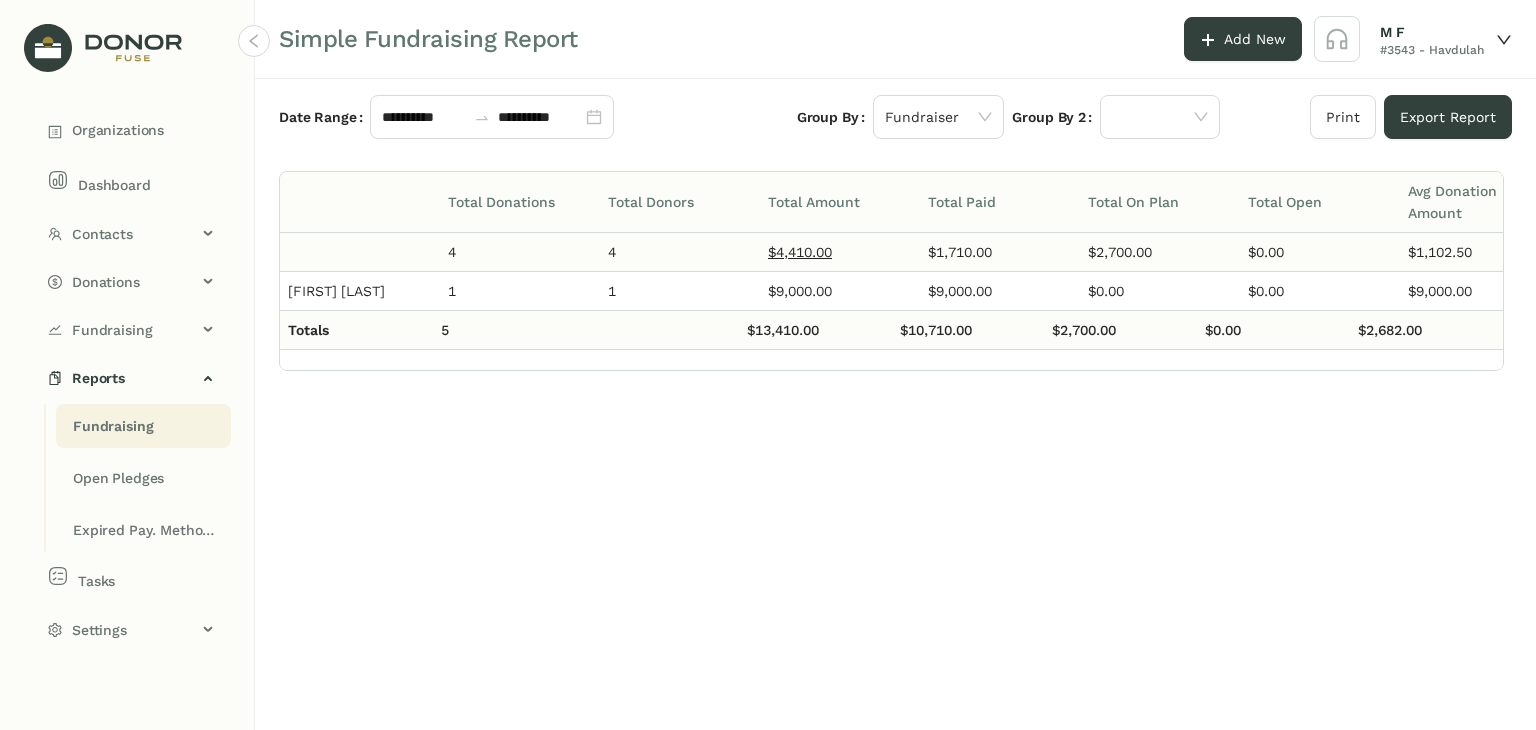 click on "$4,410.00" at bounding box center (800, 252) 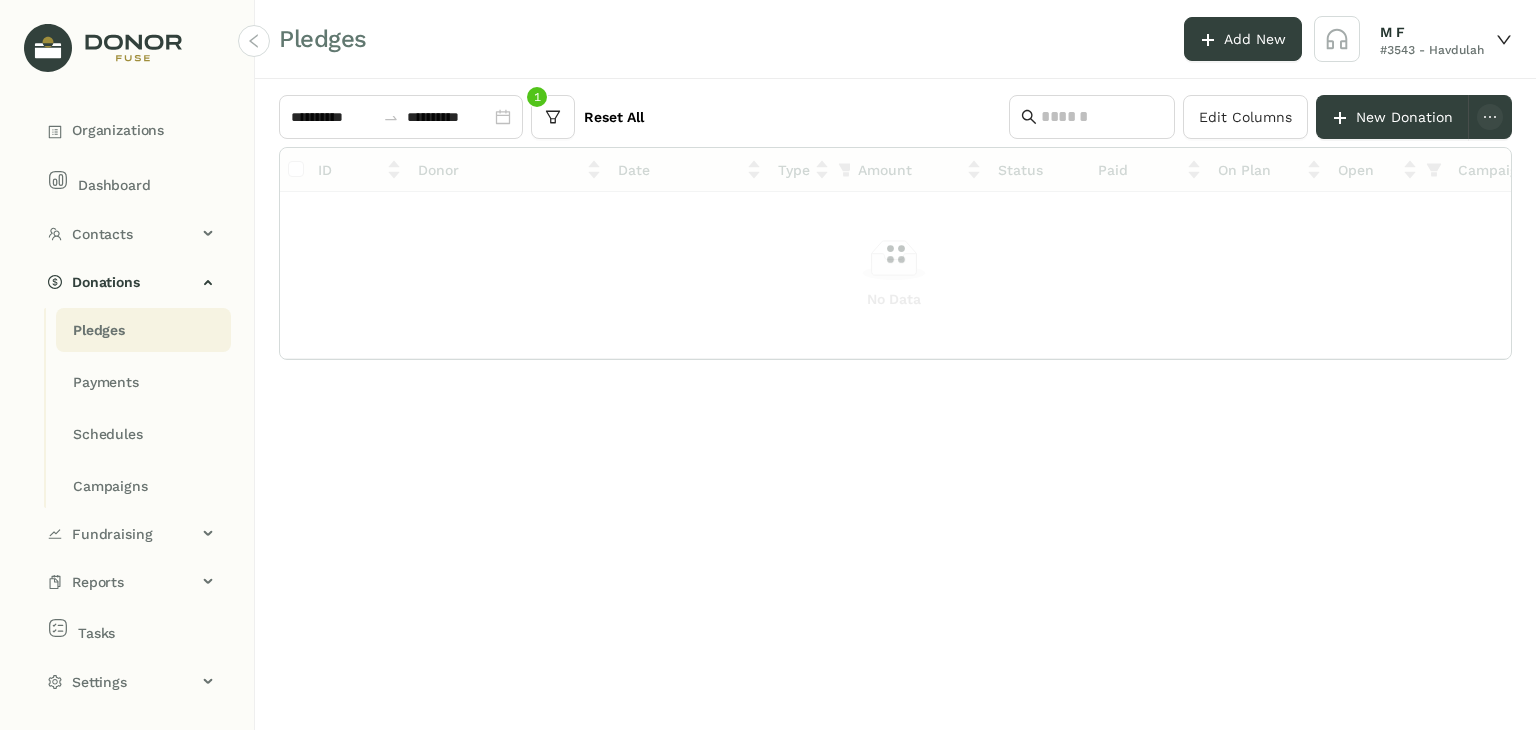 scroll, scrollTop: 0, scrollLeft: 0, axis: both 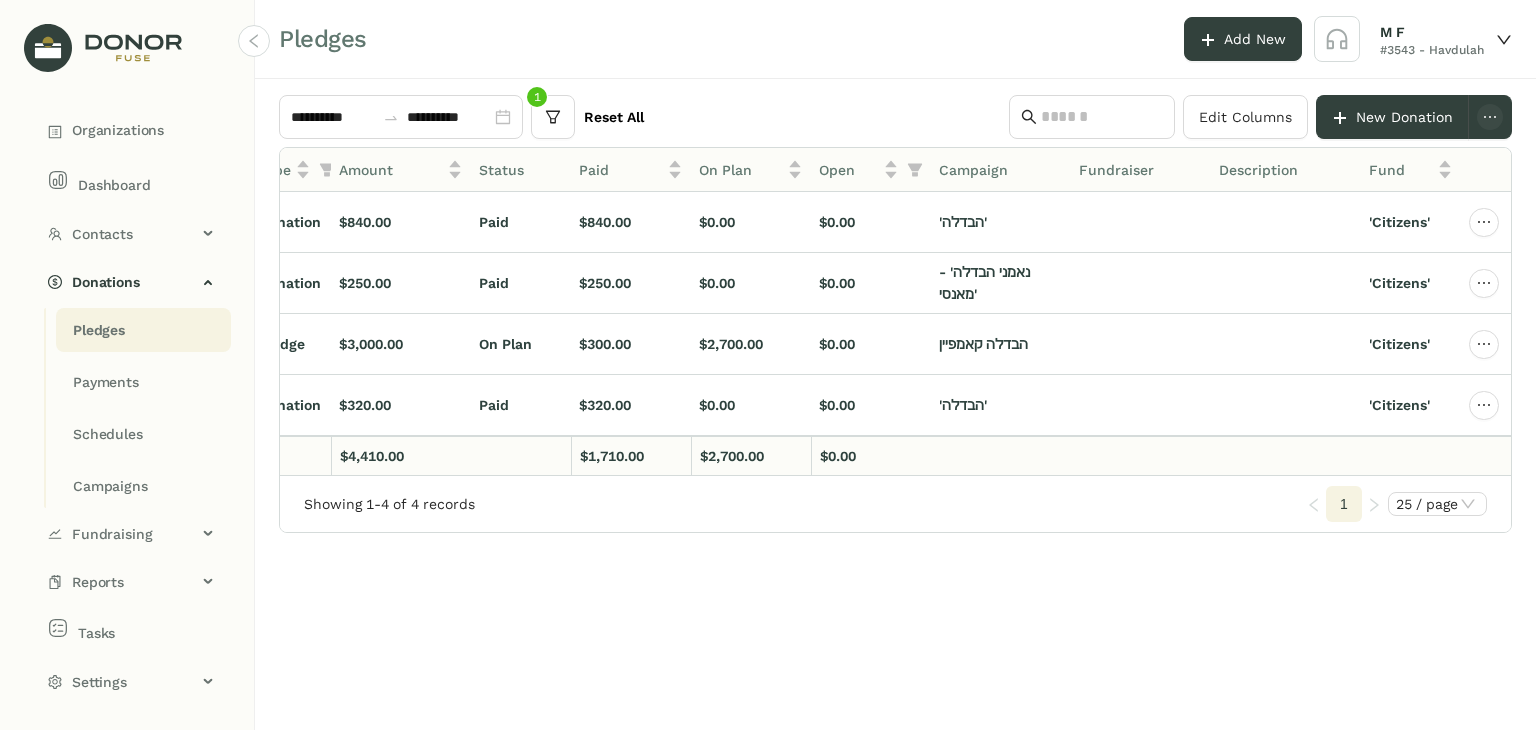drag, startPoint x: 756, startPoint y: 485, endPoint x: 475, endPoint y: 480, distance: 281.0445 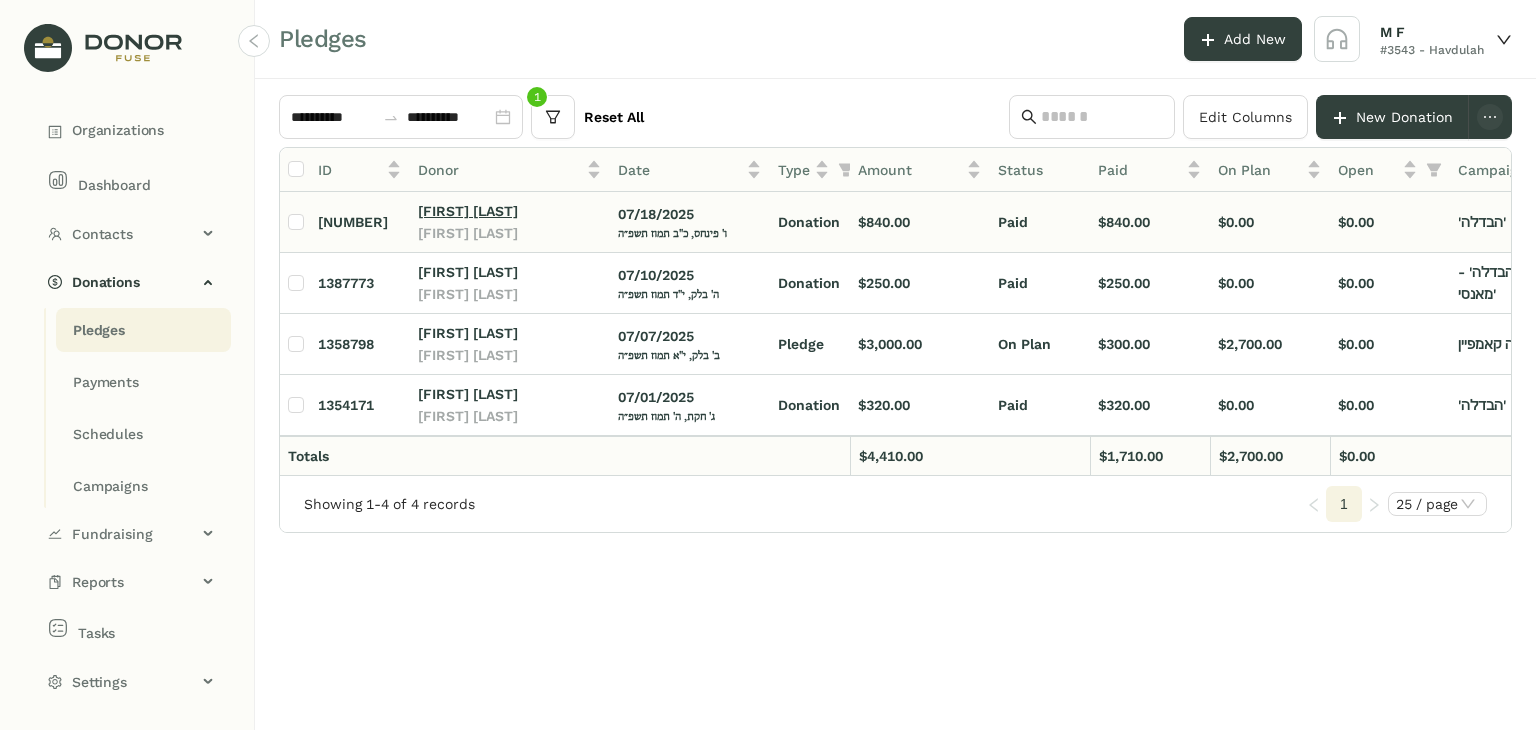 click on "Abraham Lewartowski" 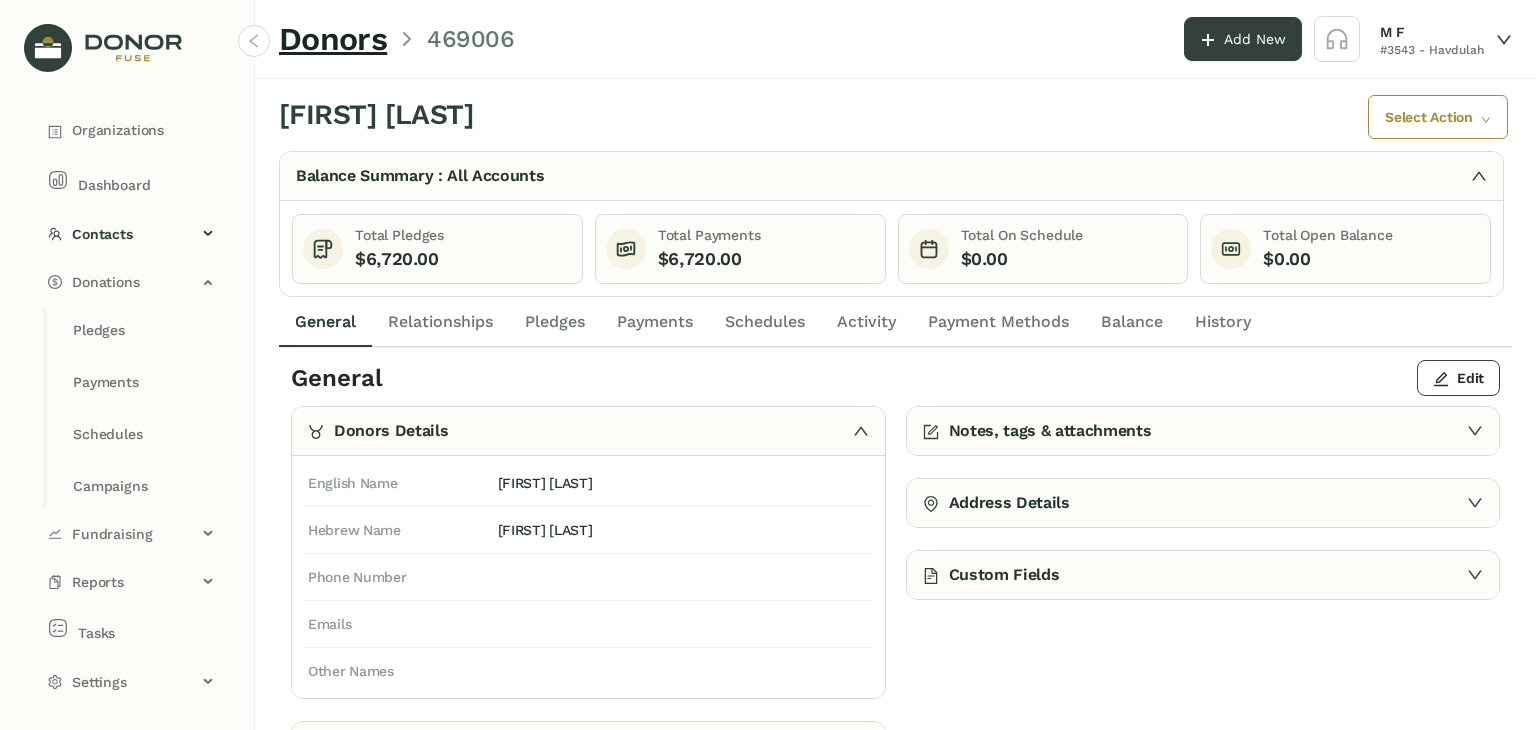 click on "Schedules" 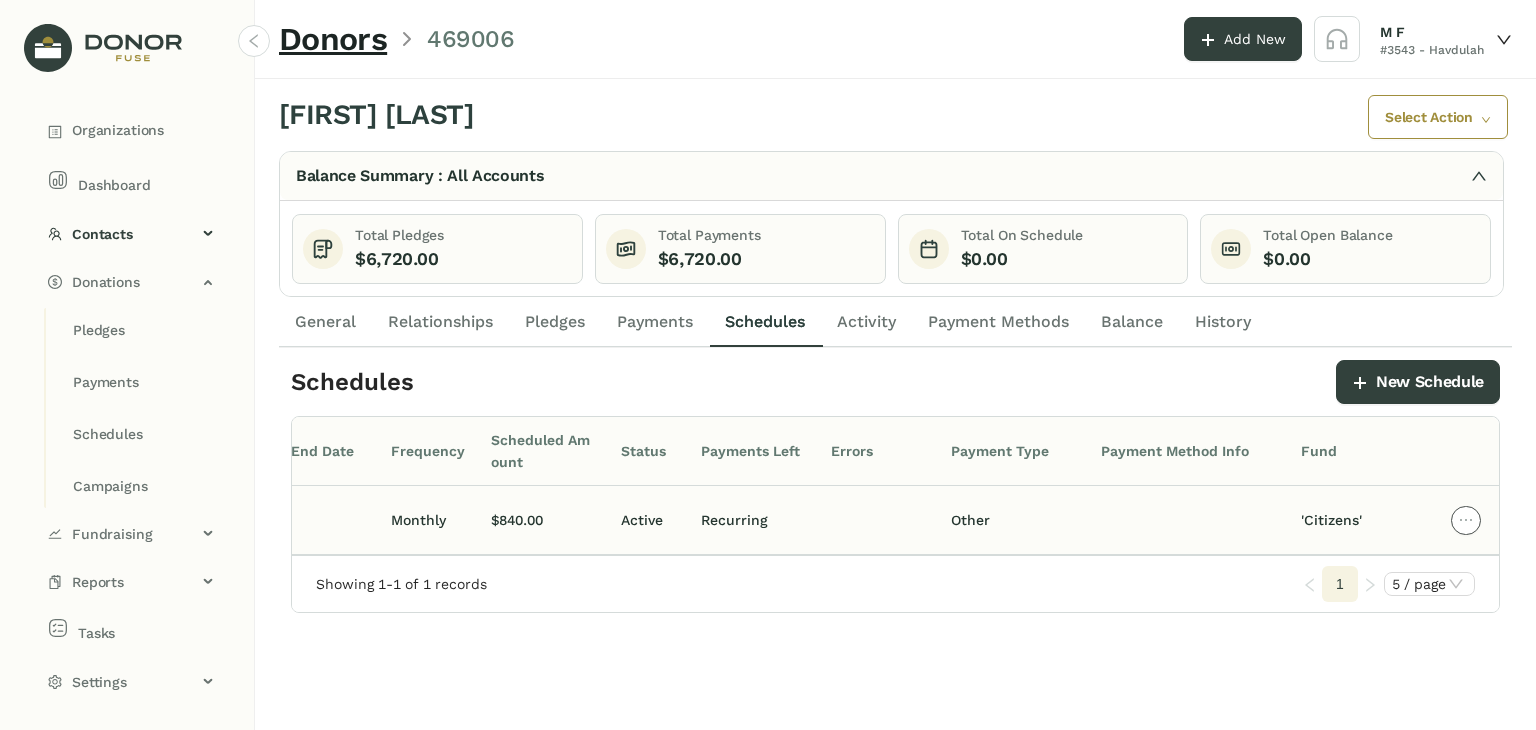 click 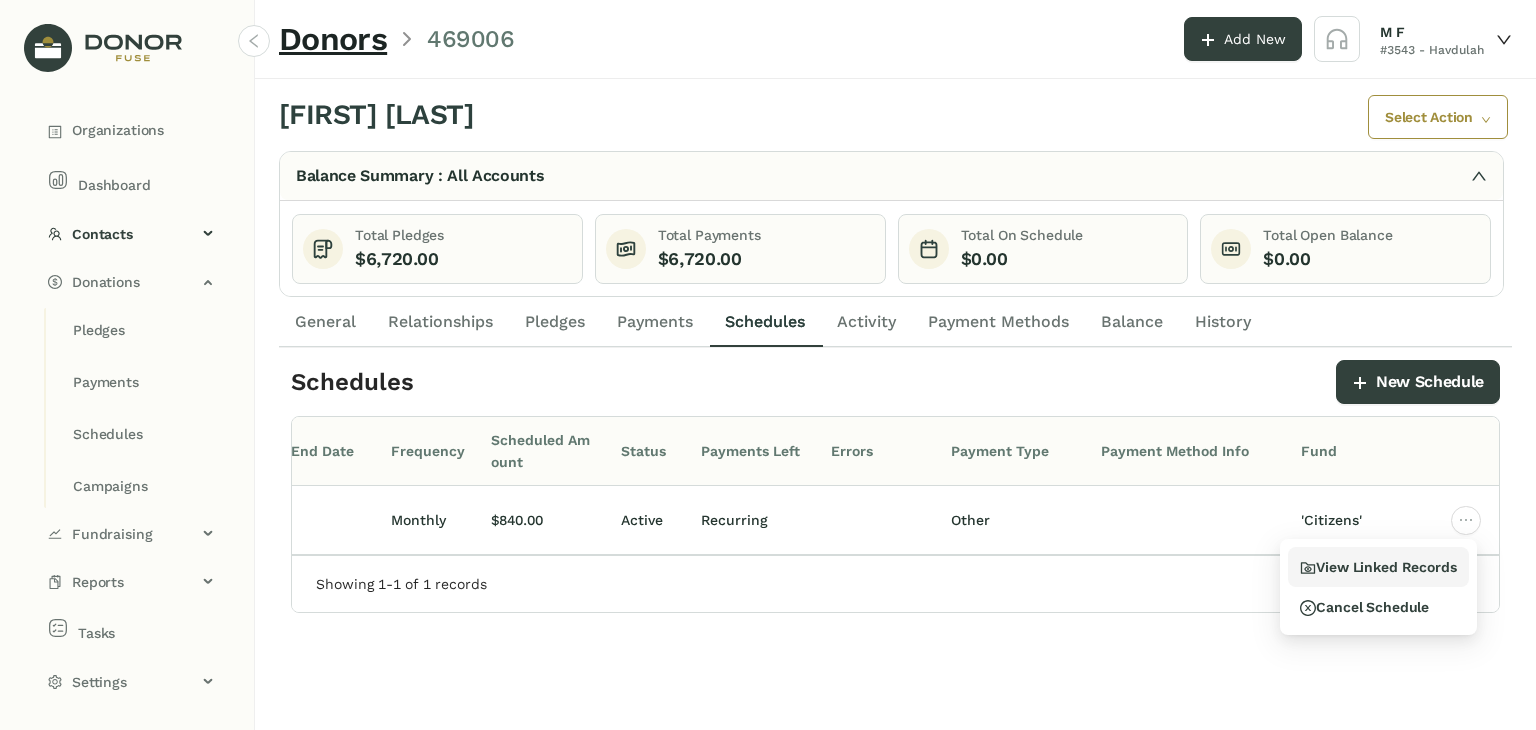 click on "View Linked Records" at bounding box center [1378, 567] 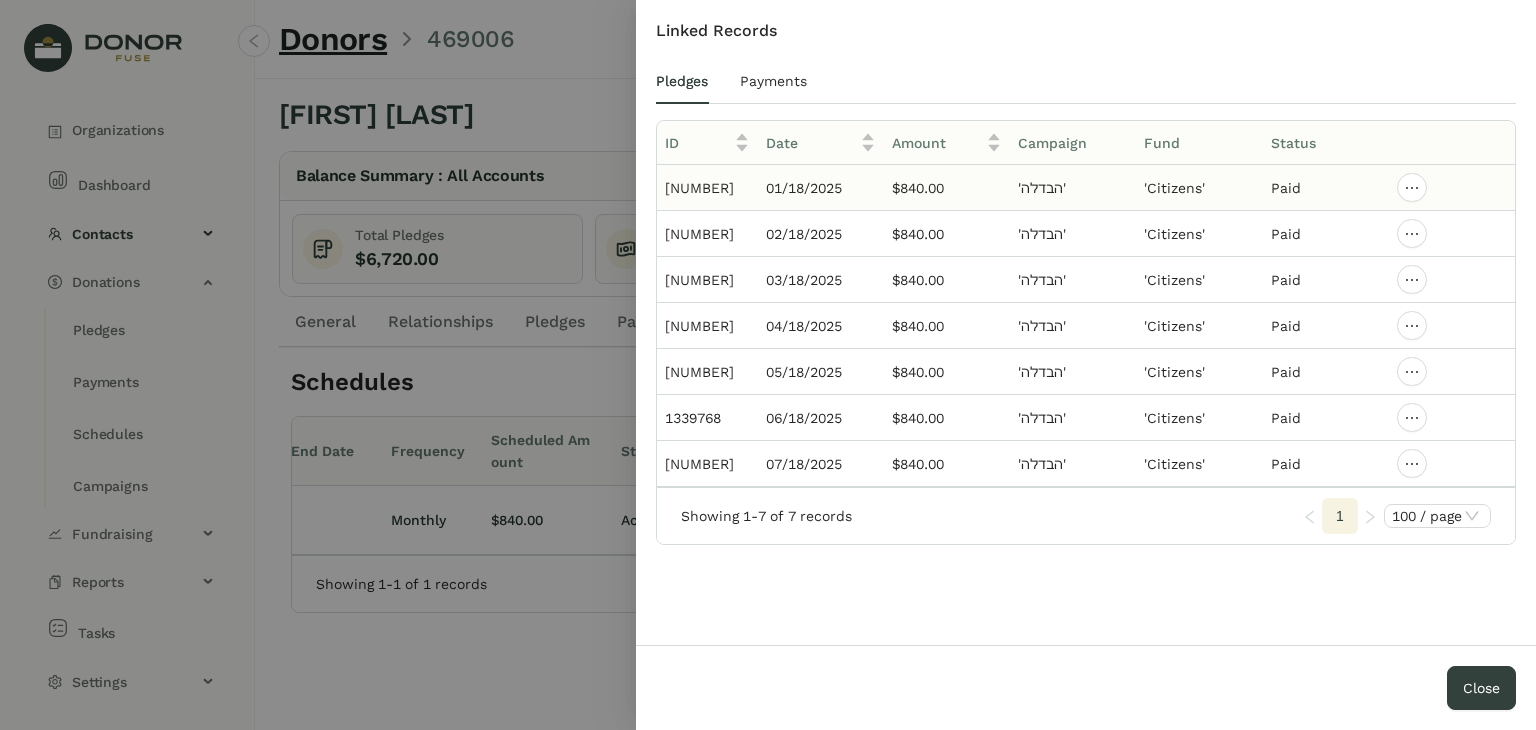 drag, startPoint x: 952, startPoint y: 190, endPoint x: 872, endPoint y: 193, distance: 80.05623 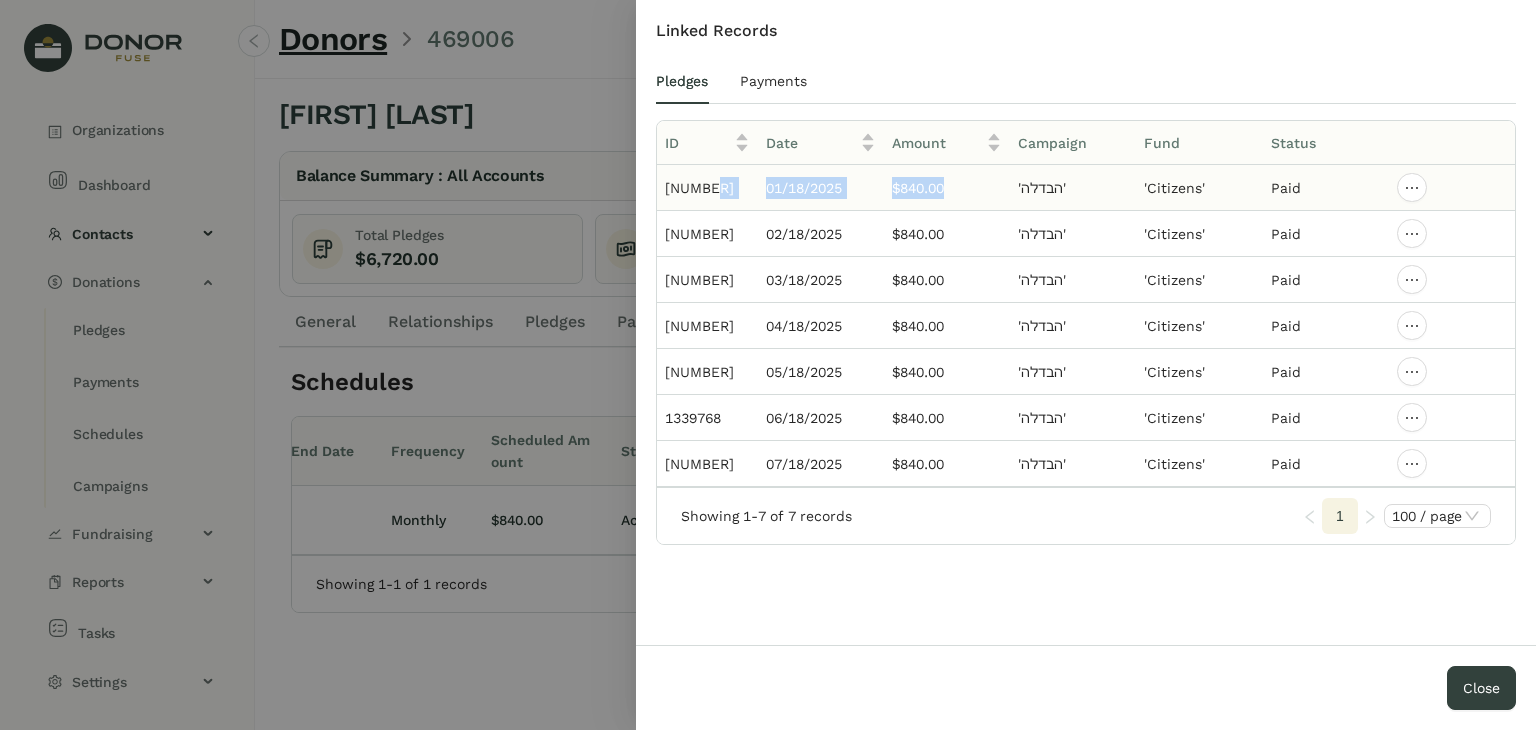 drag, startPoint x: 744, startPoint y: 193, endPoint x: 1135, endPoint y: 181, distance: 391.1841 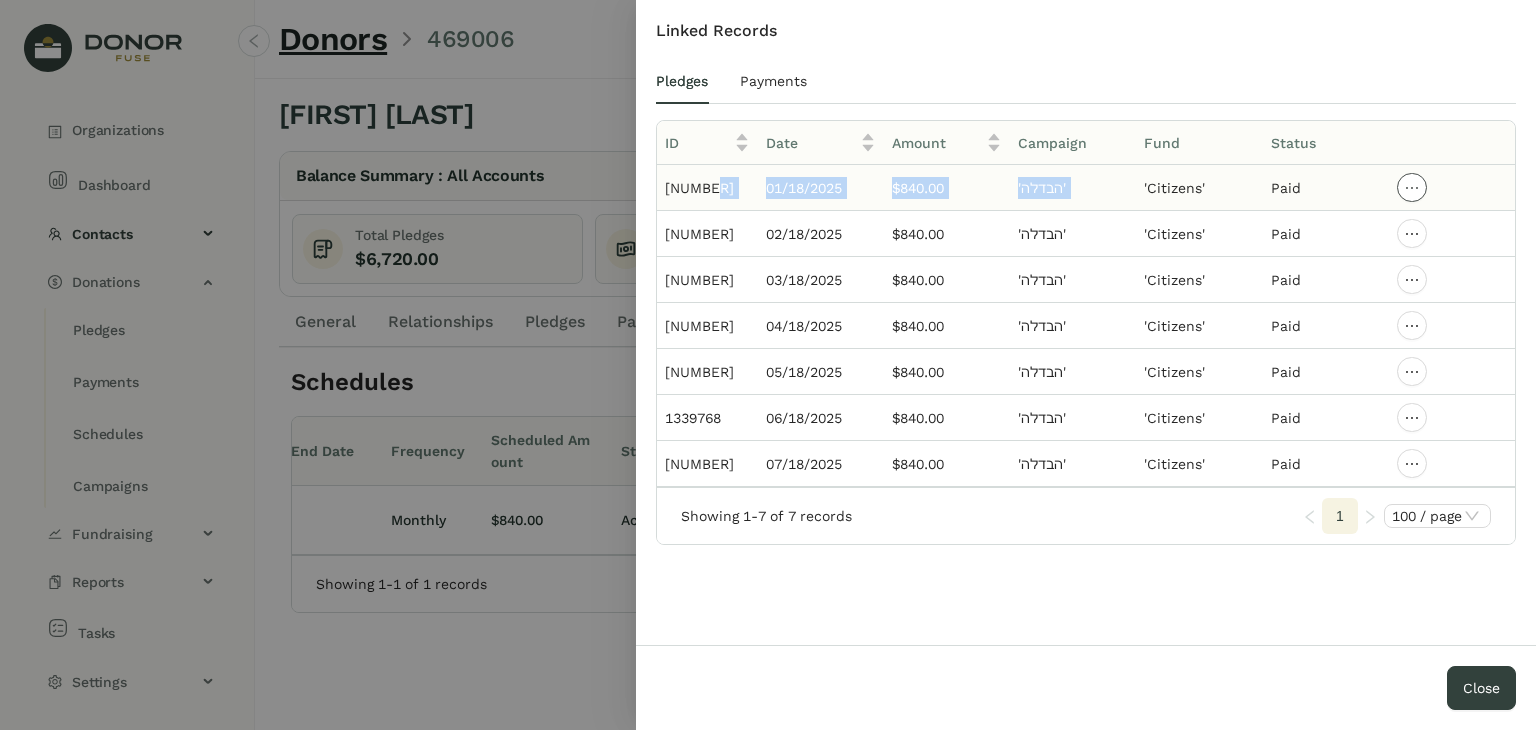 click at bounding box center [1412, 187] 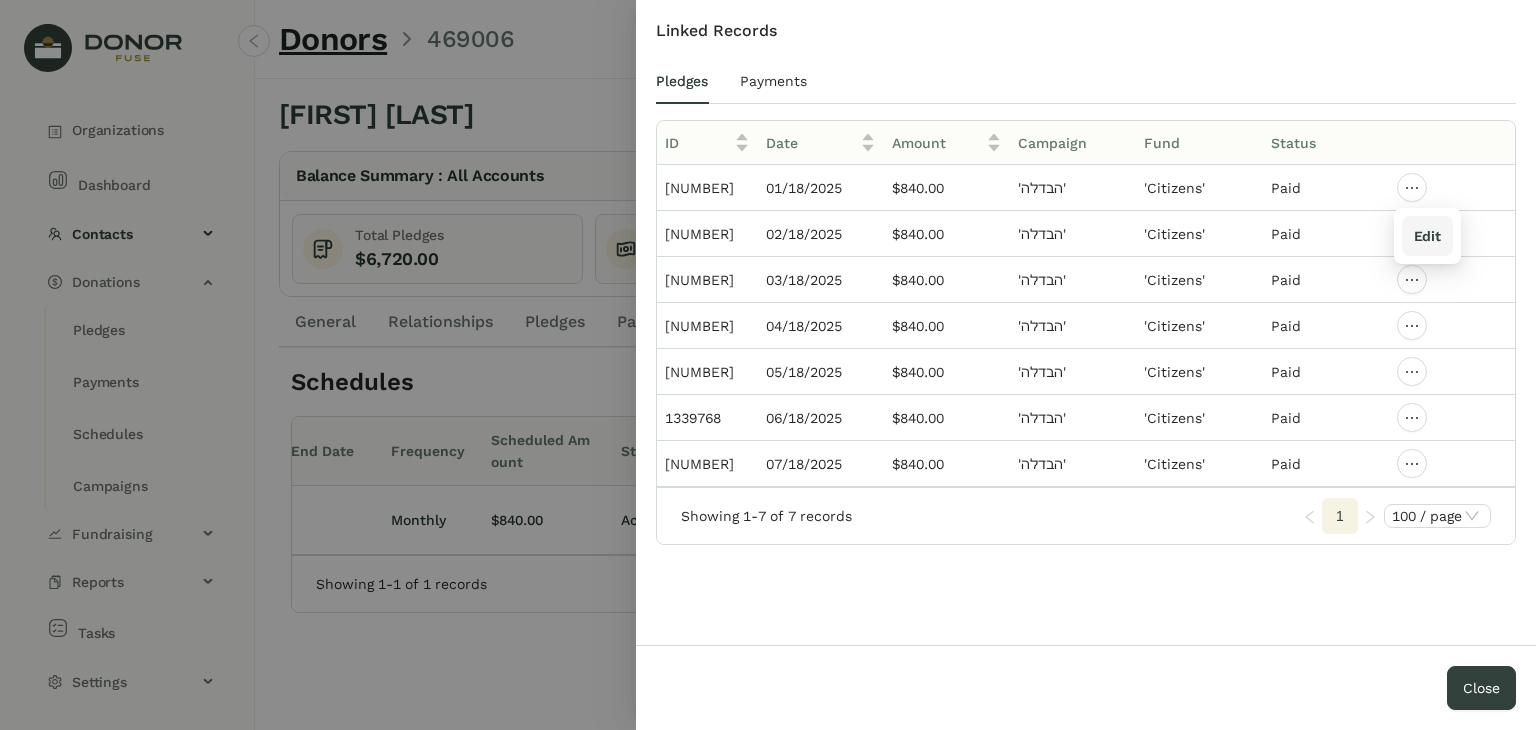 click on "Edit" at bounding box center (1427, 236) 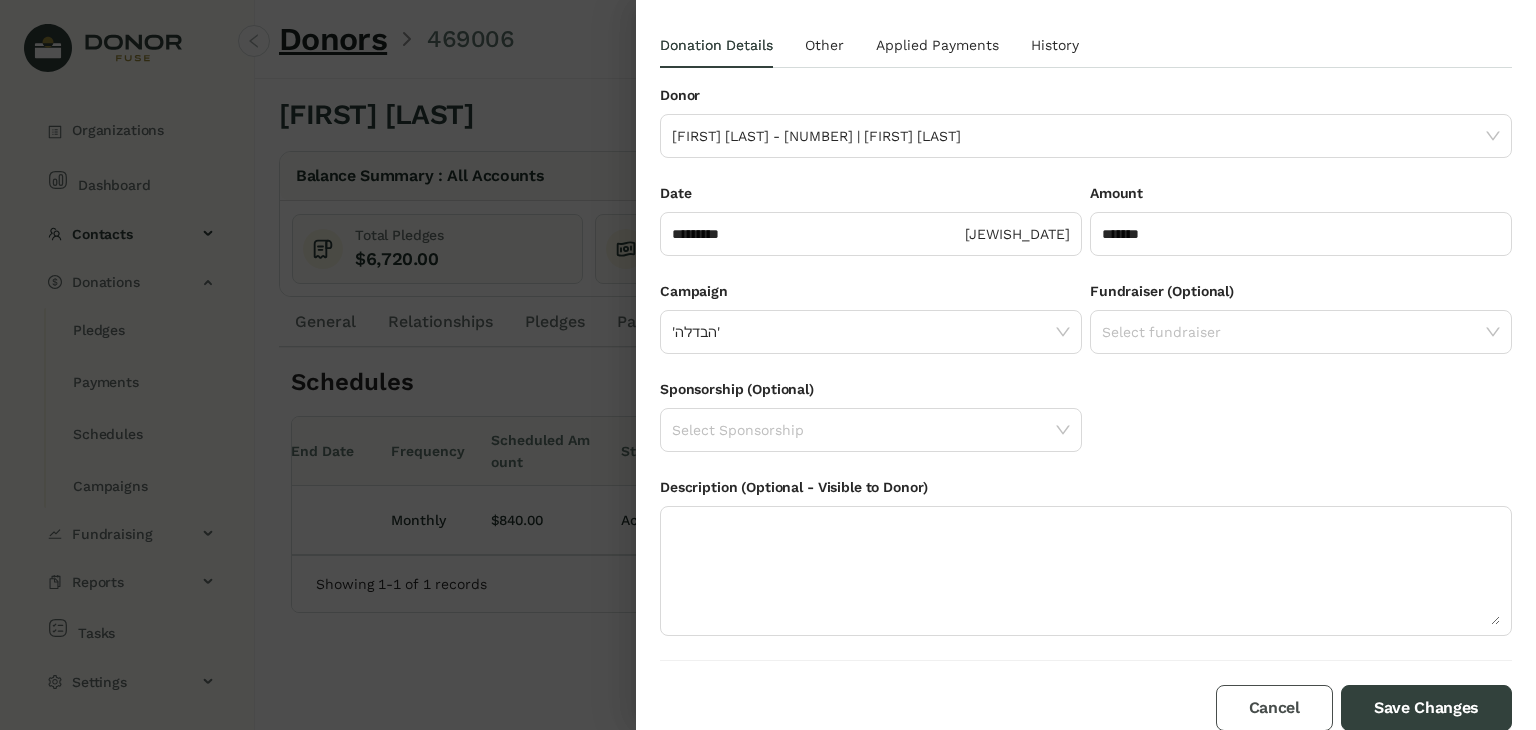 click on "Cancel" at bounding box center (1274, 708) 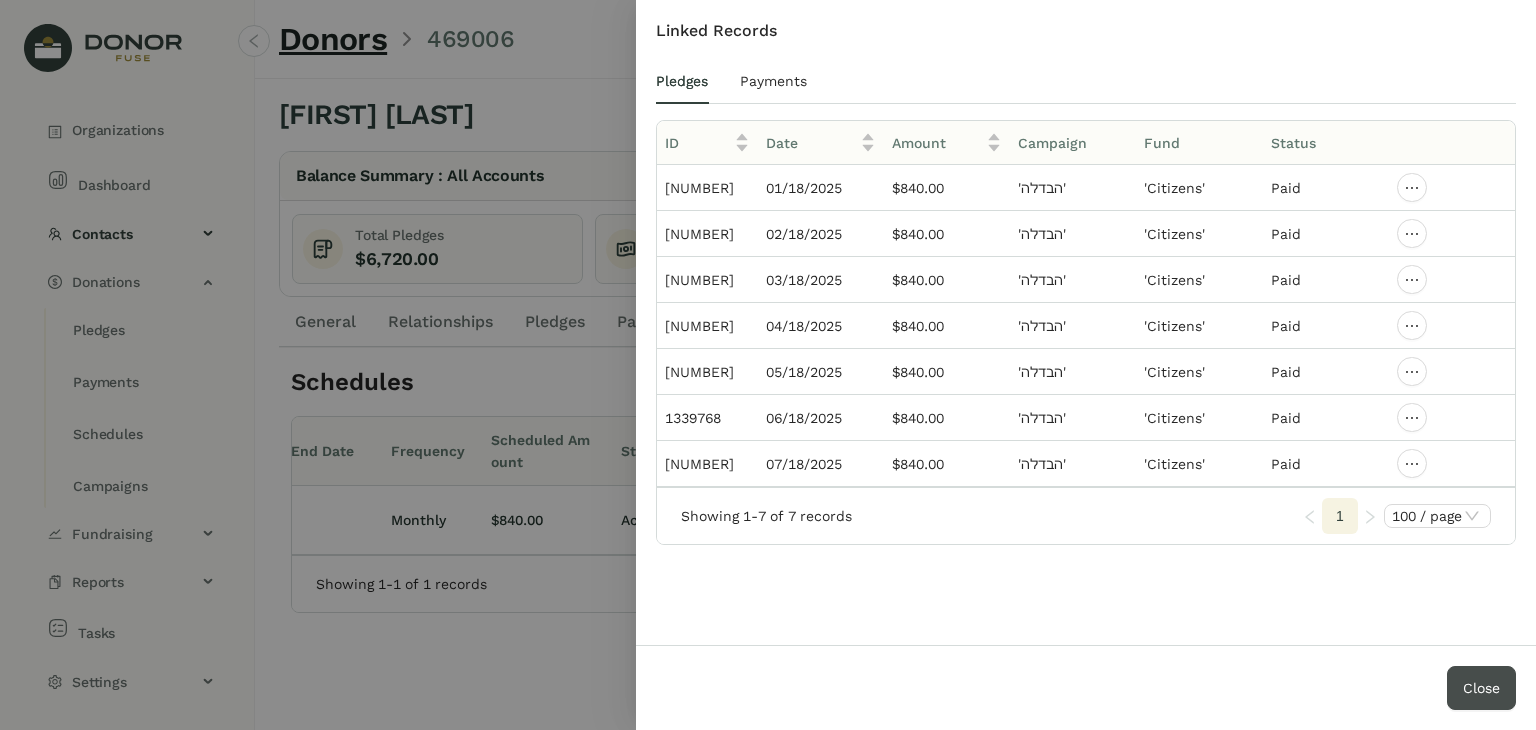 click on "Close" at bounding box center [1481, 688] 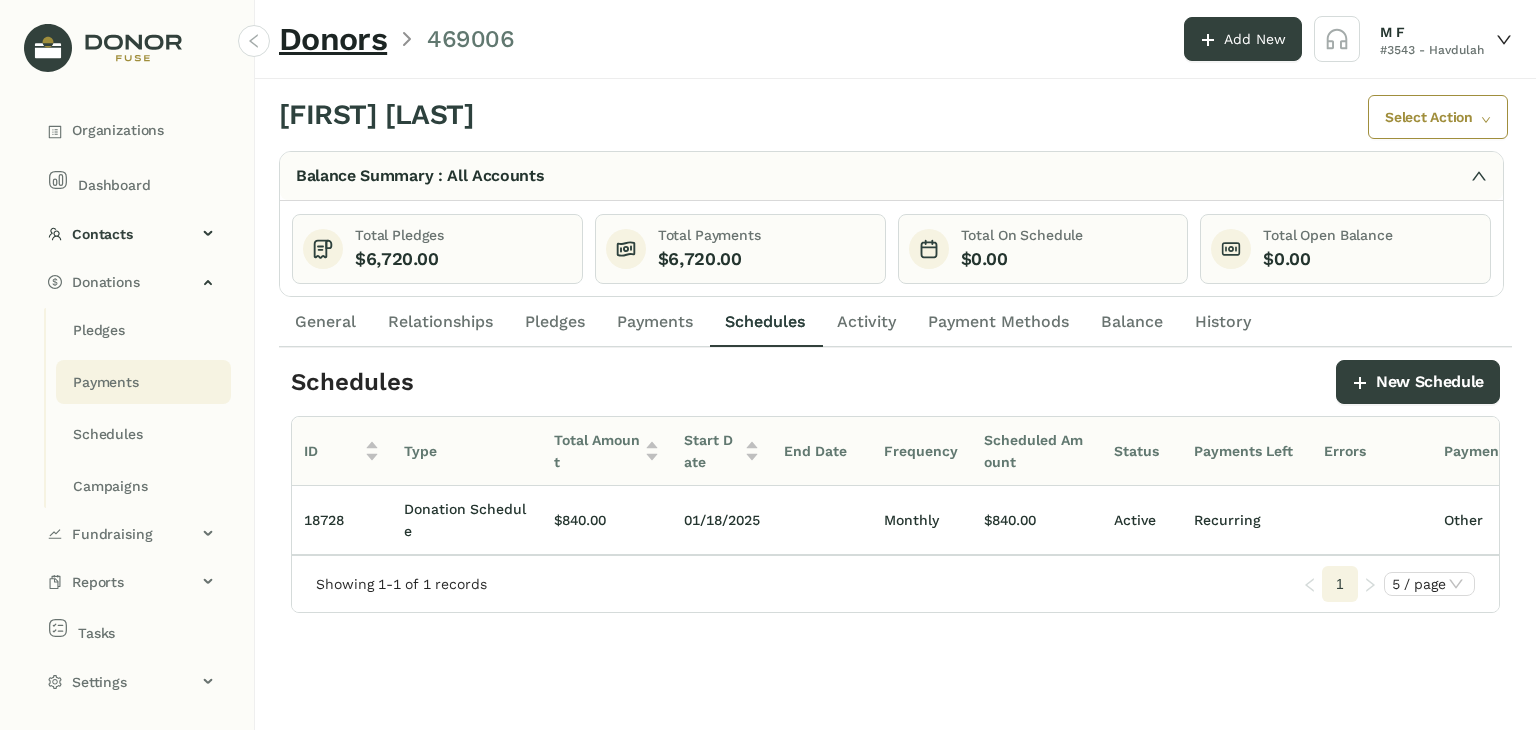 click on "Payments" 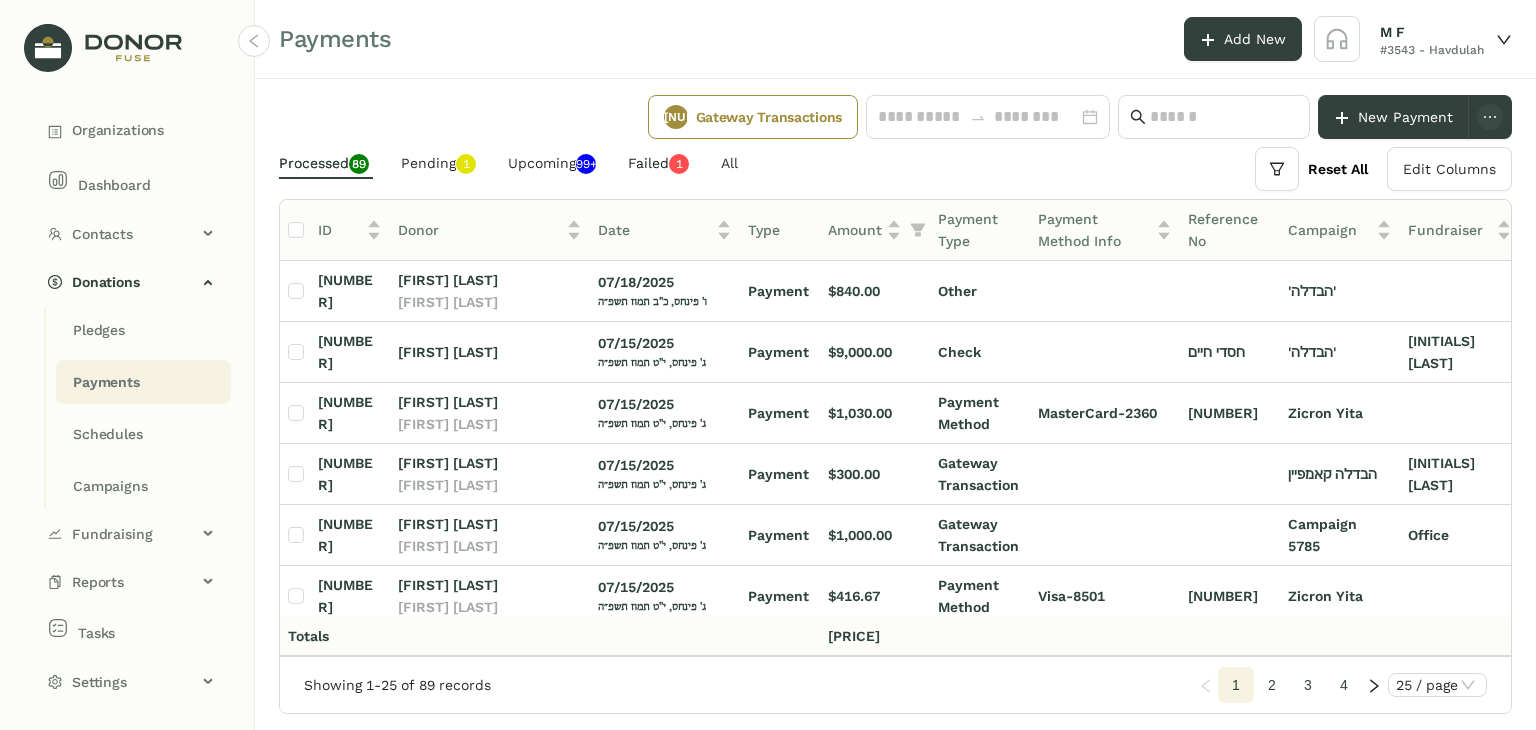 click on "Failed   0   1   2   3   4   5   6   7   8   9" 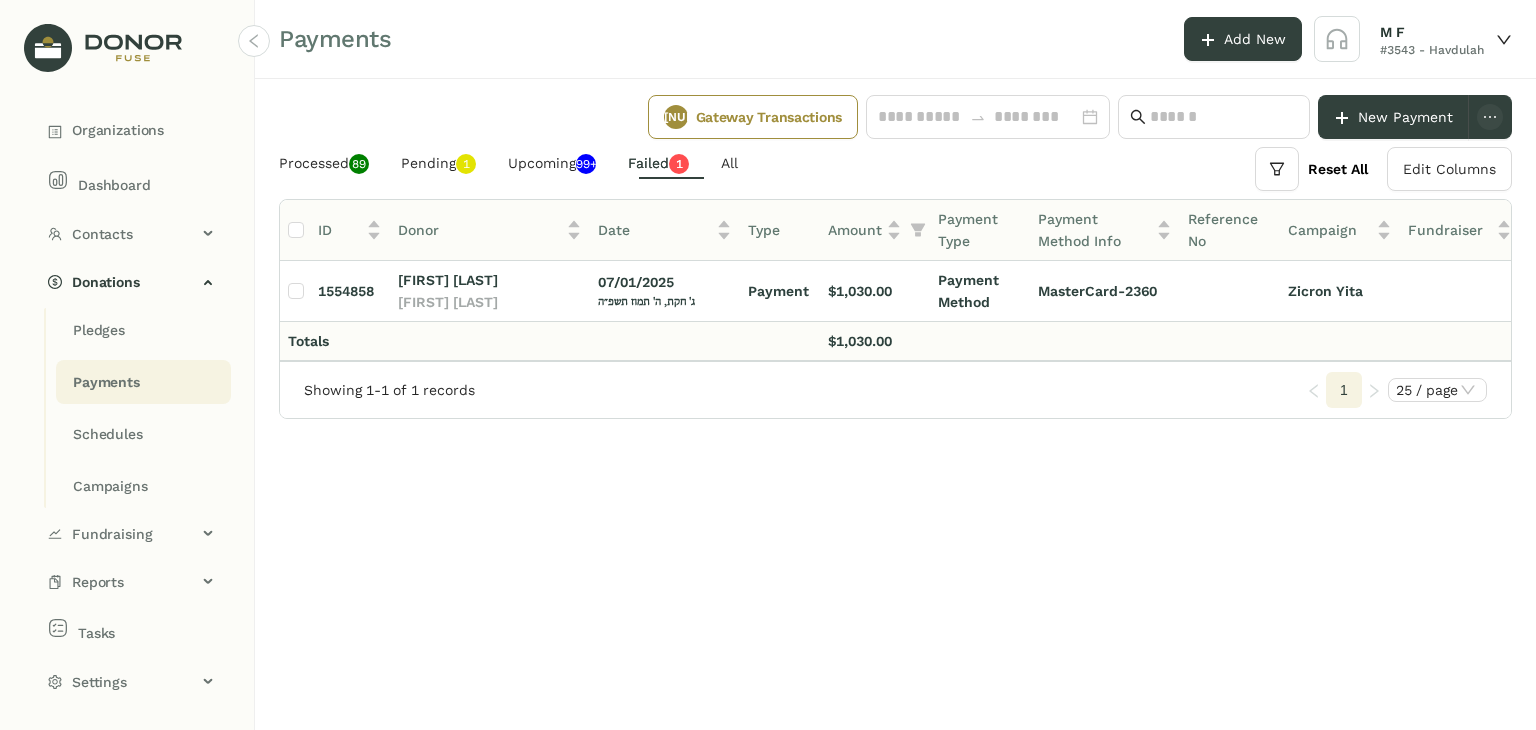 scroll, scrollTop: 0, scrollLeft: 272, axis: horizontal 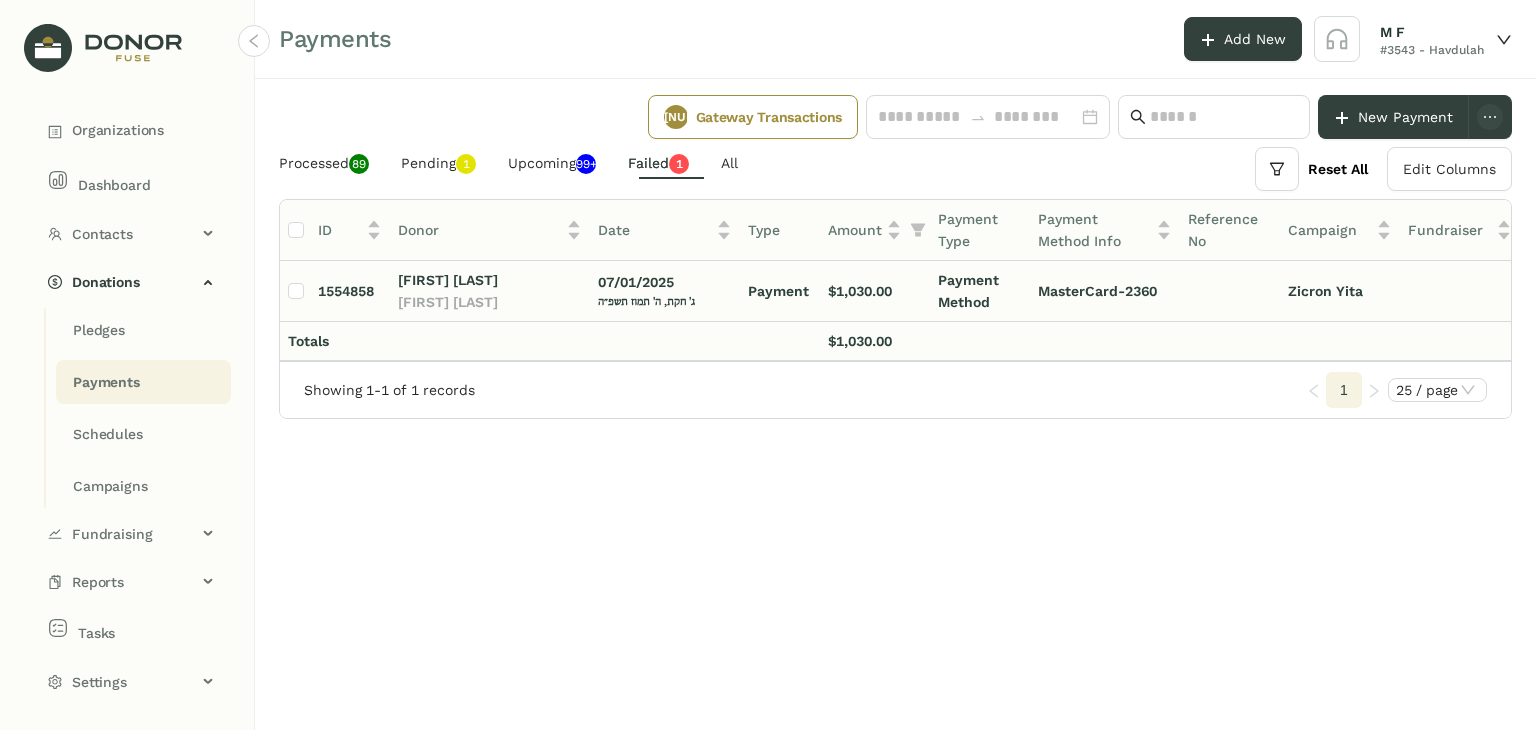 click on "YY Neistein" 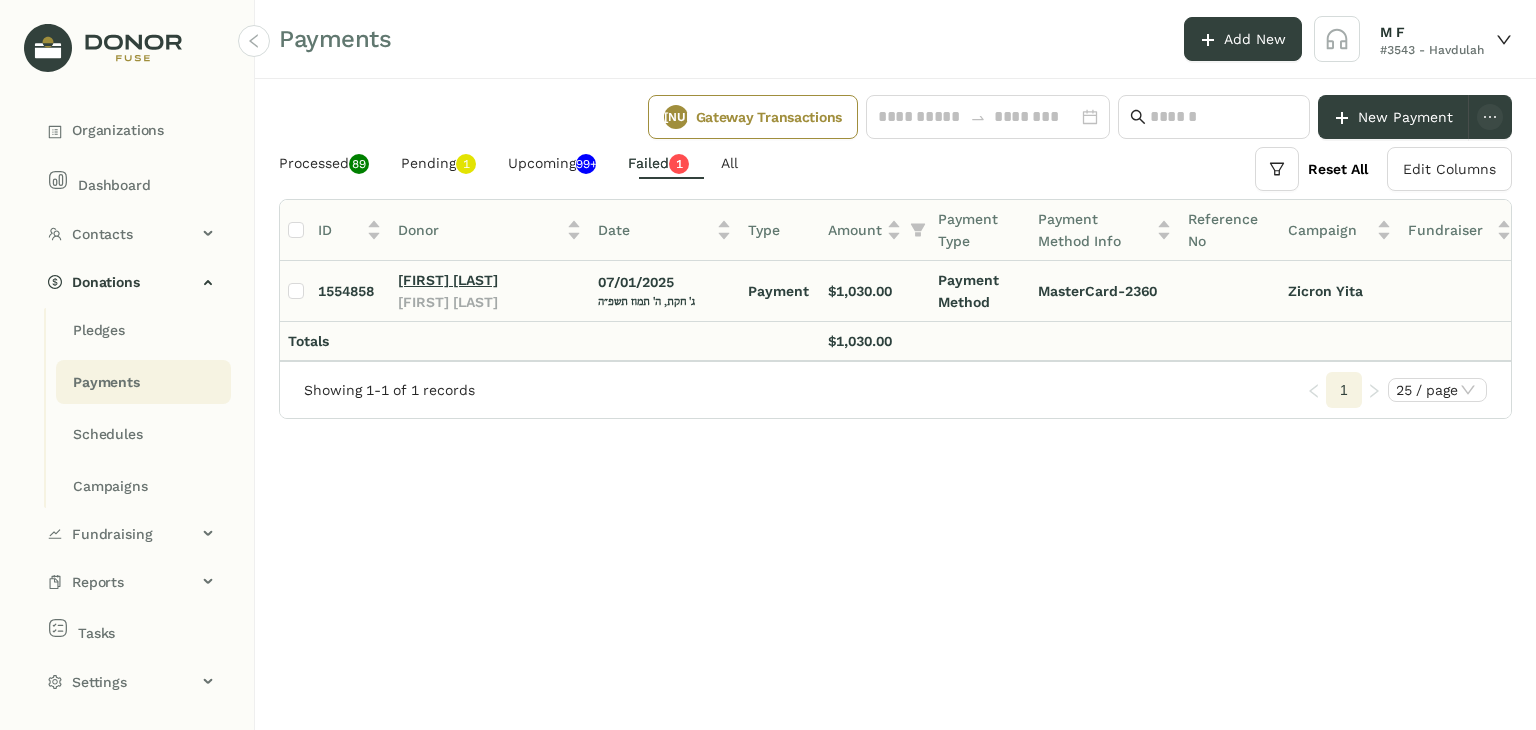 click on "YY Neistein" 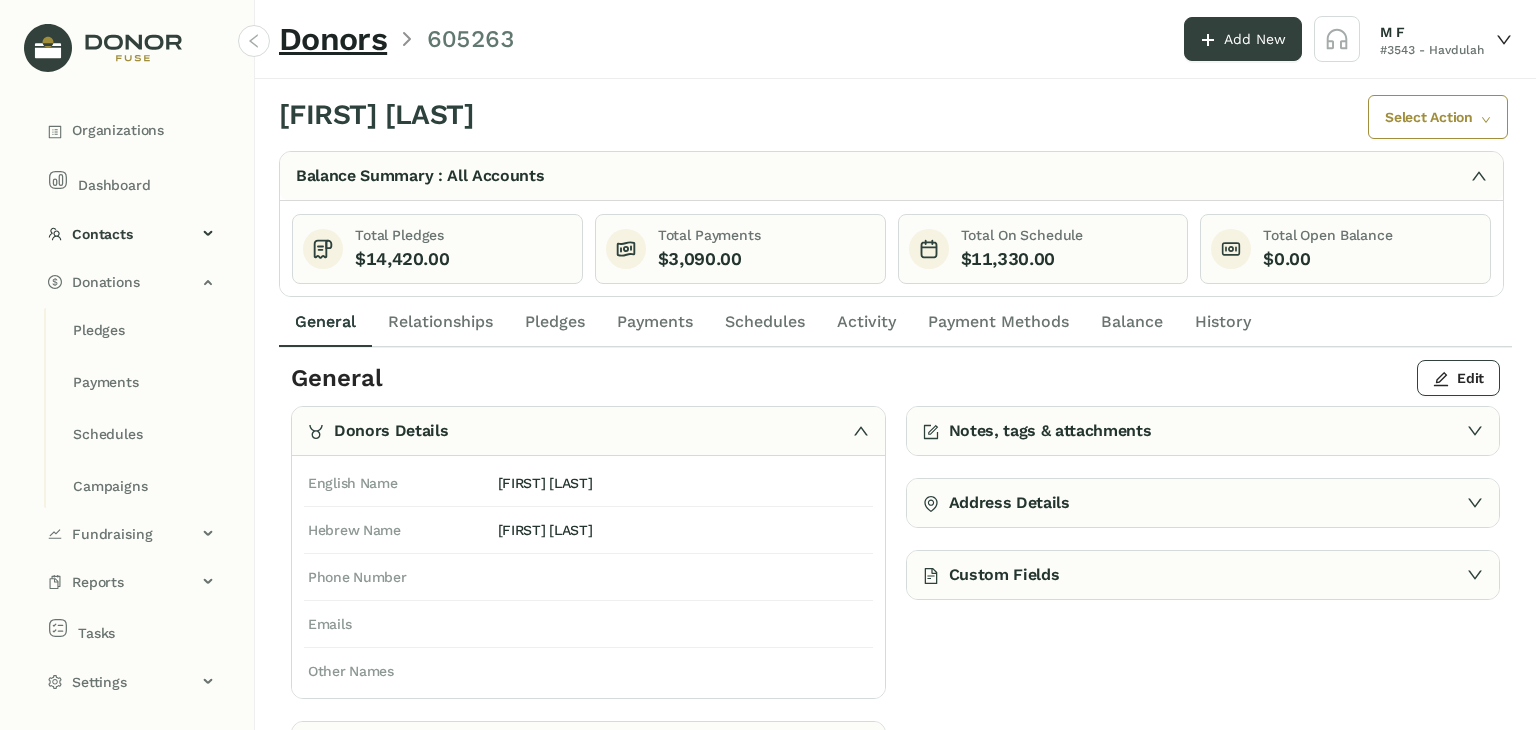 click on "Pledges" 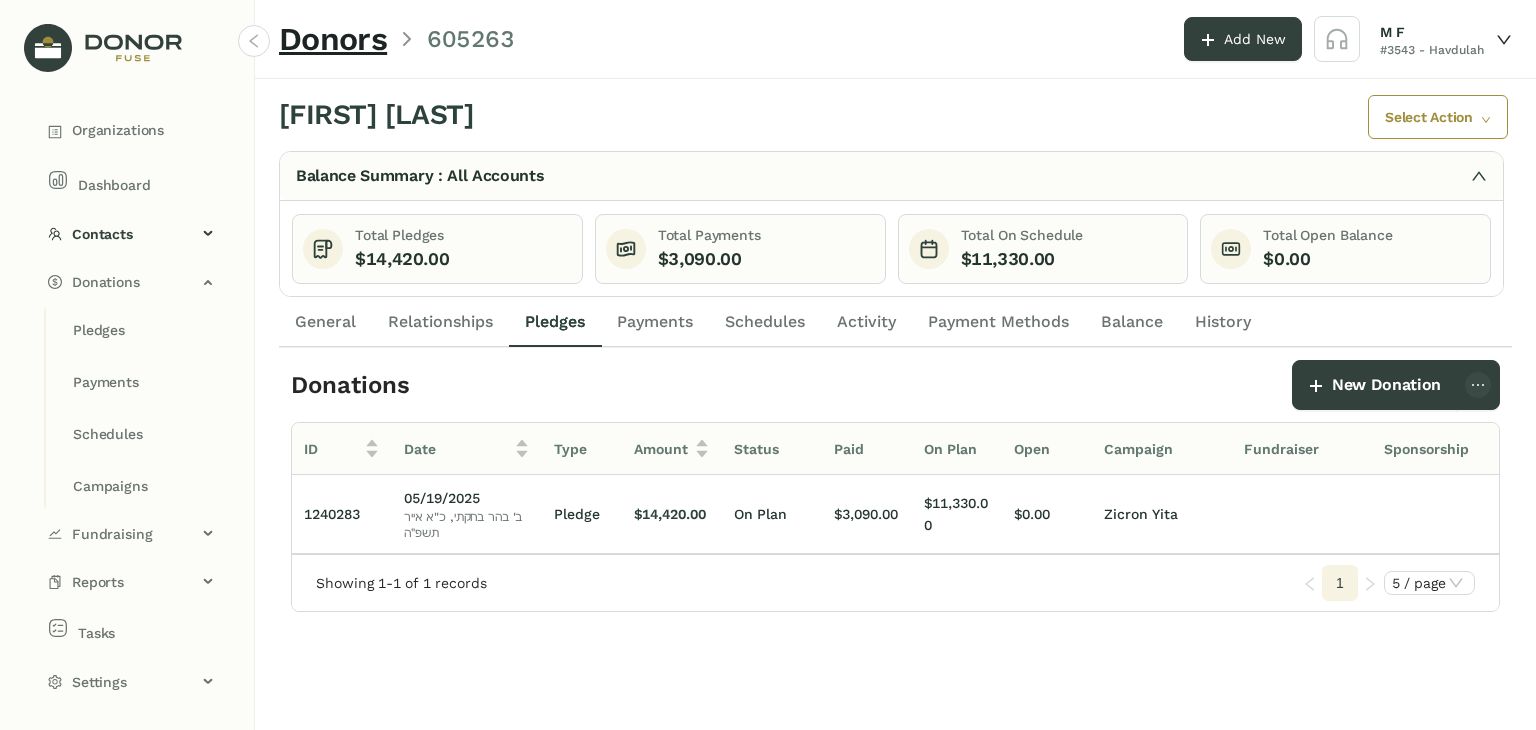 click on "Payments" 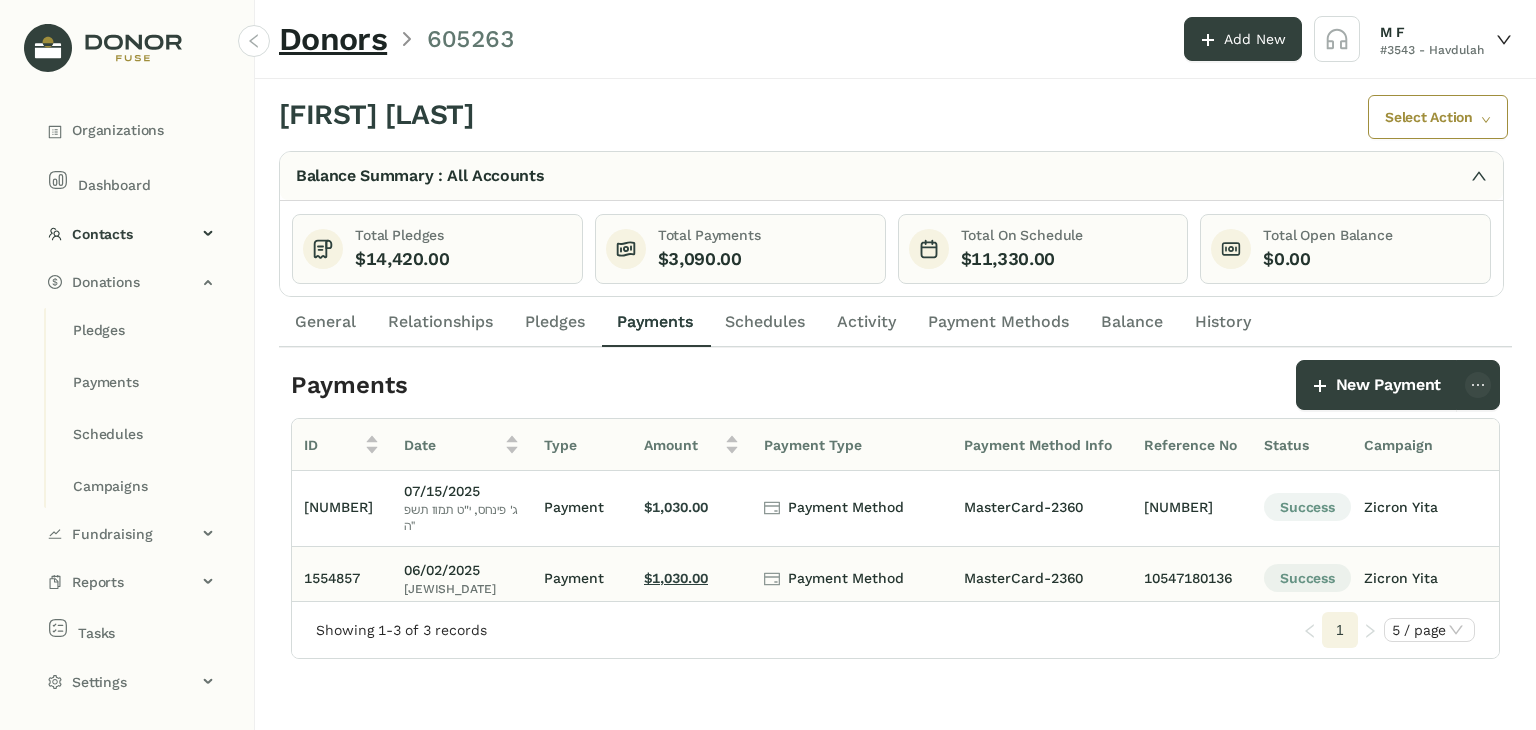 scroll, scrollTop: 0, scrollLeft: 0, axis: both 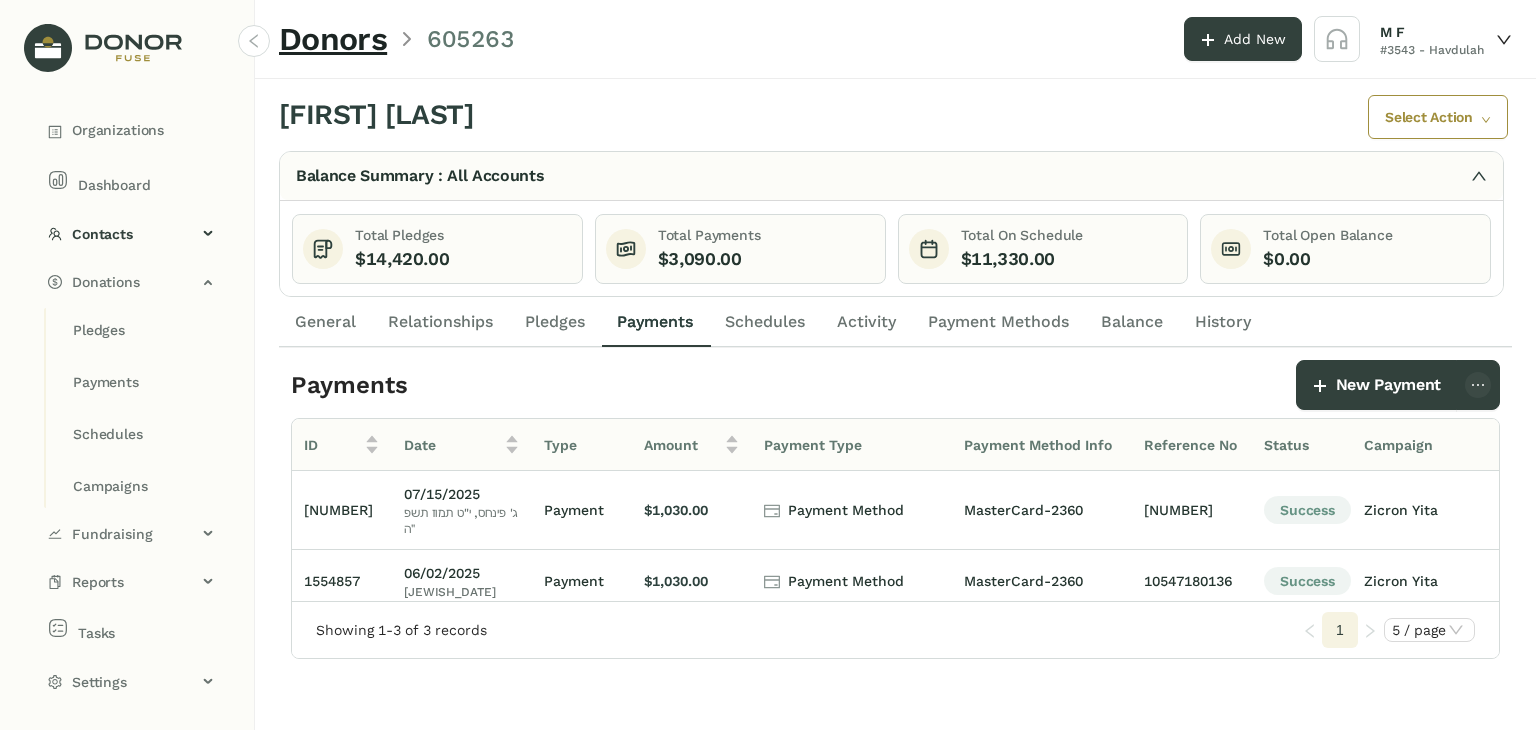click on "Schedules" 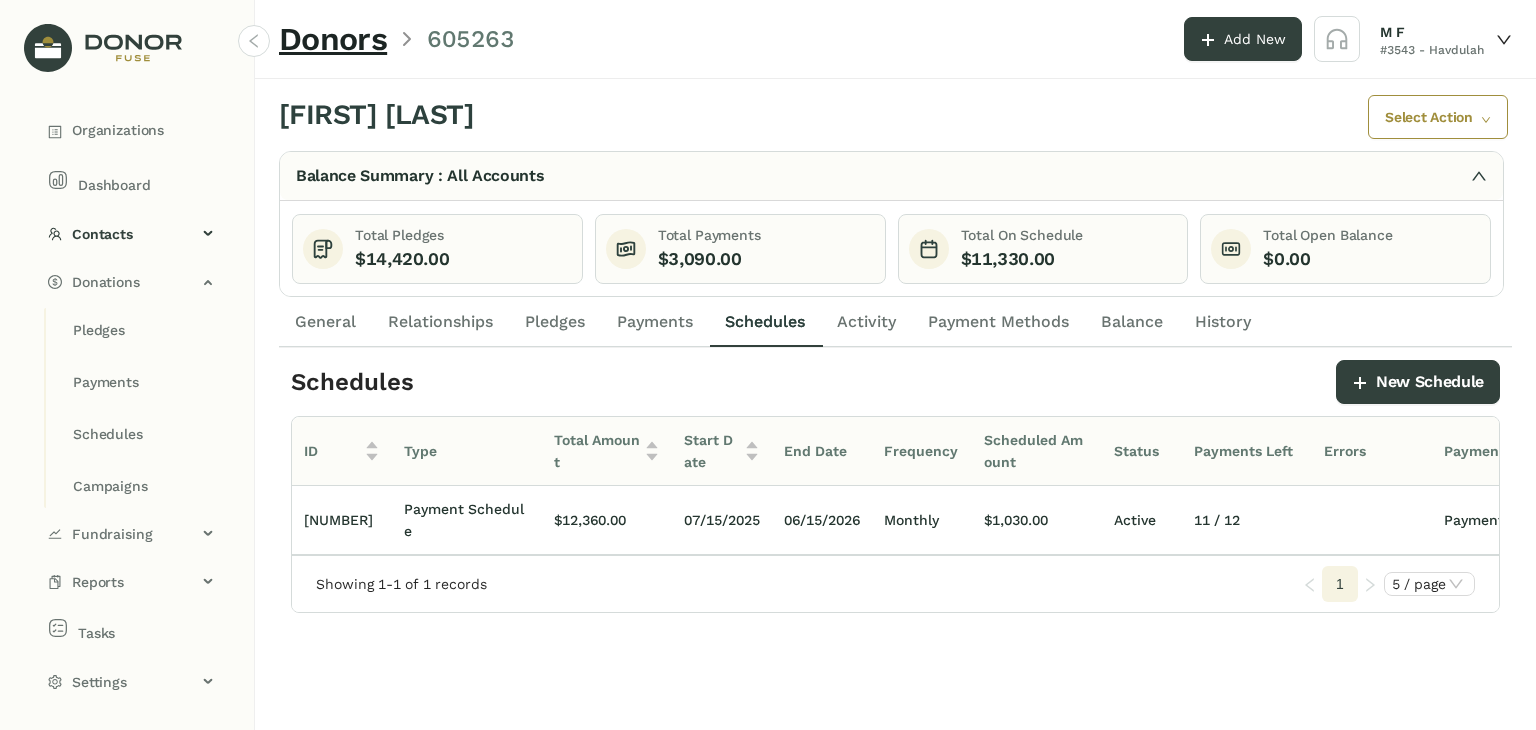 click on "Payments" 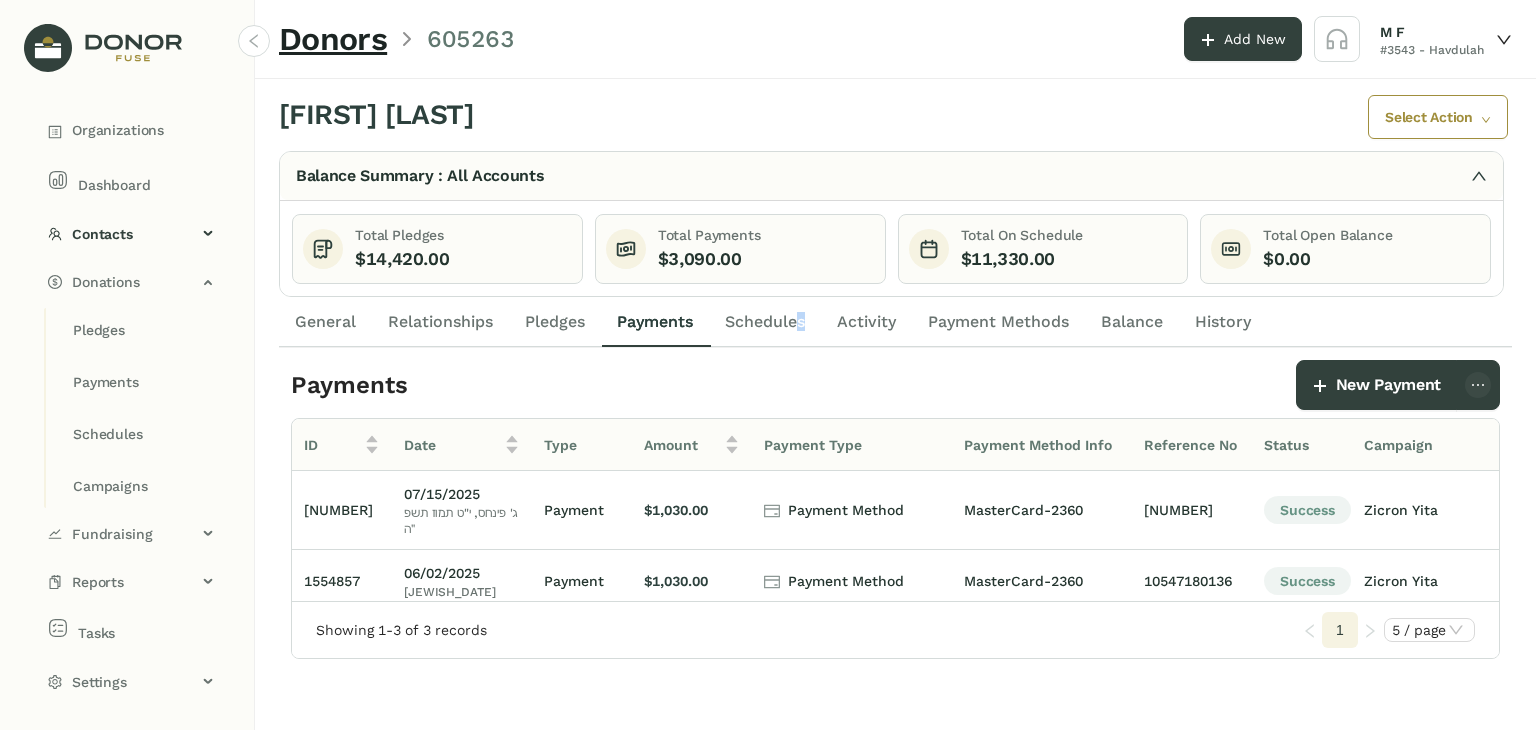 click on "Schedules" 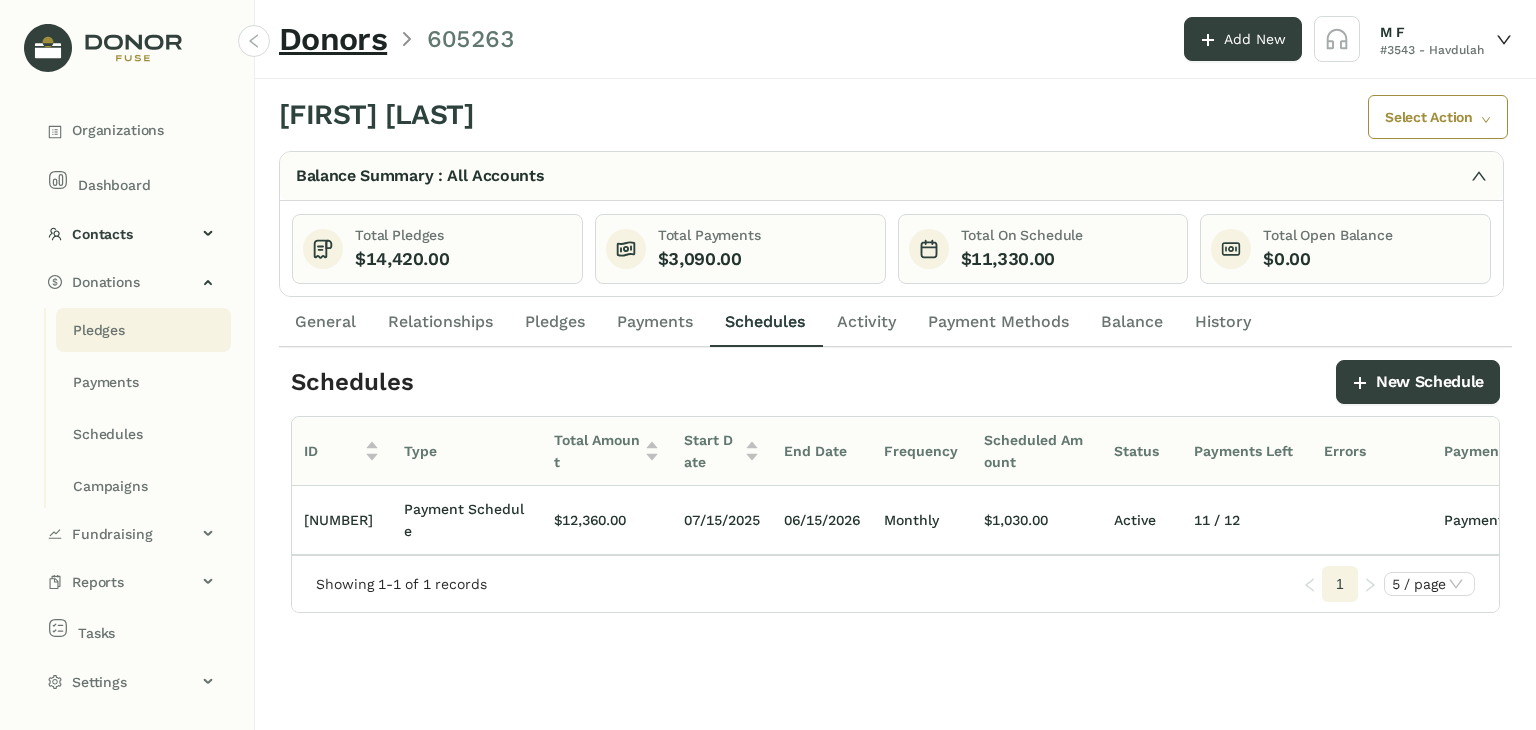 click on "Pledges" 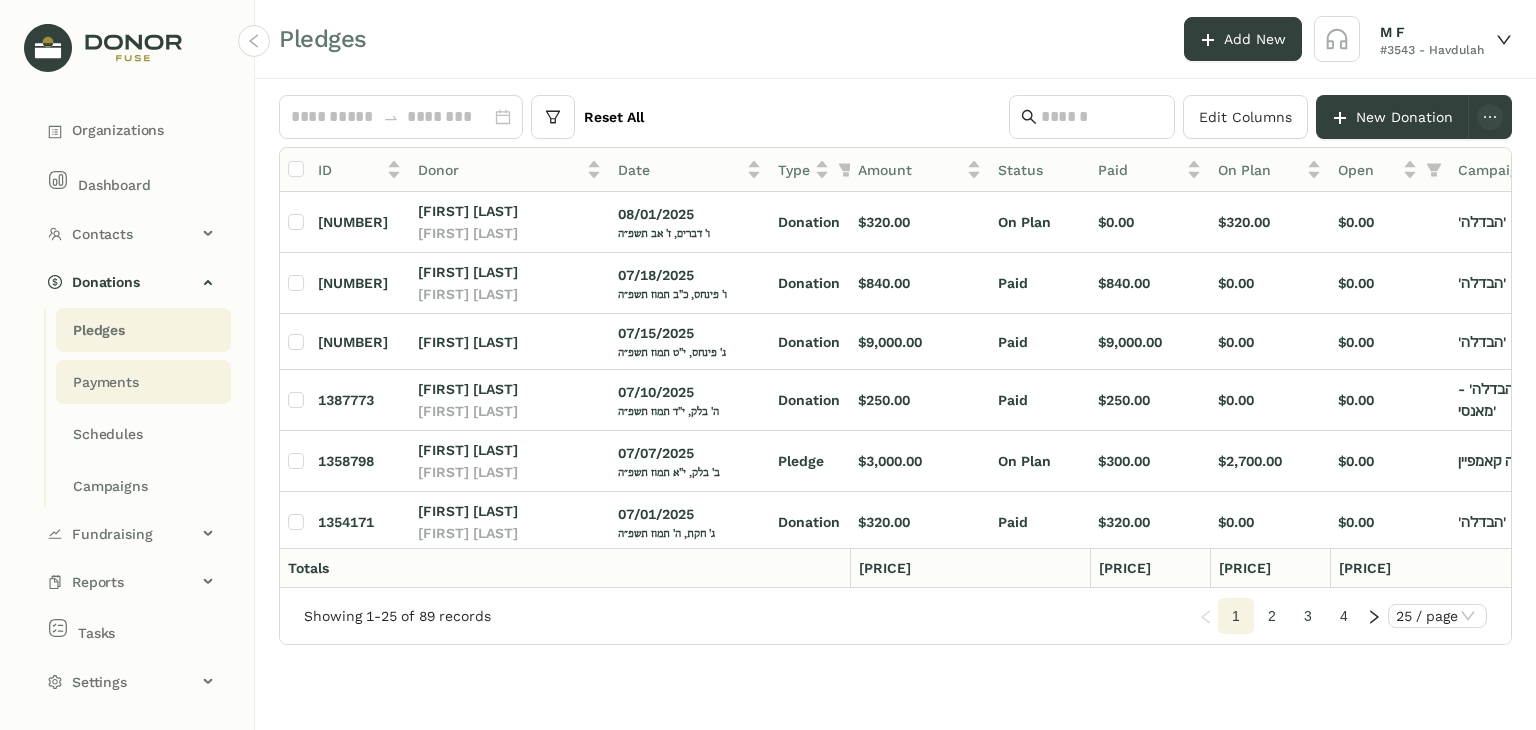 click on "Payments" 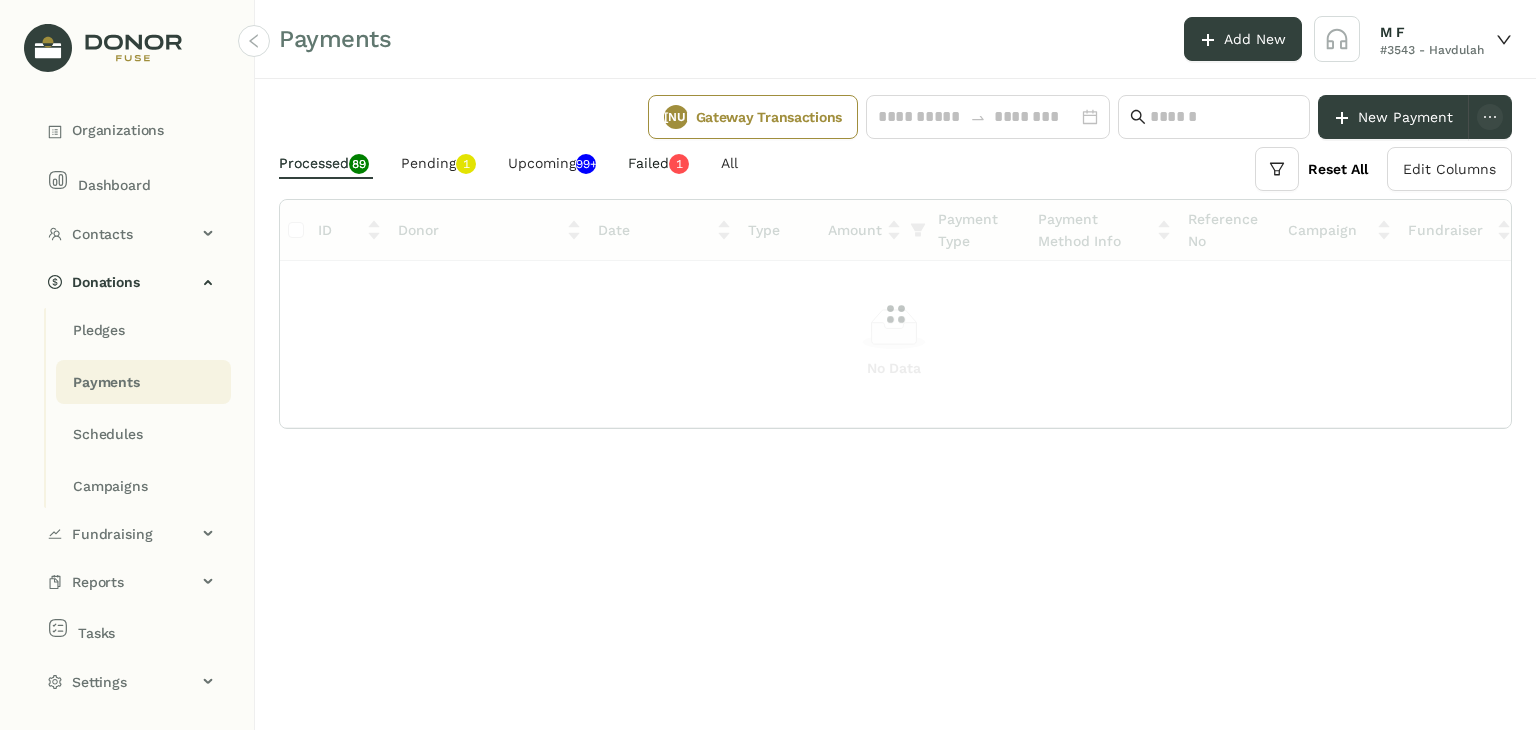 click on "Failed   0   1   2   3   4   5   6   7   8   9" 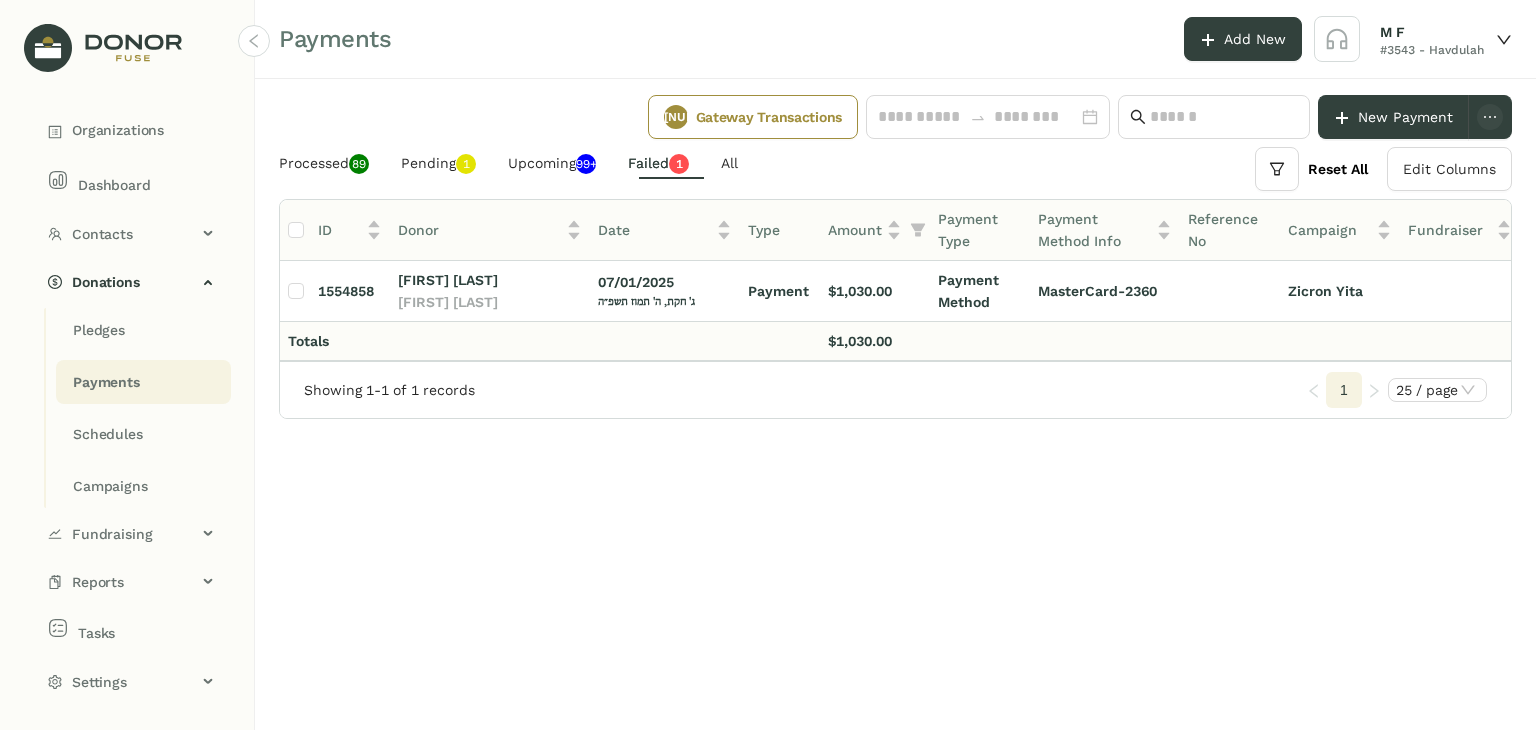 scroll, scrollTop: 0, scrollLeft: 180, axis: horizontal 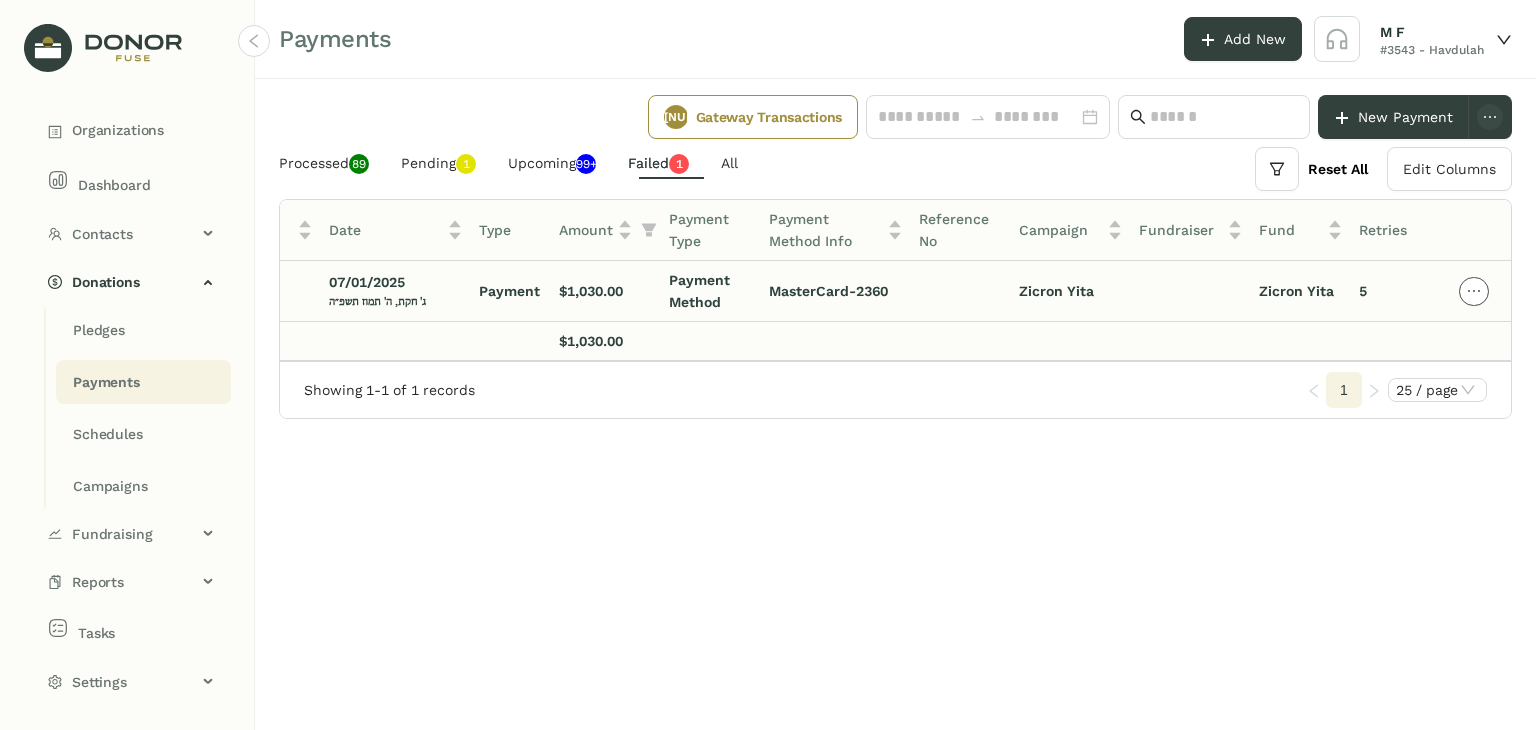 click 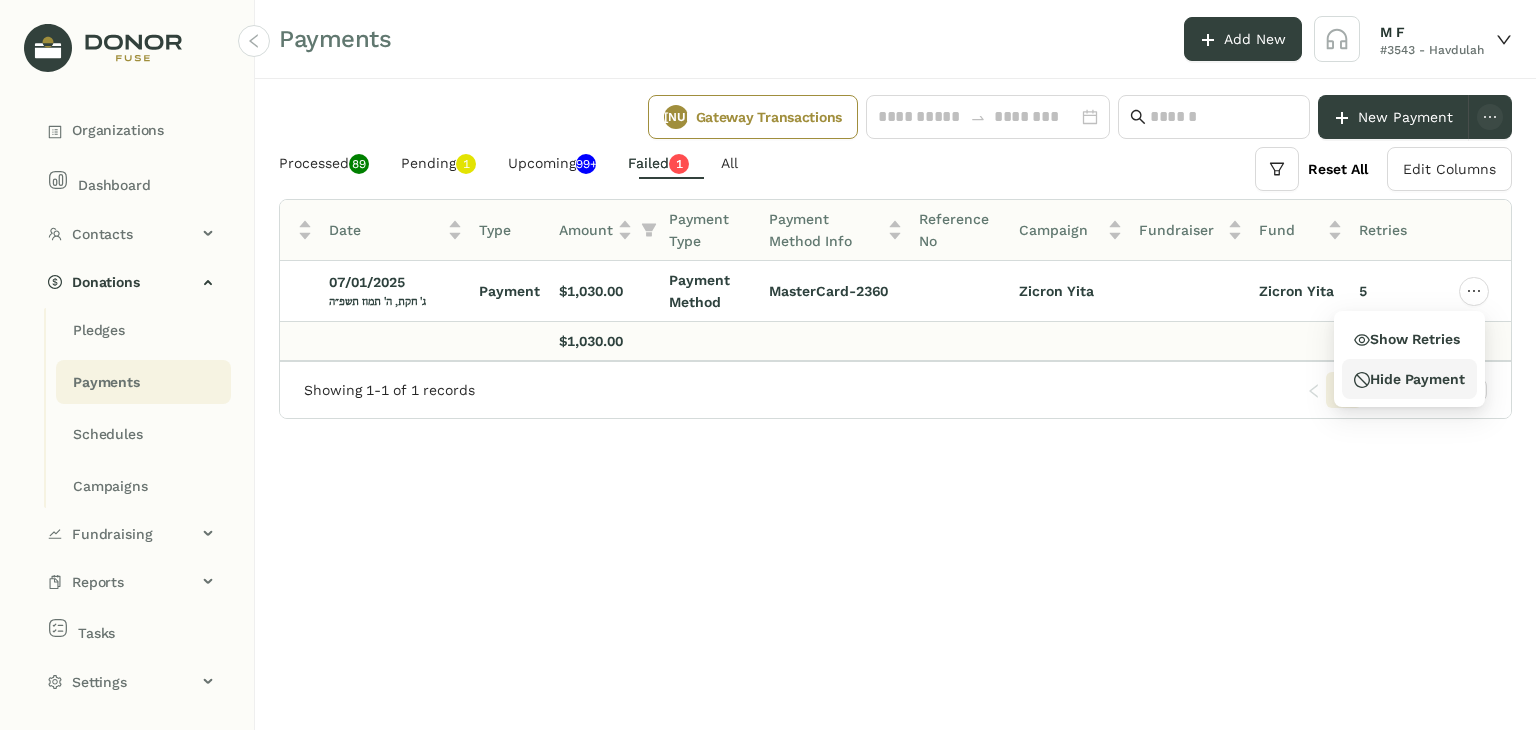 click on "Hide Payment" at bounding box center [1409, 379] 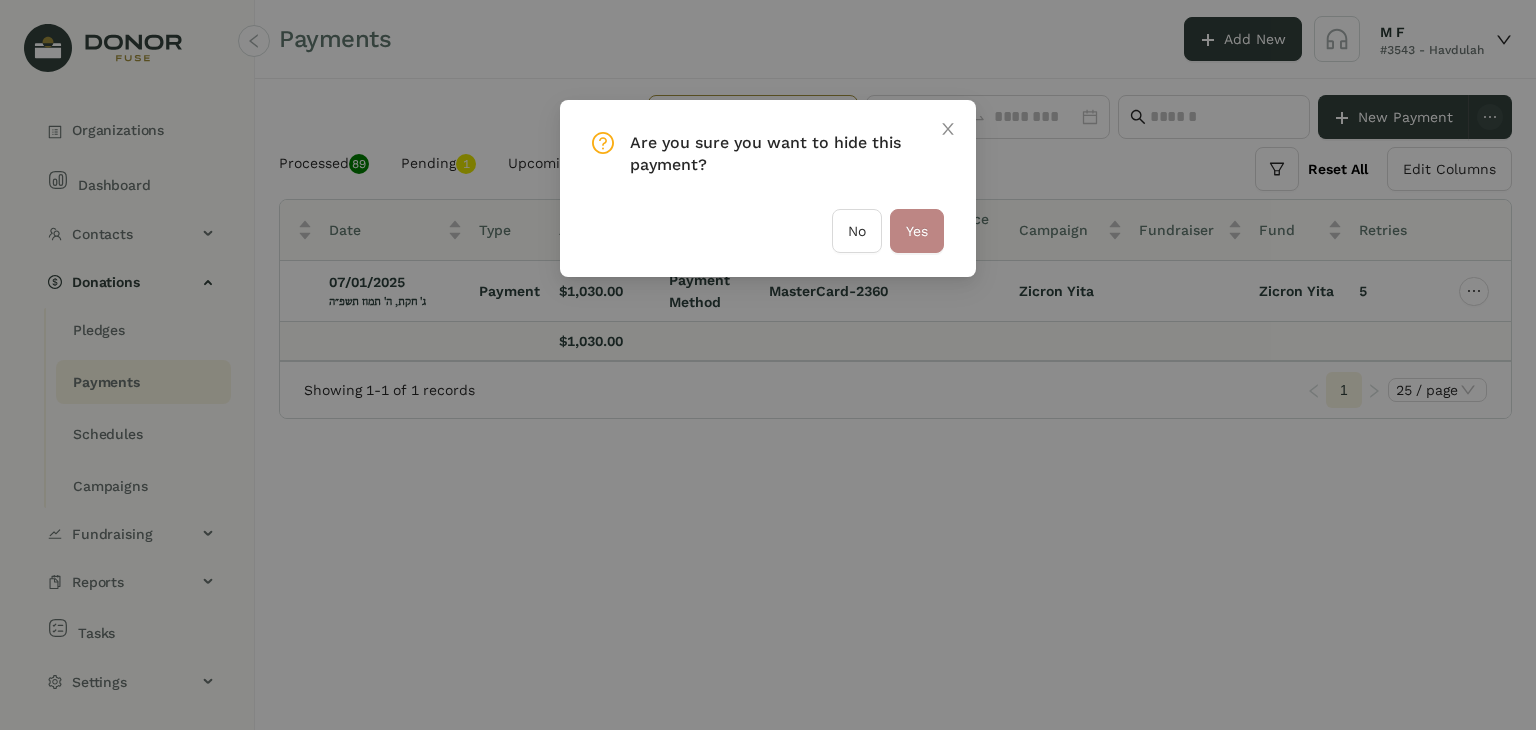 click on "Yes" at bounding box center [917, 231] 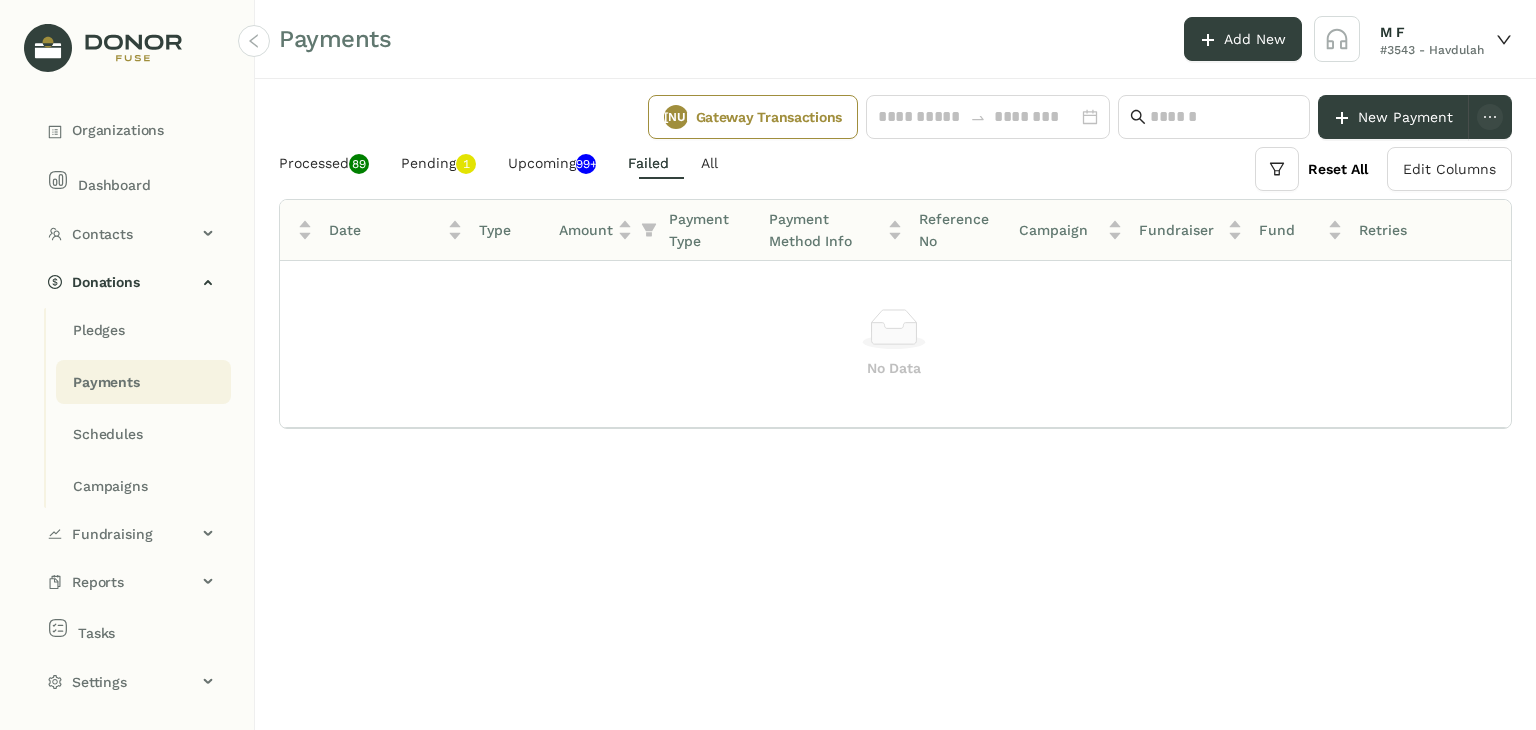 click on "Payments" 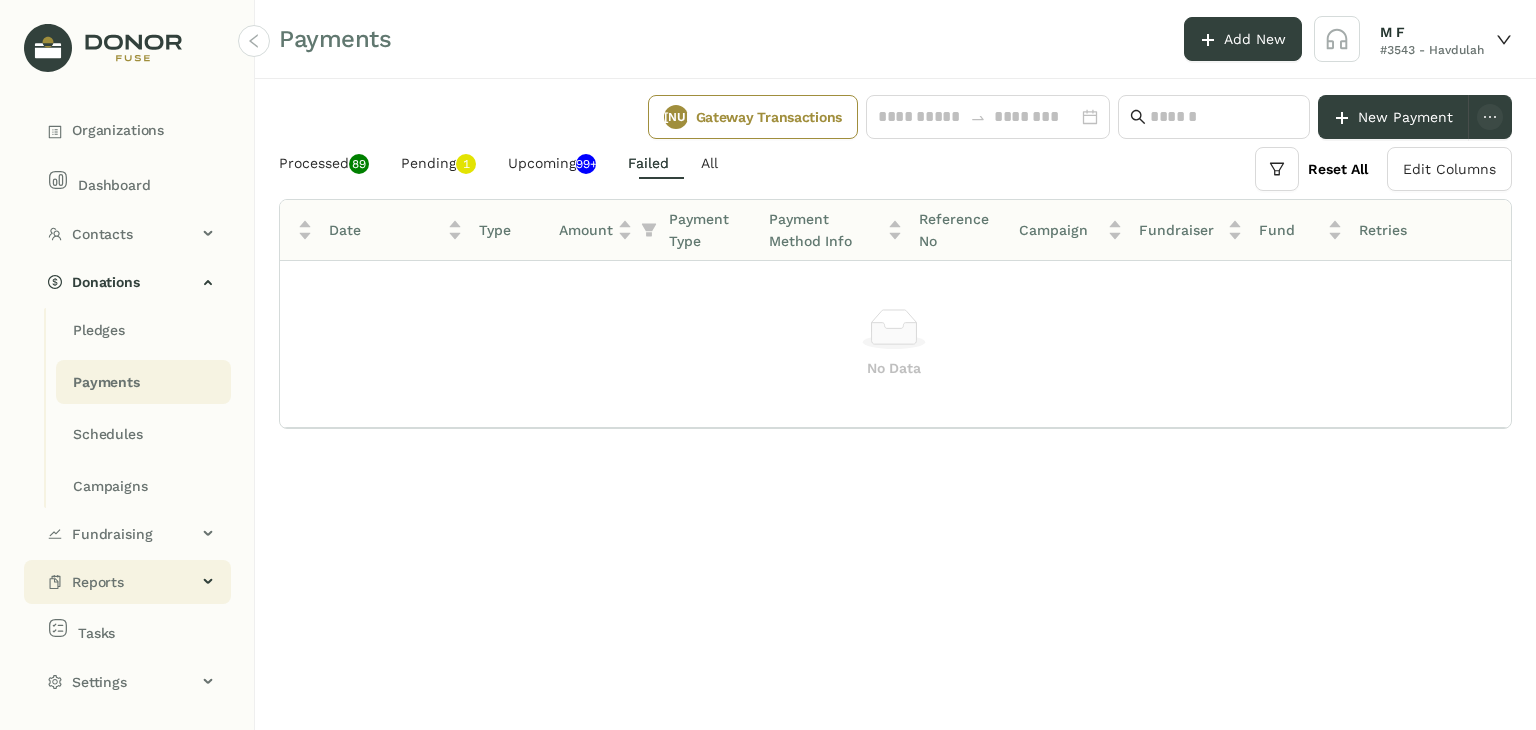 click on "Reports" 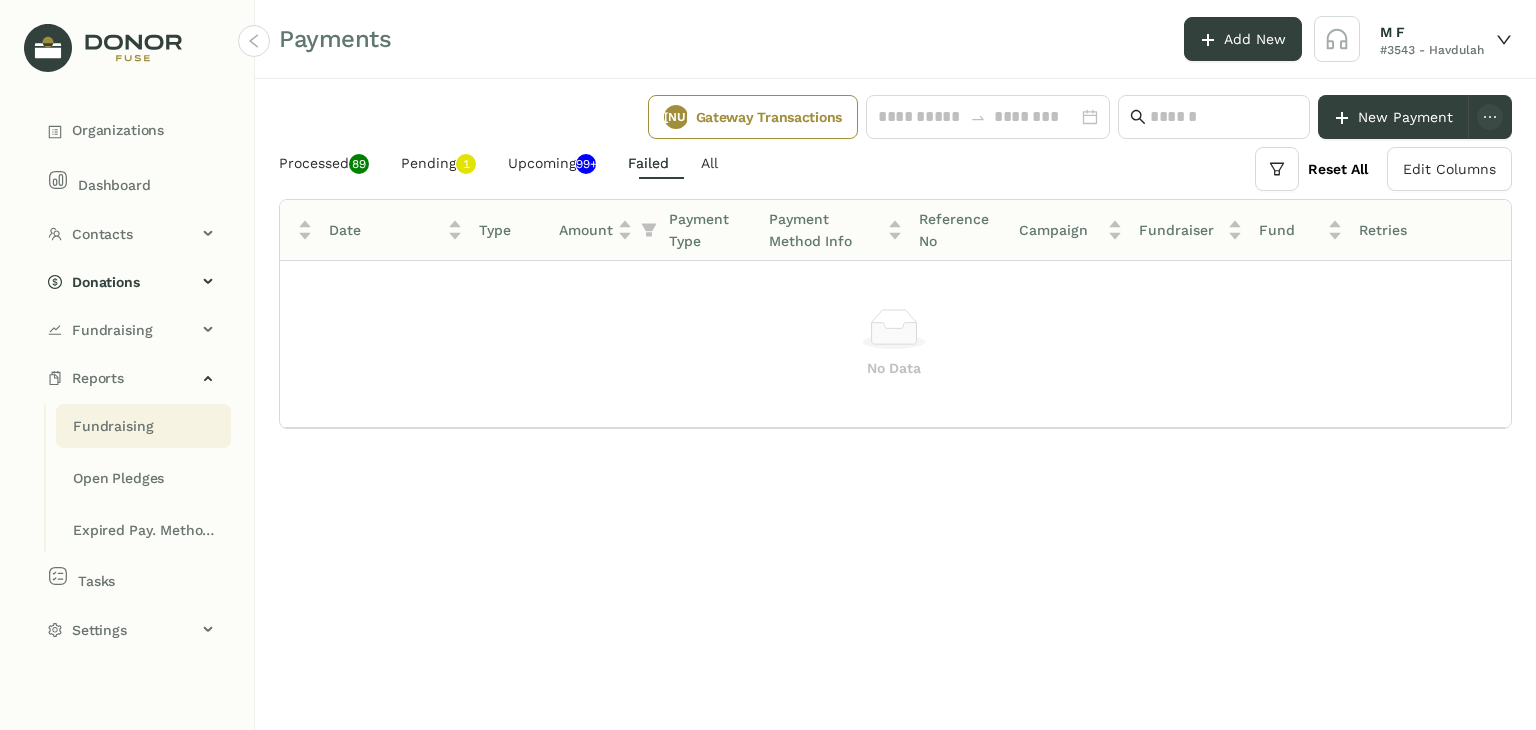click on "Fundraising" 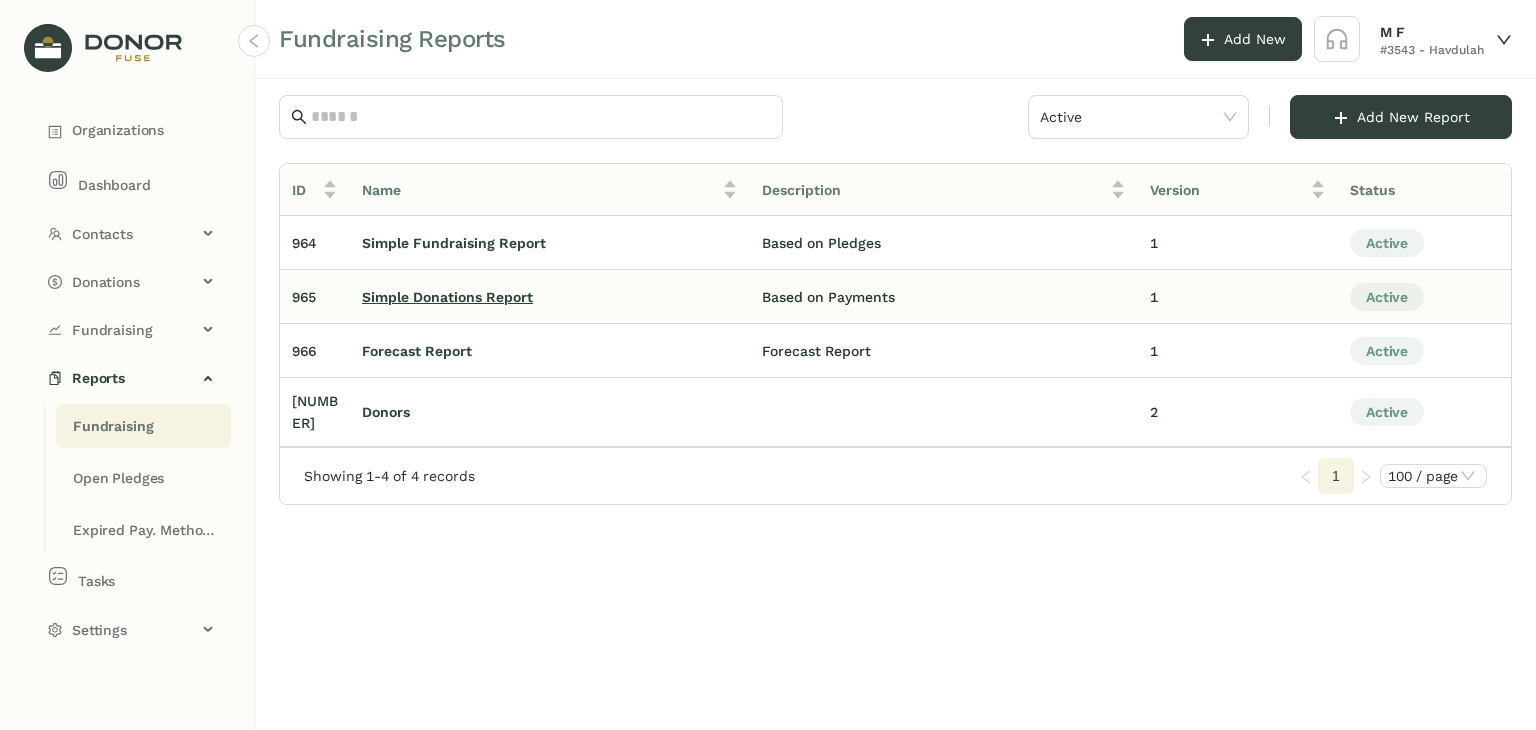 click on "Simple Donations Report" 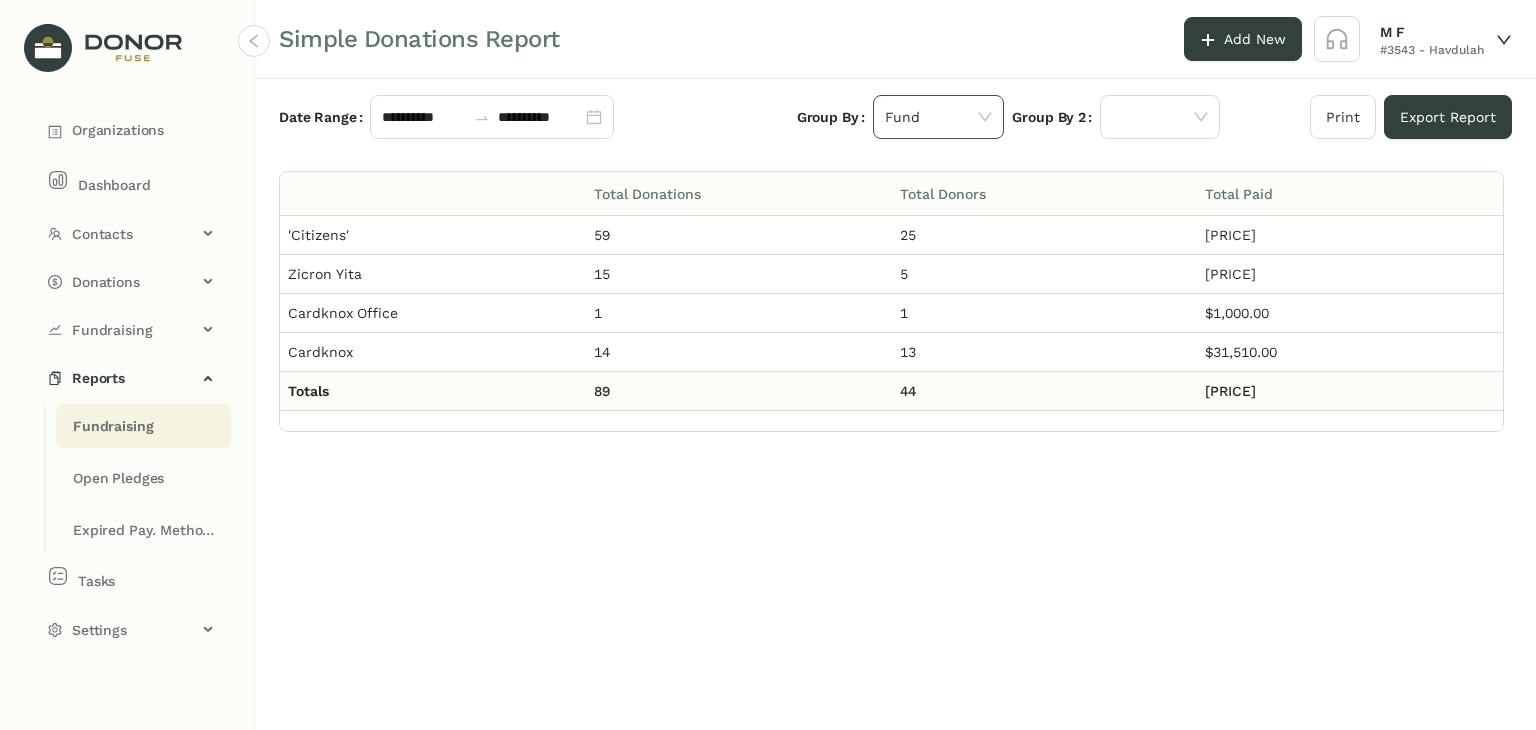 click on "Fund" 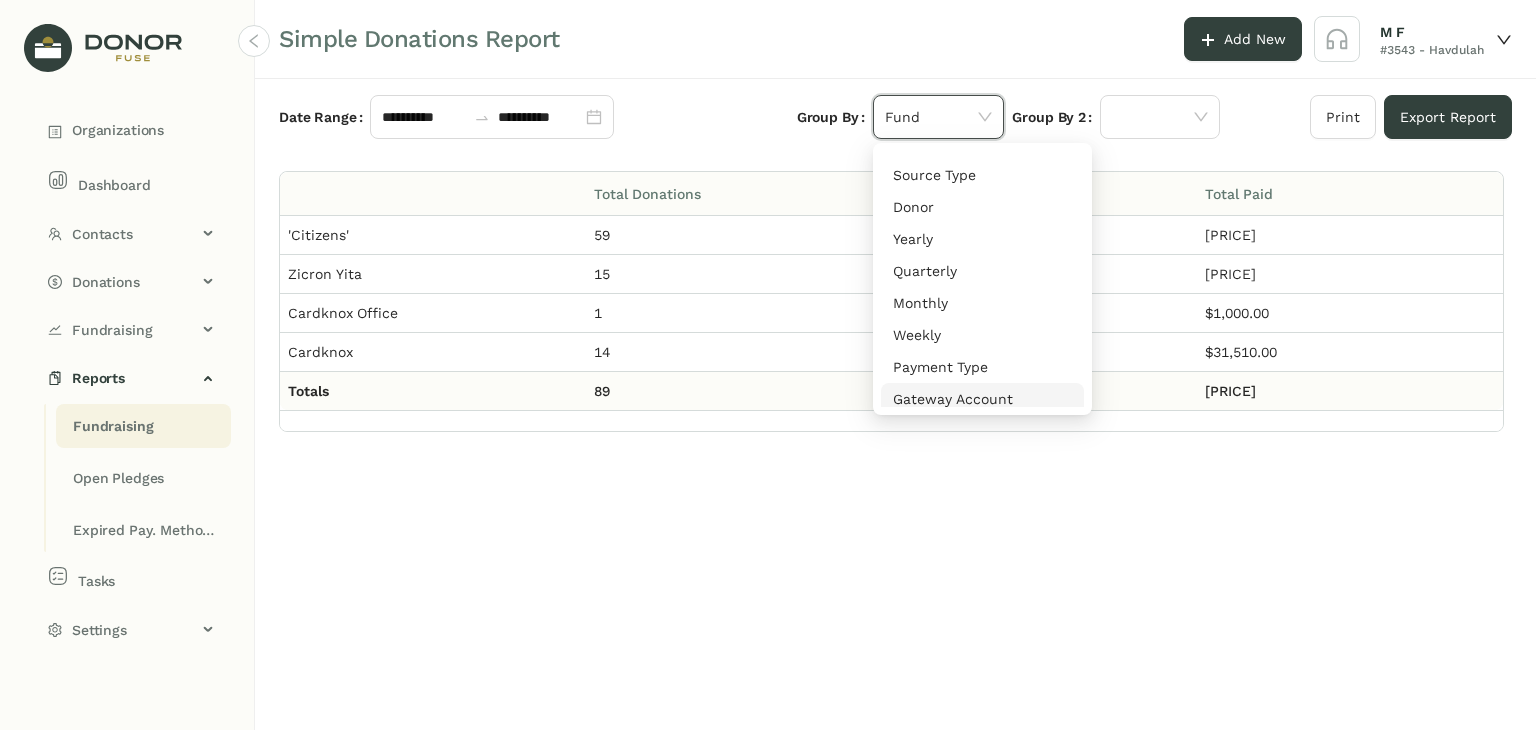 scroll, scrollTop: 192, scrollLeft: 0, axis: vertical 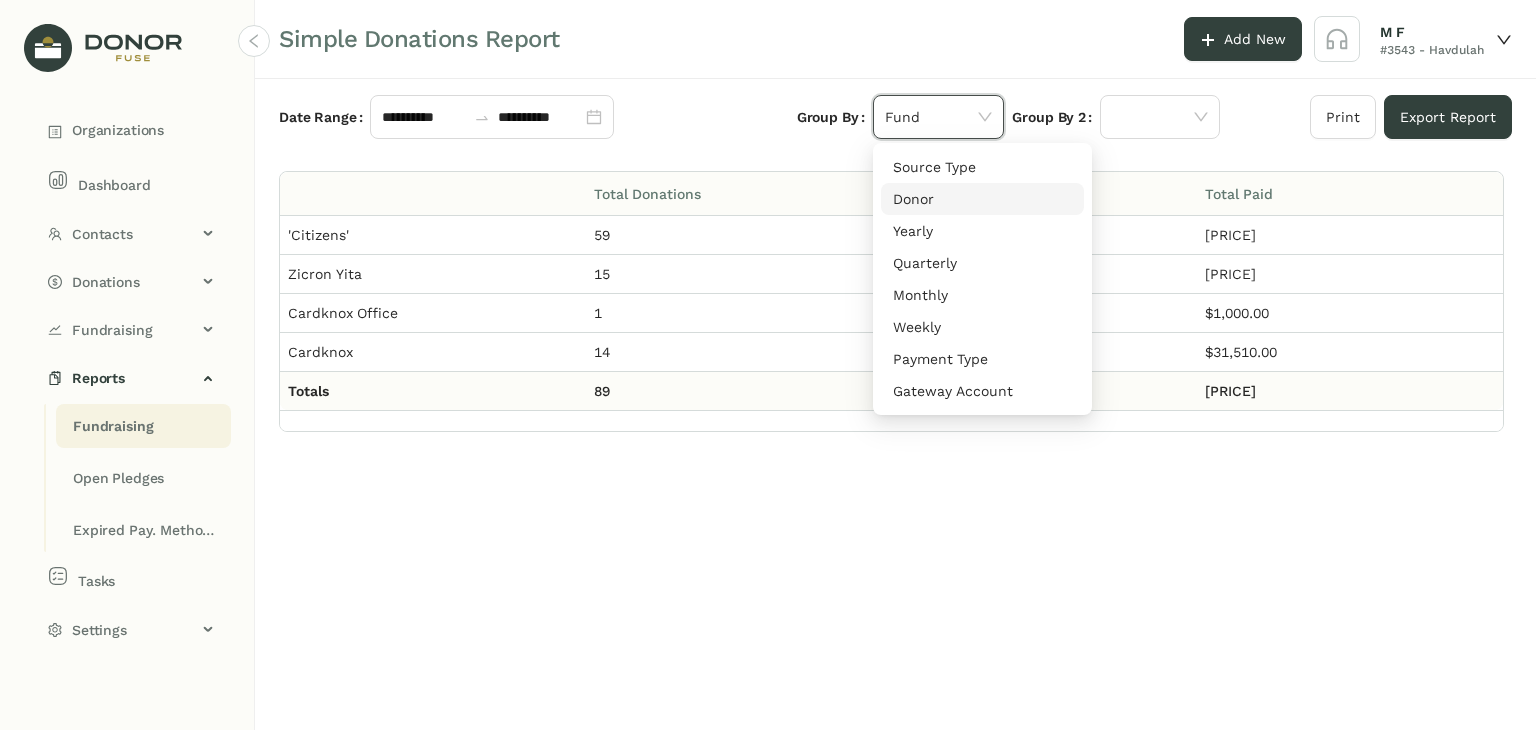 click on "Donor" at bounding box center (982, 199) 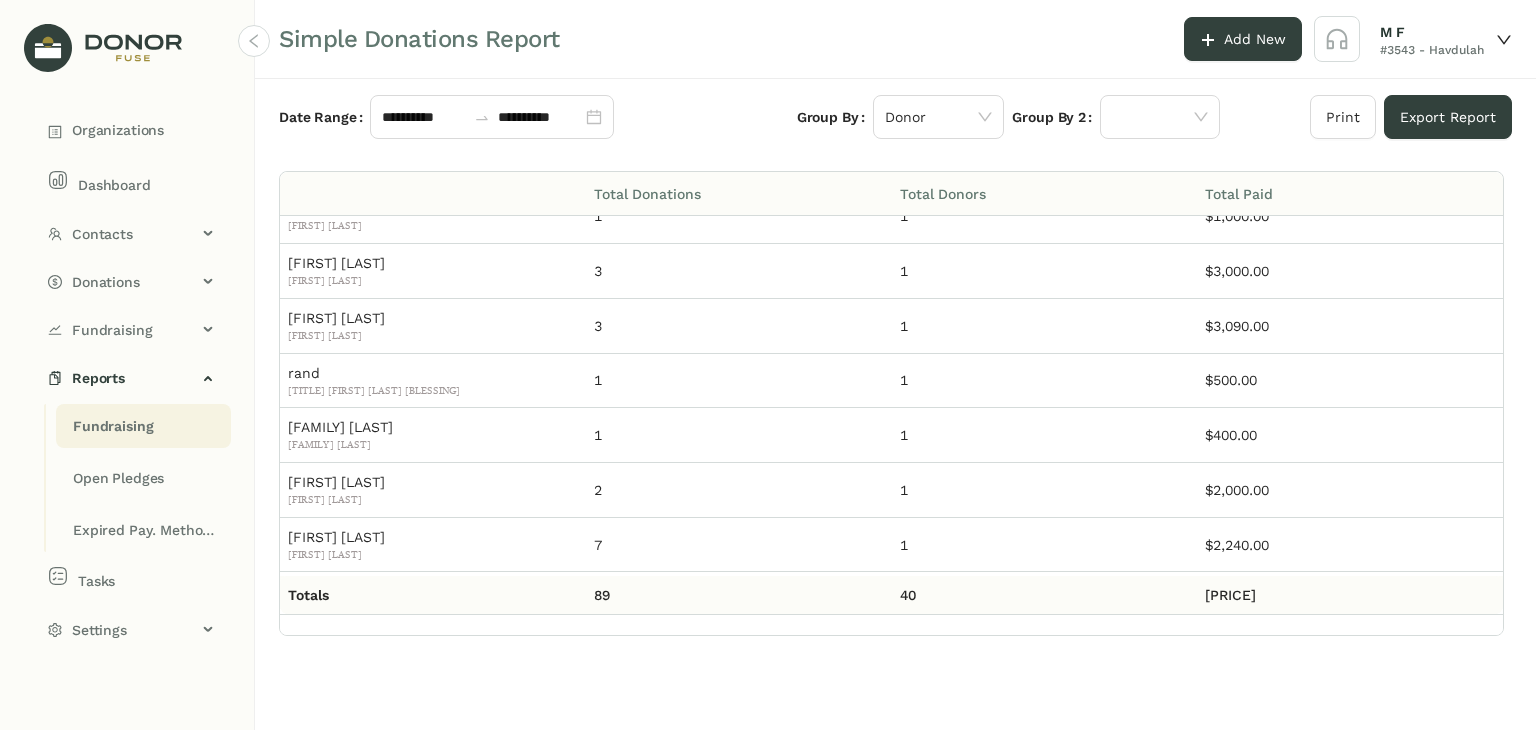 scroll, scrollTop: 974, scrollLeft: 0, axis: vertical 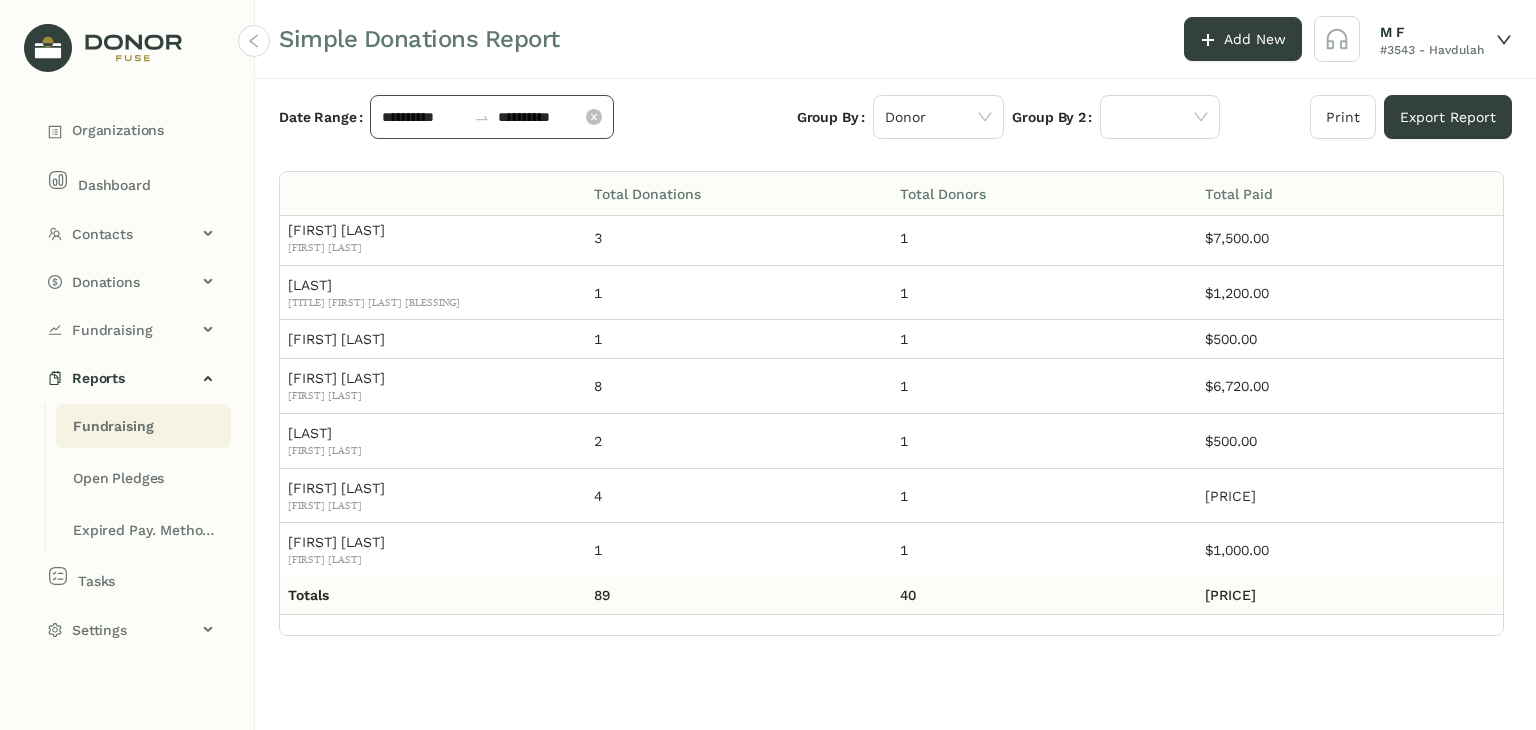 click on "**********" 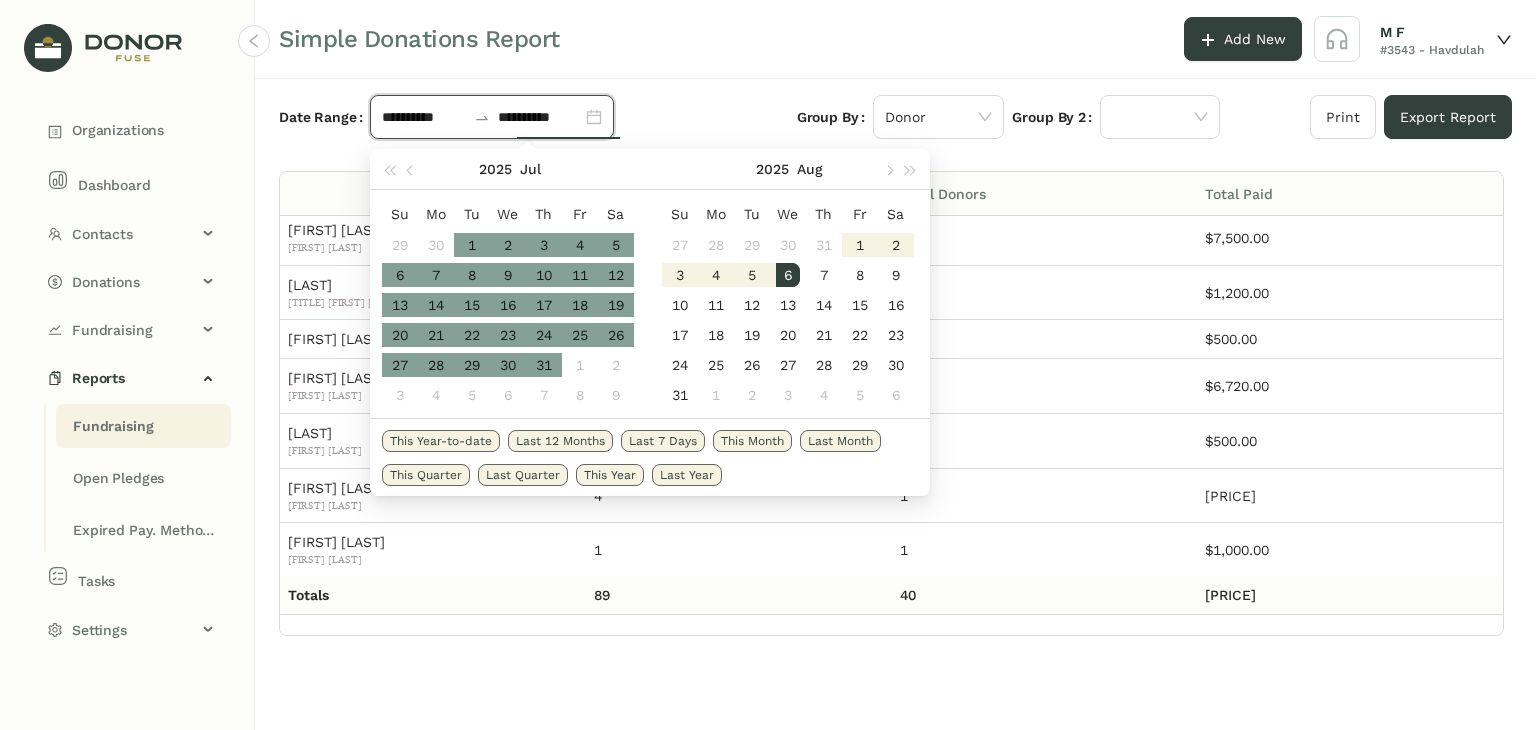 click on "Last Month" at bounding box center (840, 441) 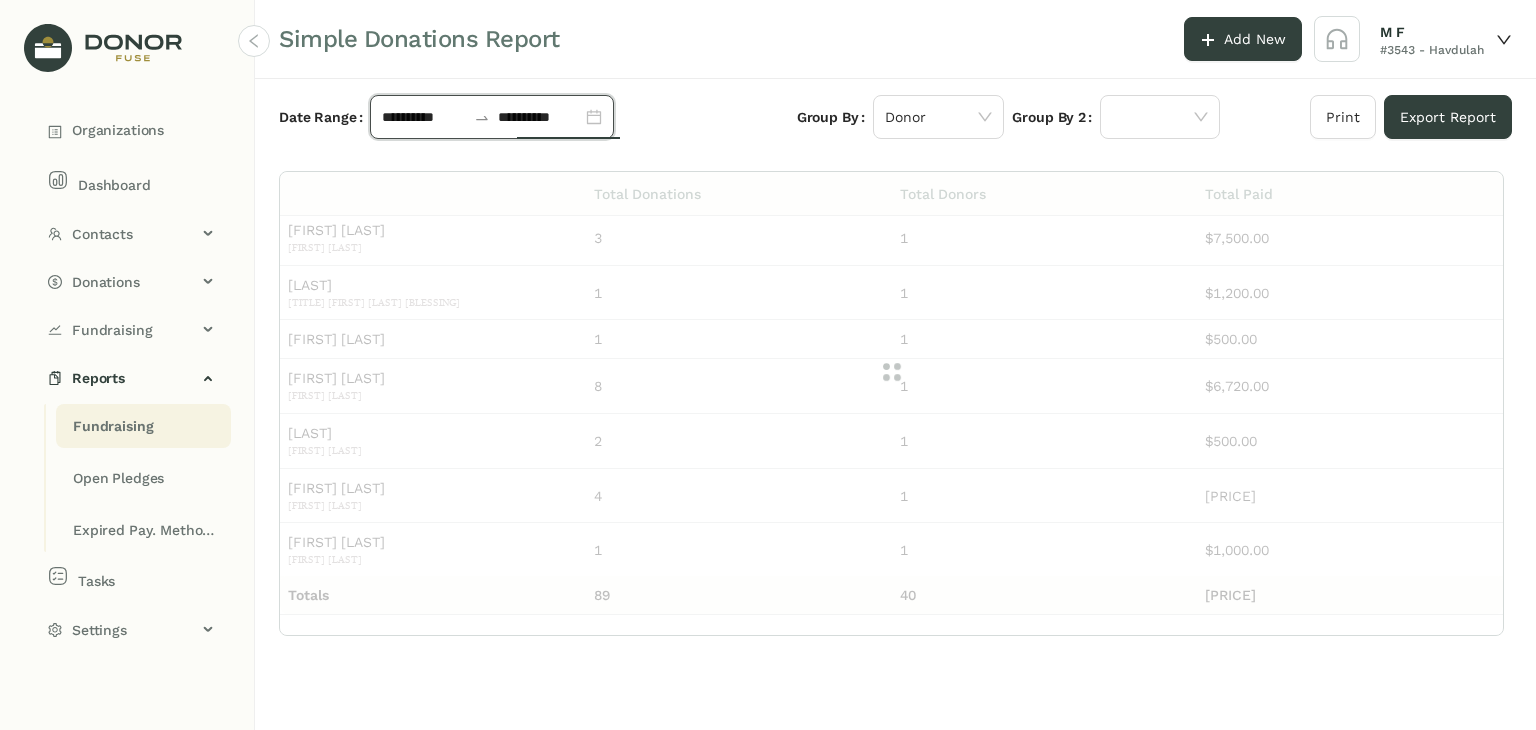 type on "**********" 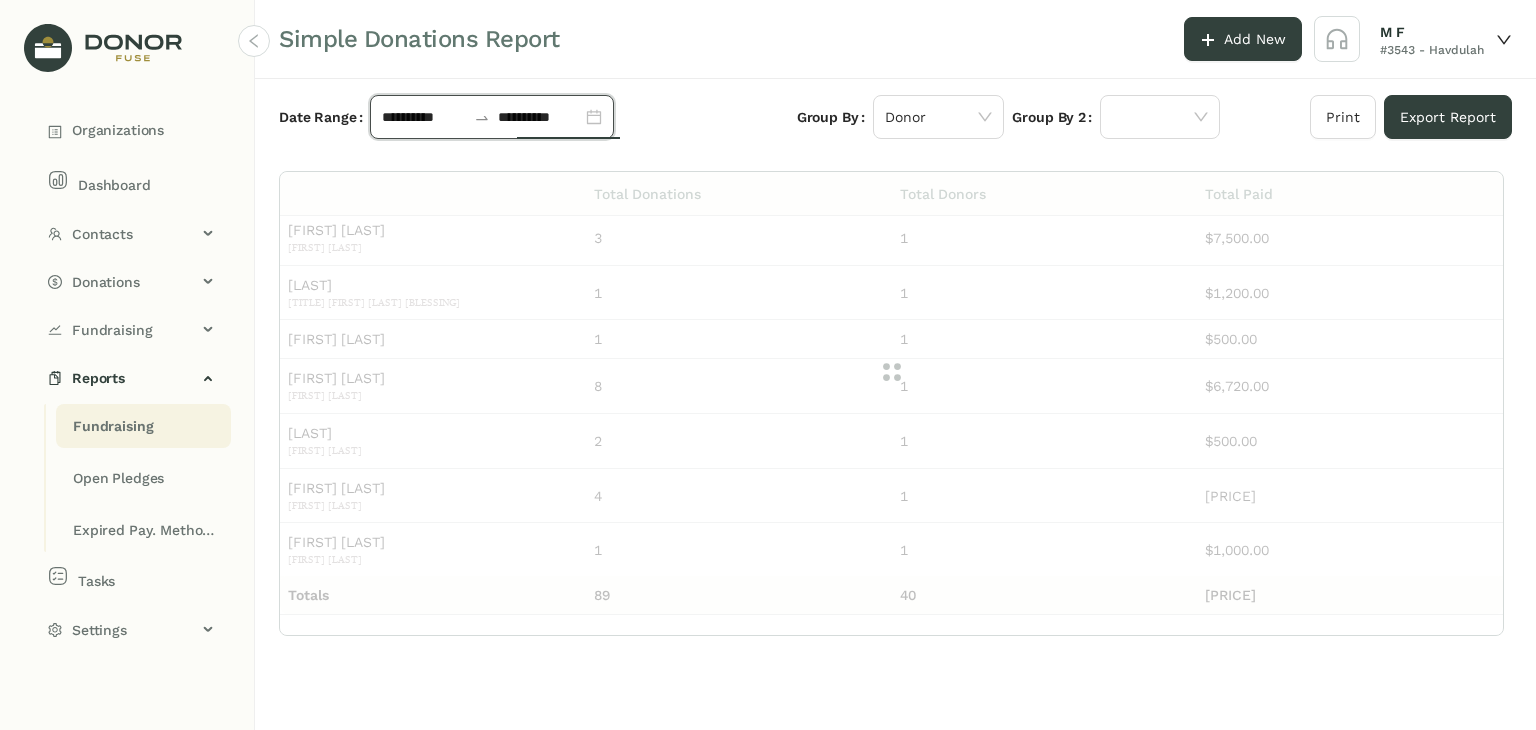 type on "**********" 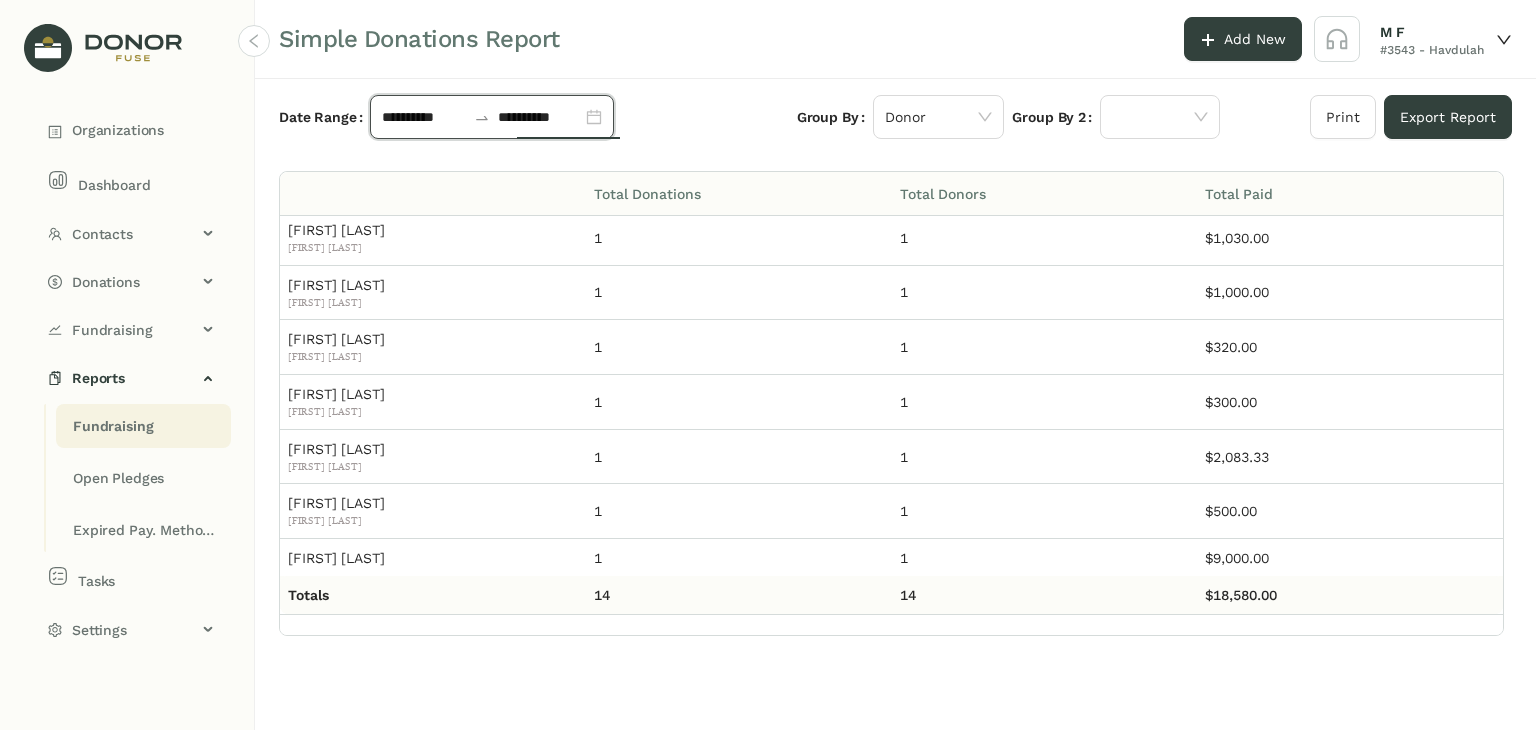 scroll, scrollTop: 0, scrollLeft: 0, axis: both 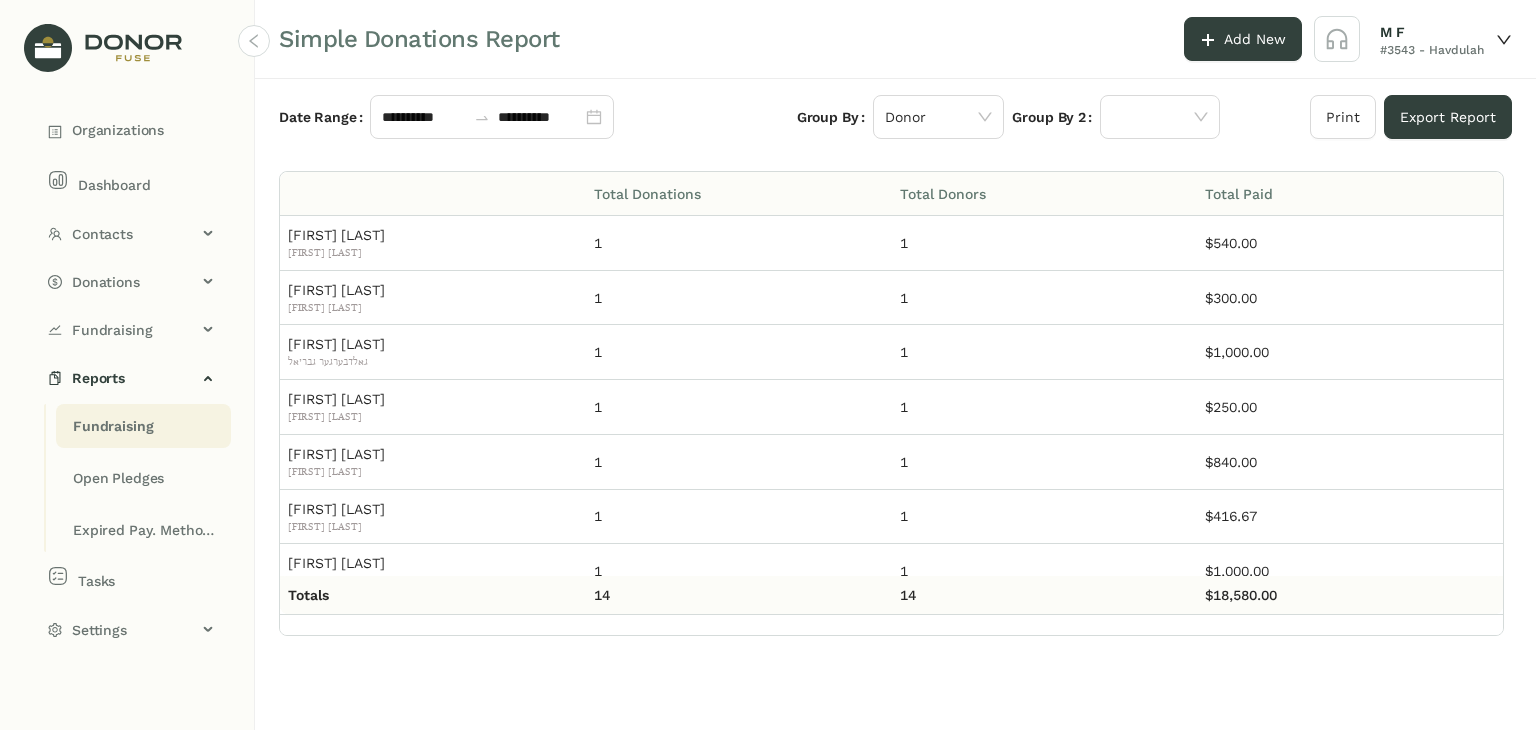 click on "Simple Donations Report Add New M F #3543 - Havdulah" 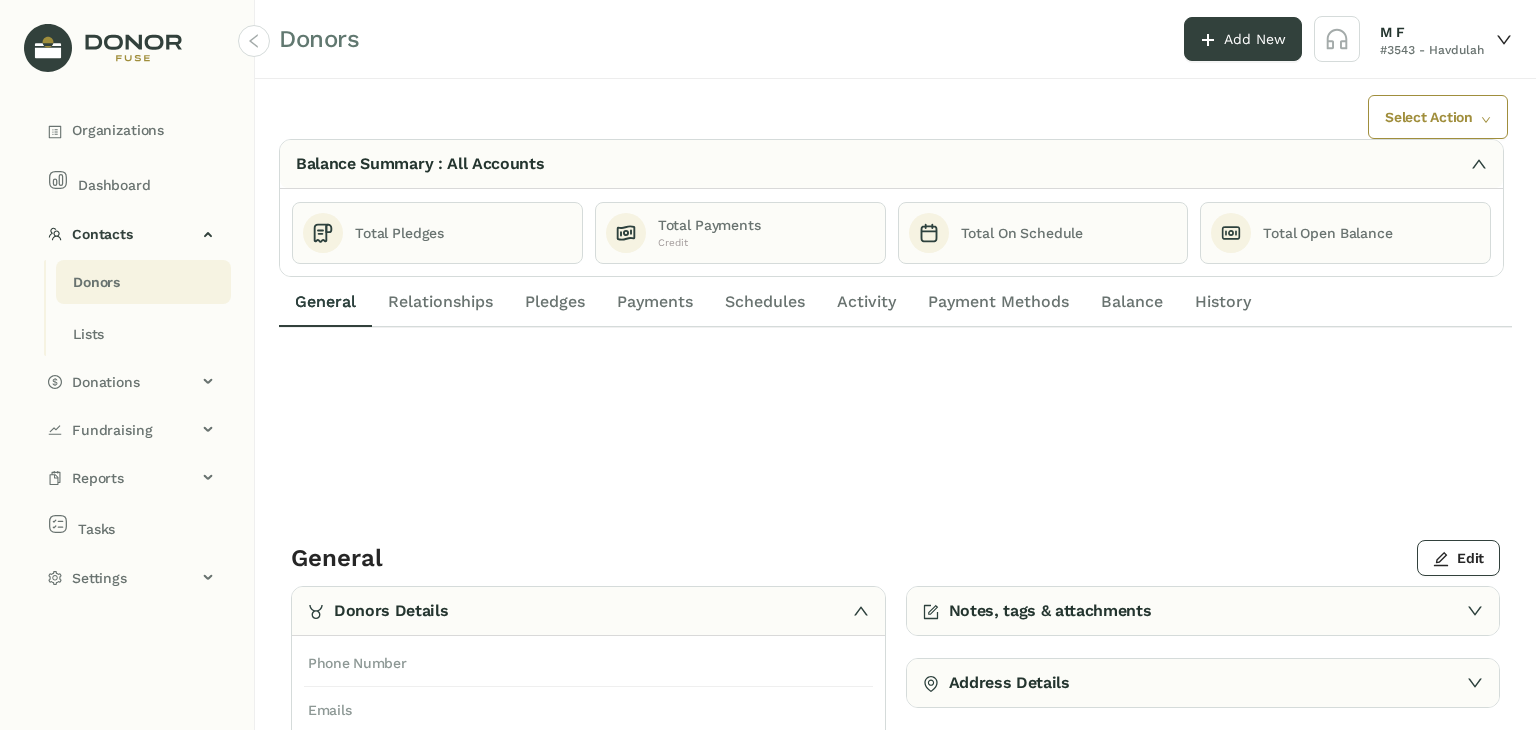 scroll, scrollTop: 0, scrollLeft: 0, axis: both 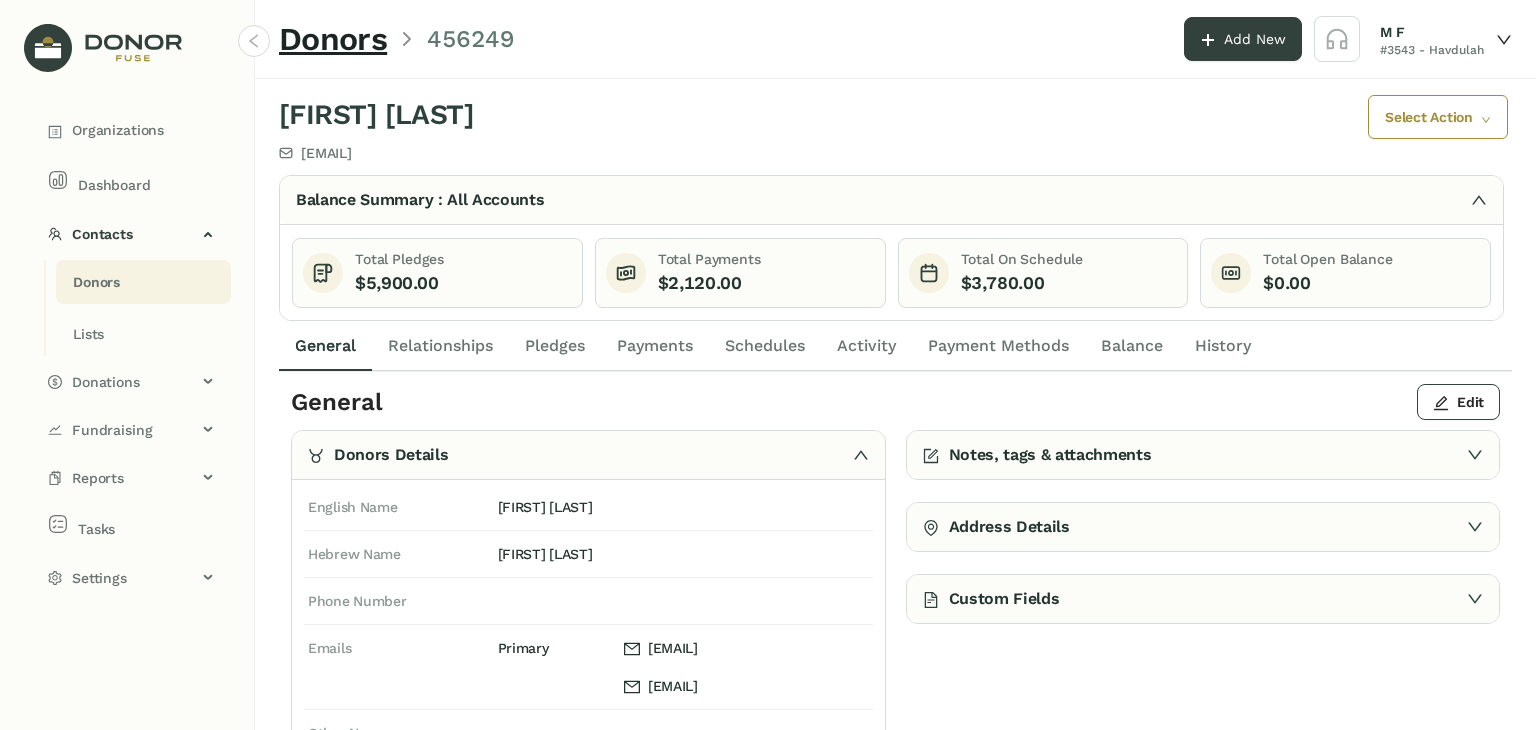 click on "Schedules" 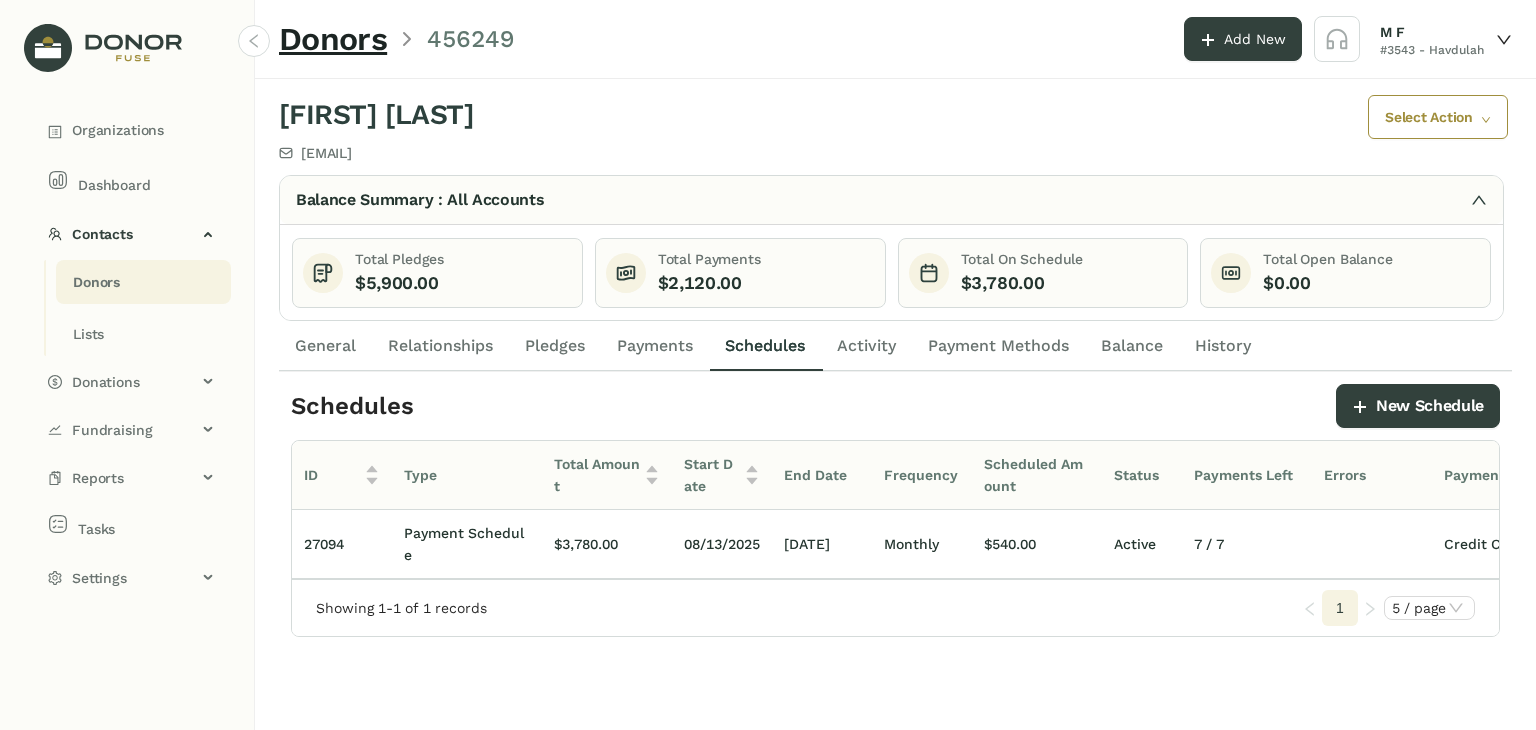 click on "Pledges" 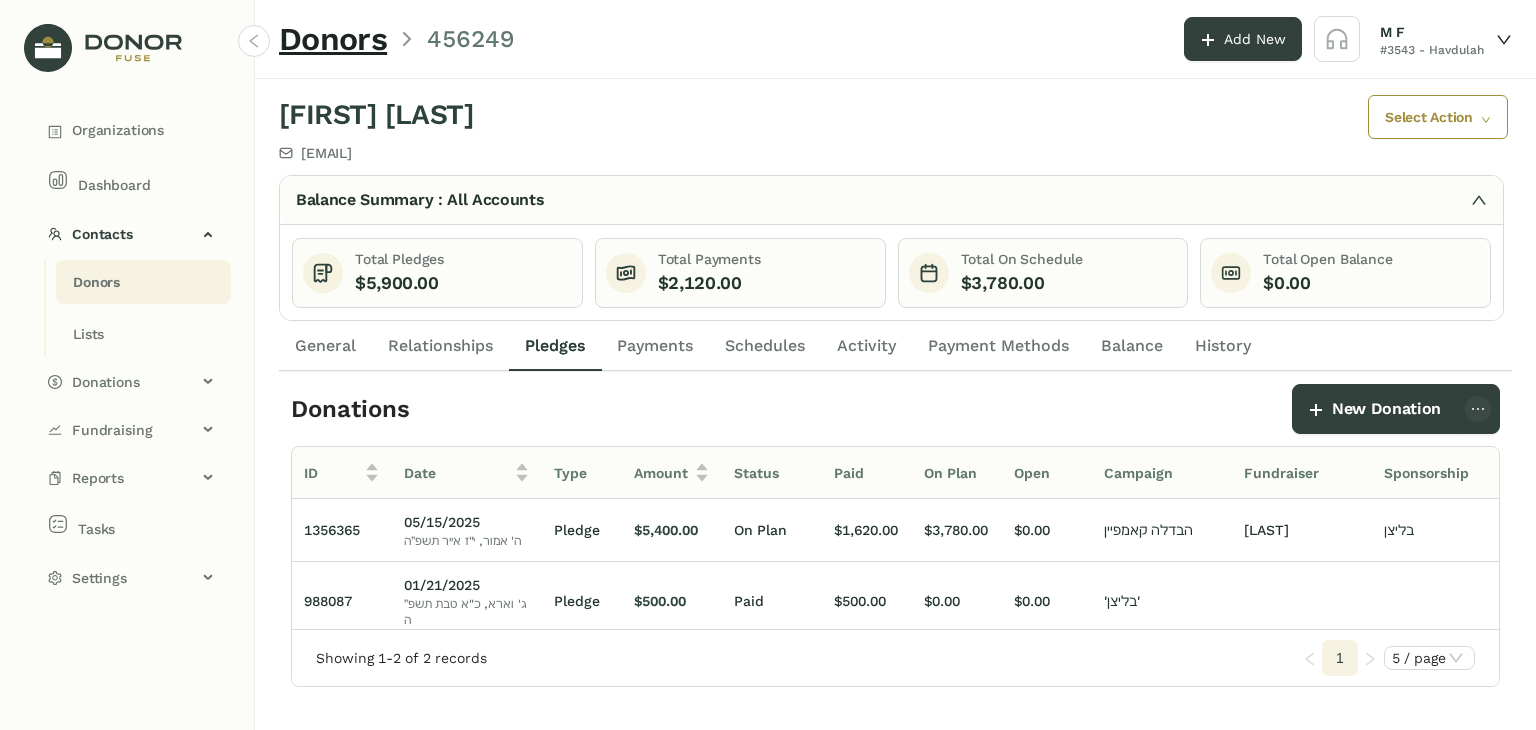 click on "Payments" 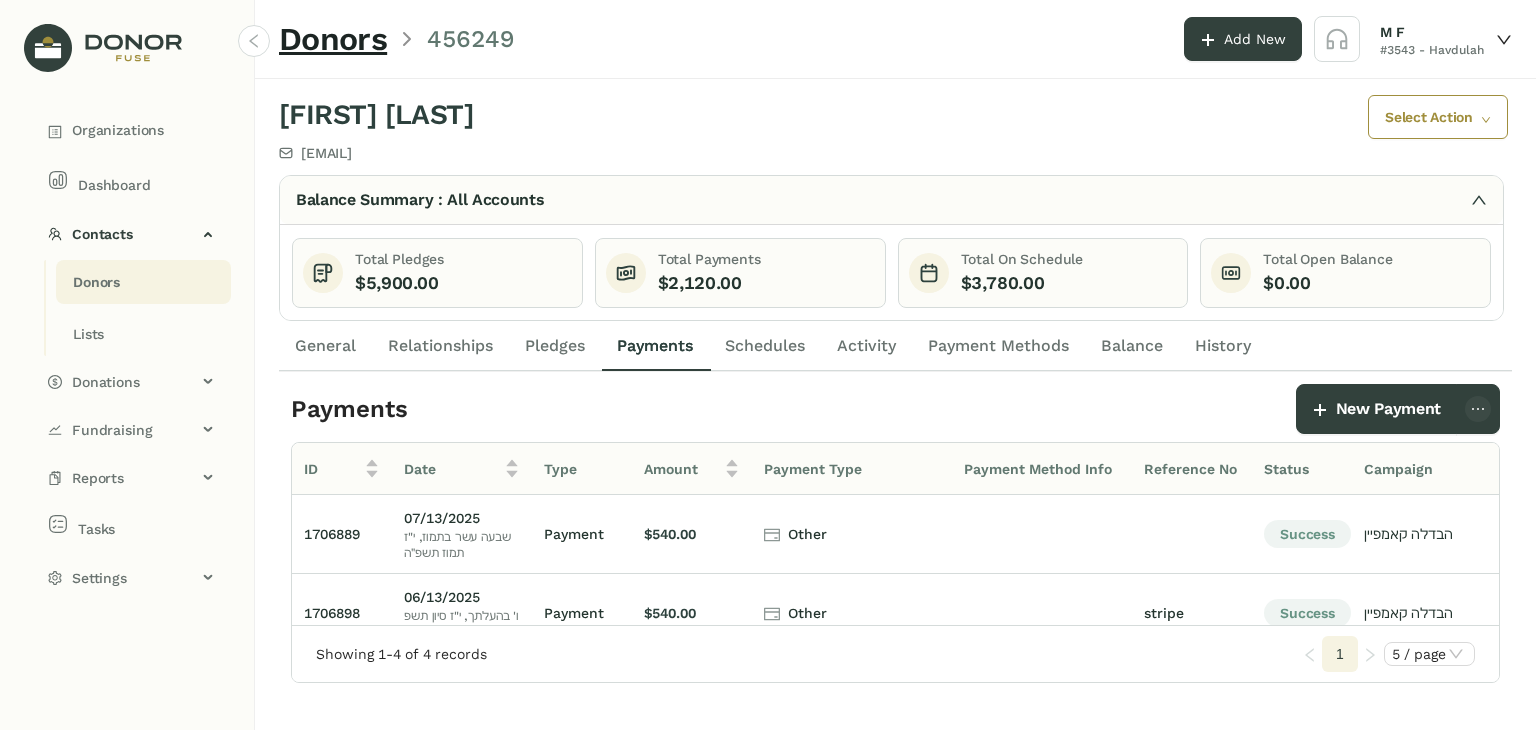 click on "Activity" 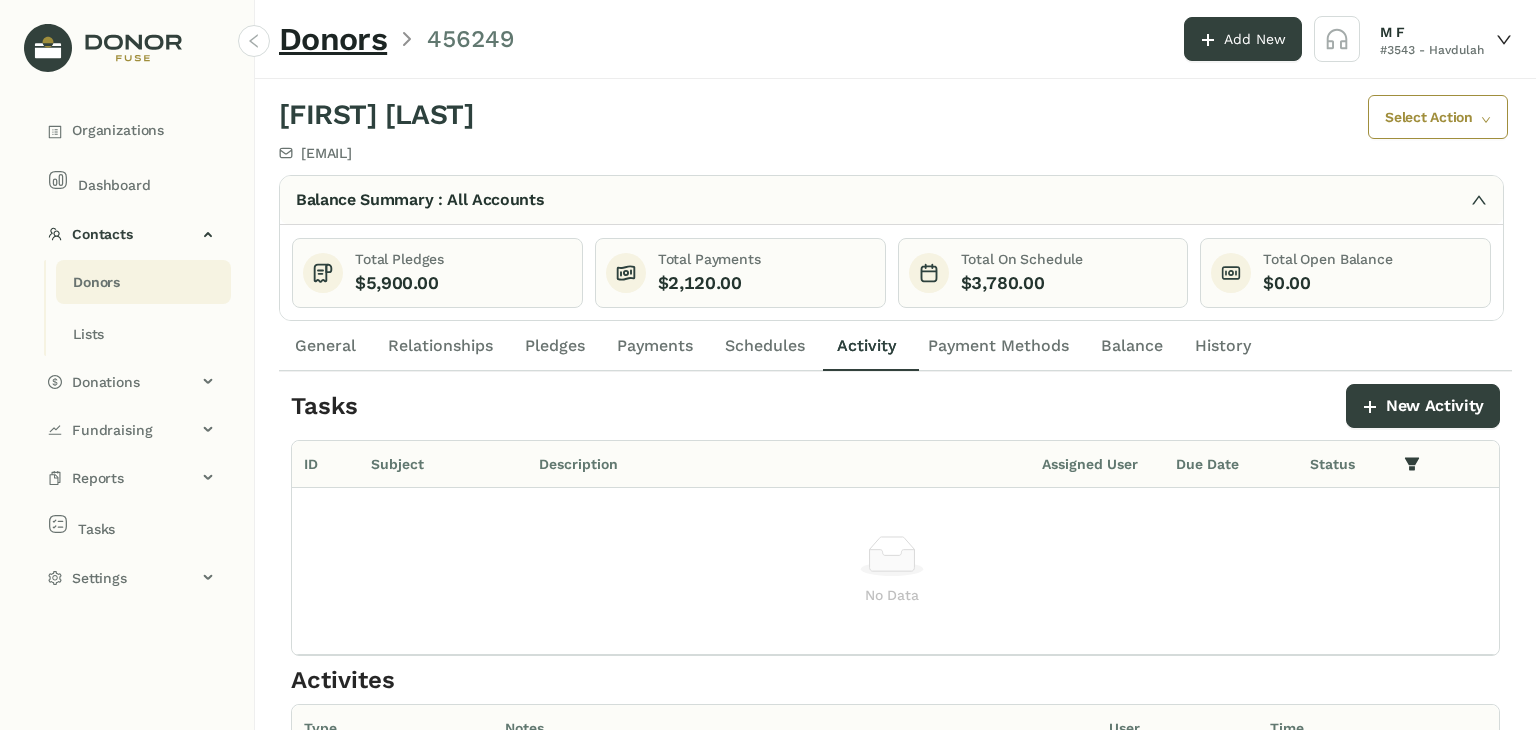 click on "Schedules" 